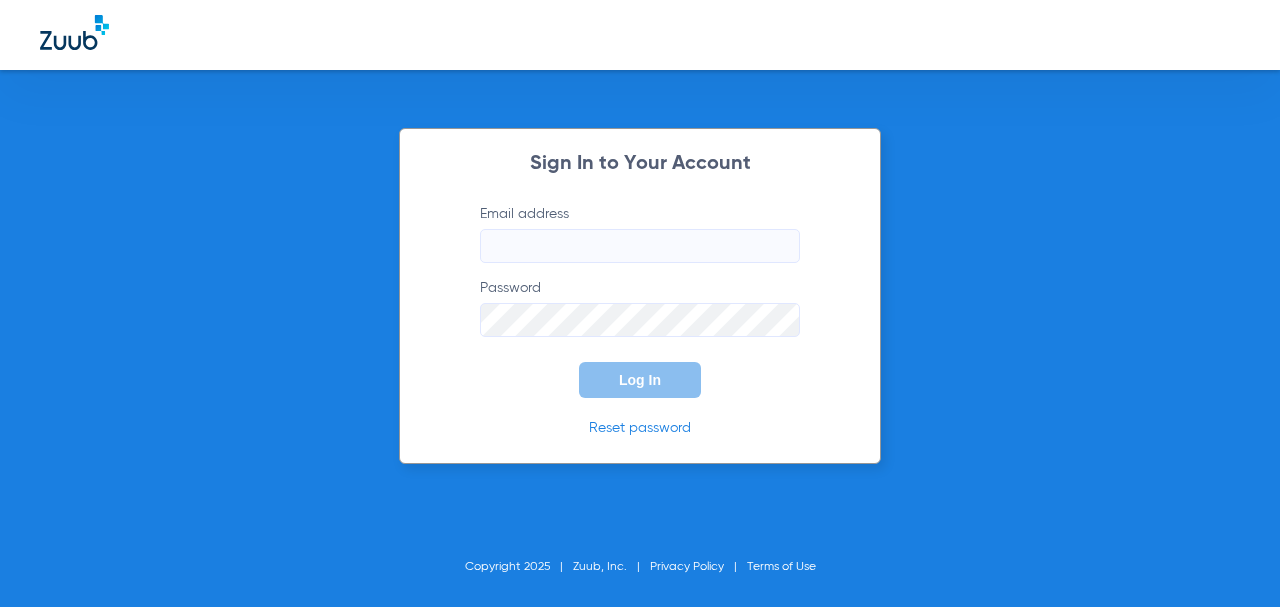 scroll, scrollTop: 0, scrollLeft: 0, axis: both 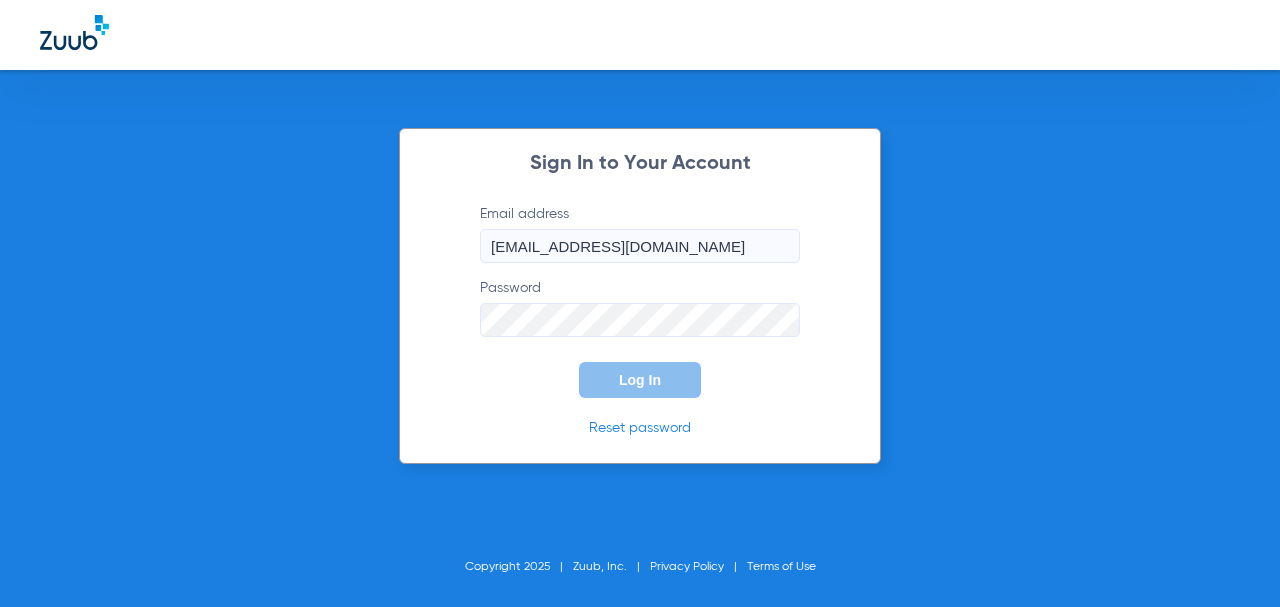 type on "[EMAIL_ADDRESS][DOMAIN_NAME]" 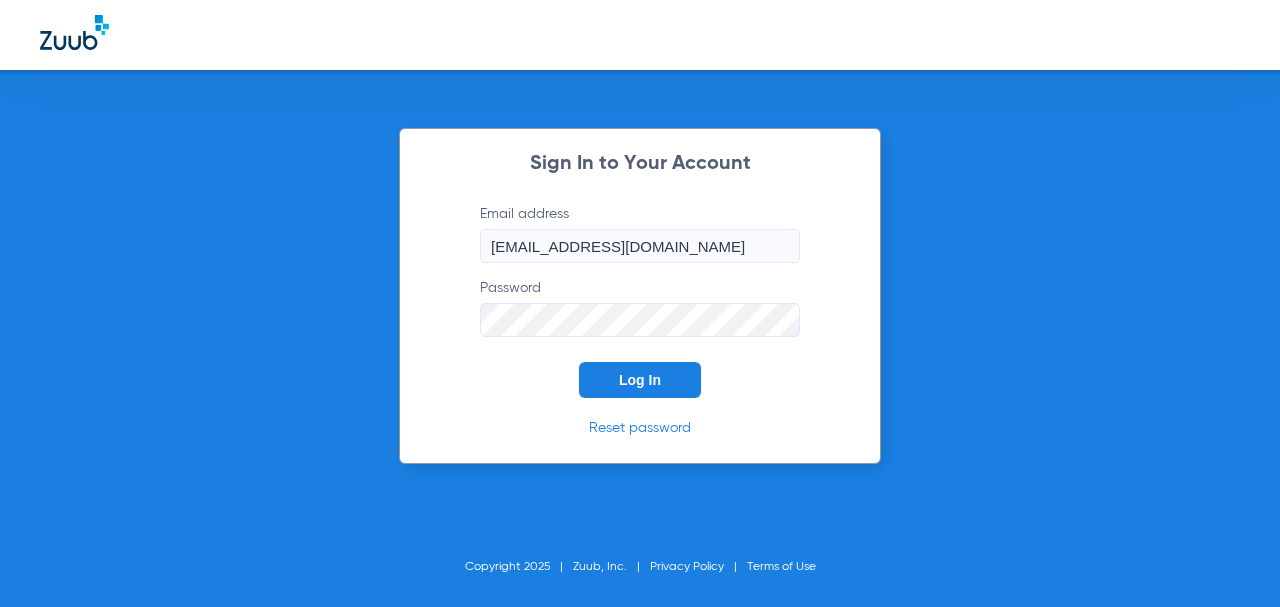 click on "Log In" 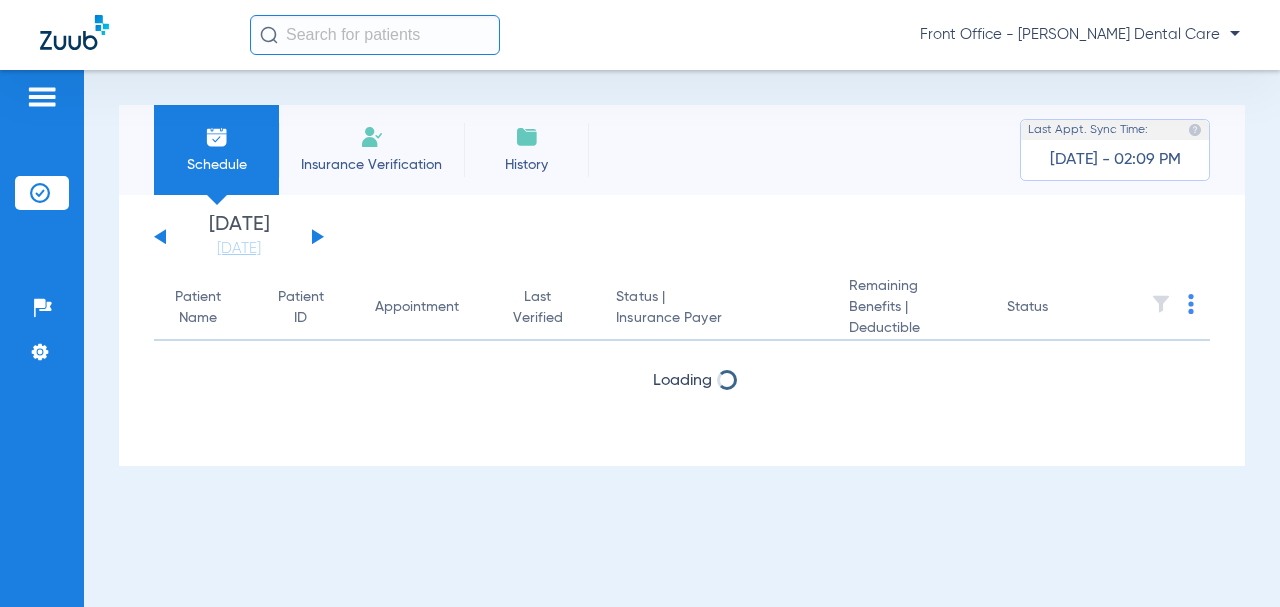 click on "[DATE]   [DATE]   [DATE]   [DATE]   [DATE]   [DATE]   [DATE]   [DATE]   [DATE]   [DATE]   [DATE]   [DATE]   [DATE]   [DATE]   [DATE]   [DATE]   [DATE]   [DATE]   [DATE]   [DATE]   [DATE]   [DATE]   [DATE]   [DATE]   [DATE]   [DATE]   [DATE]   [DATE]   [DATE]   [DATE]   [DATE]   [DATE]   [DATE]   [DATE]   [DATE]   [DATE]   [DATE]   [DATE]   [DATE]   [DATE]   [DATE]   [DATE]   [DATE]   [DATE]" 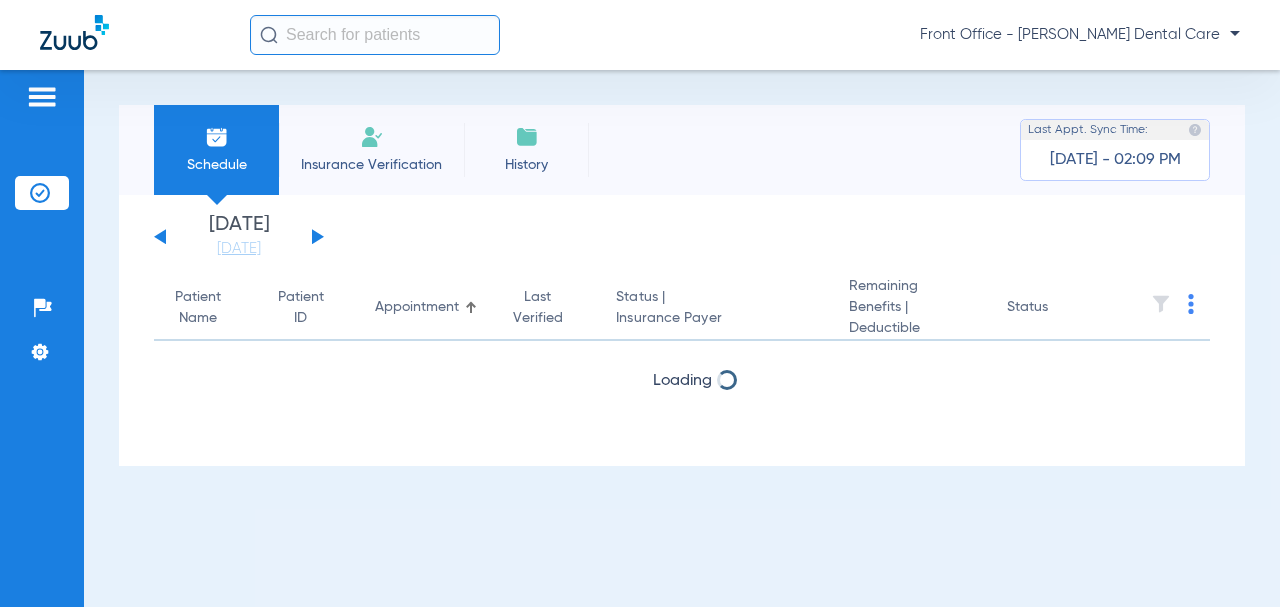 click 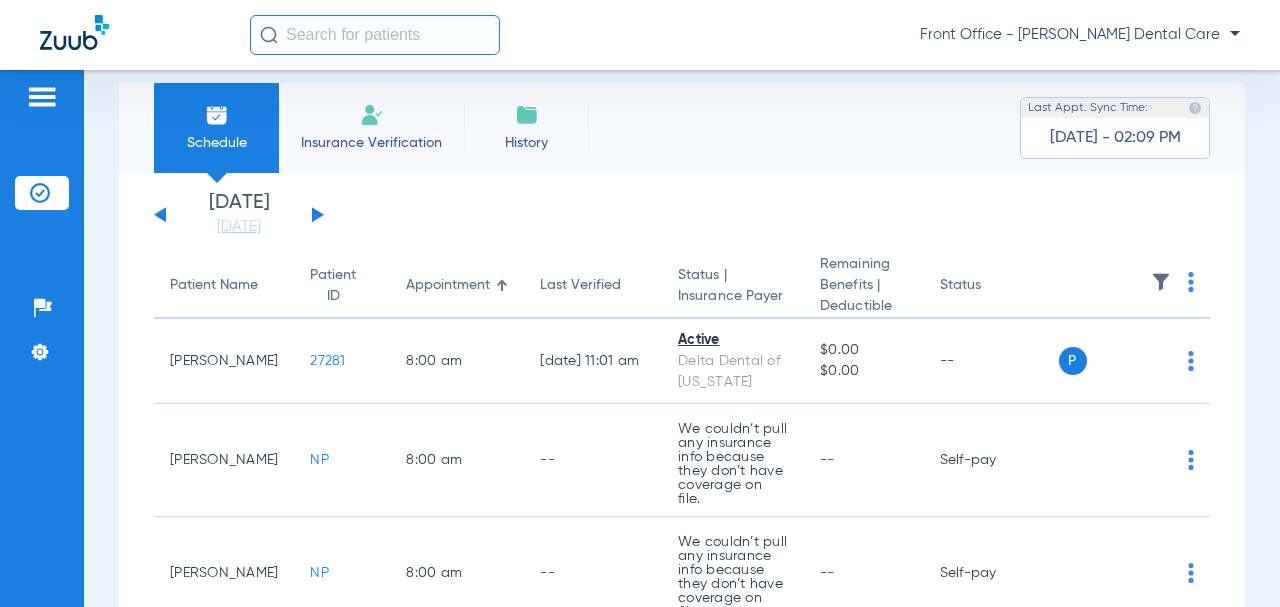 scroll, scrollTop: 0, scrollLeft: 0, axis: both 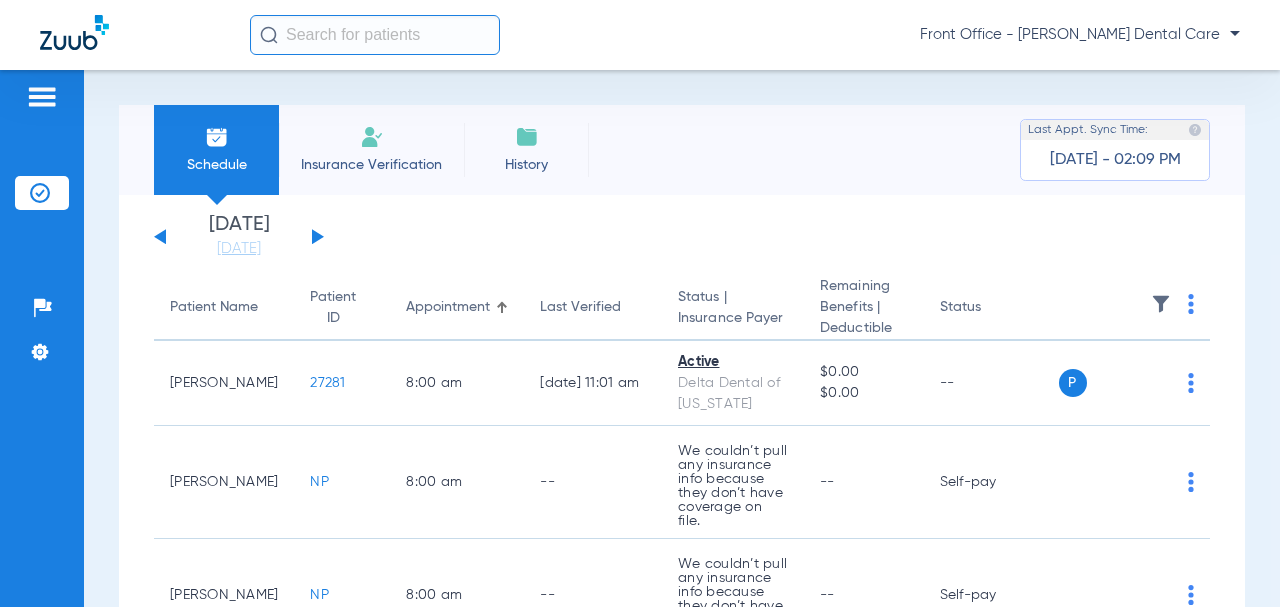 click on "[DATE]   [DATE]   [DATE]   [DATE]   [DATE]   [DATE]   [DATE]   [DATE]   [DATE]   [DATE]   [DATE]   [DATE]   [DATE]   [DATE]   [DATE]   [DATE]   [DATE]   [DATE]   [DATE]   [DATE]   [DATE]   [DATE]   [DATE]   [DATE]   [DATE]   [DATE]   [DATE]   [DATE]   [DATE]   [DATE]   [DATE]   [DATE]   [DATE]   [DATE]   [DATE]   [DATE]   [DATE]   [DATE]   [DATE]   [DATE]   [DATE]   [DATE]   [DATE]   [DATE]  Su" 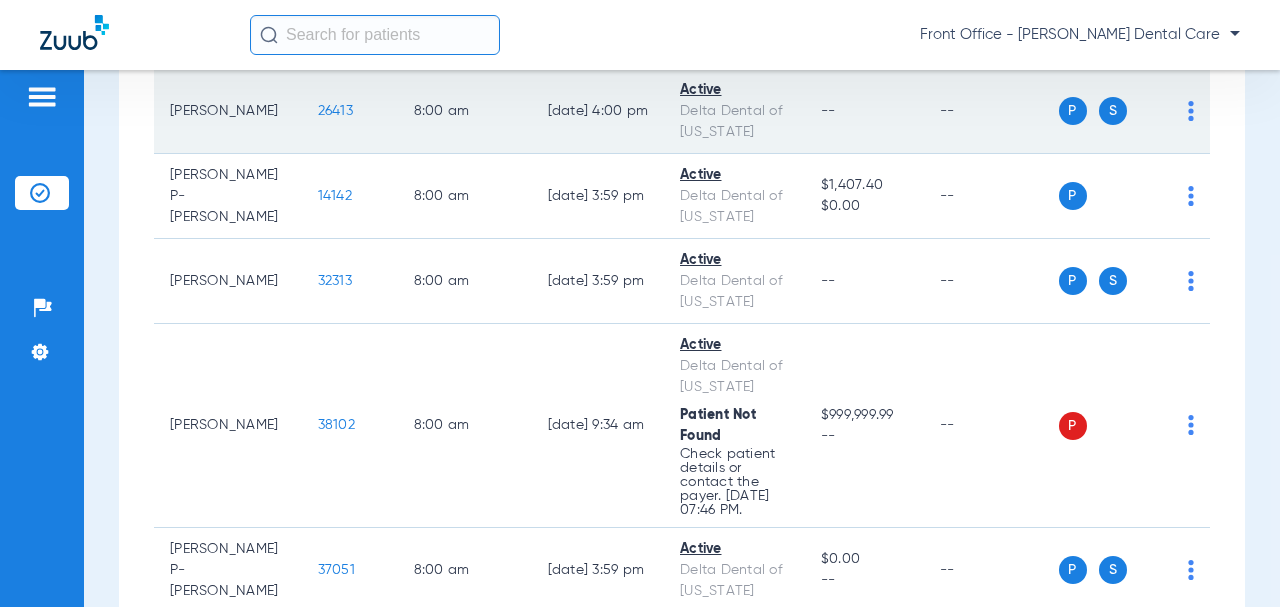 scroll, scrollTop: 300, scrollLeft: 0, axis: vertical 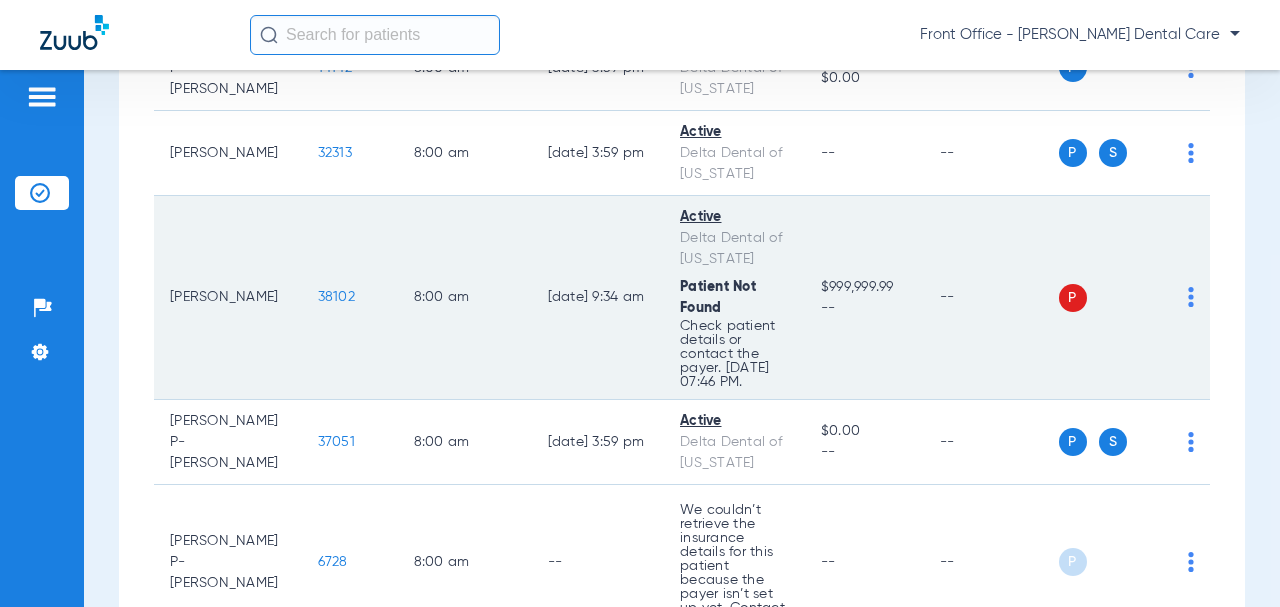 click on "38102" 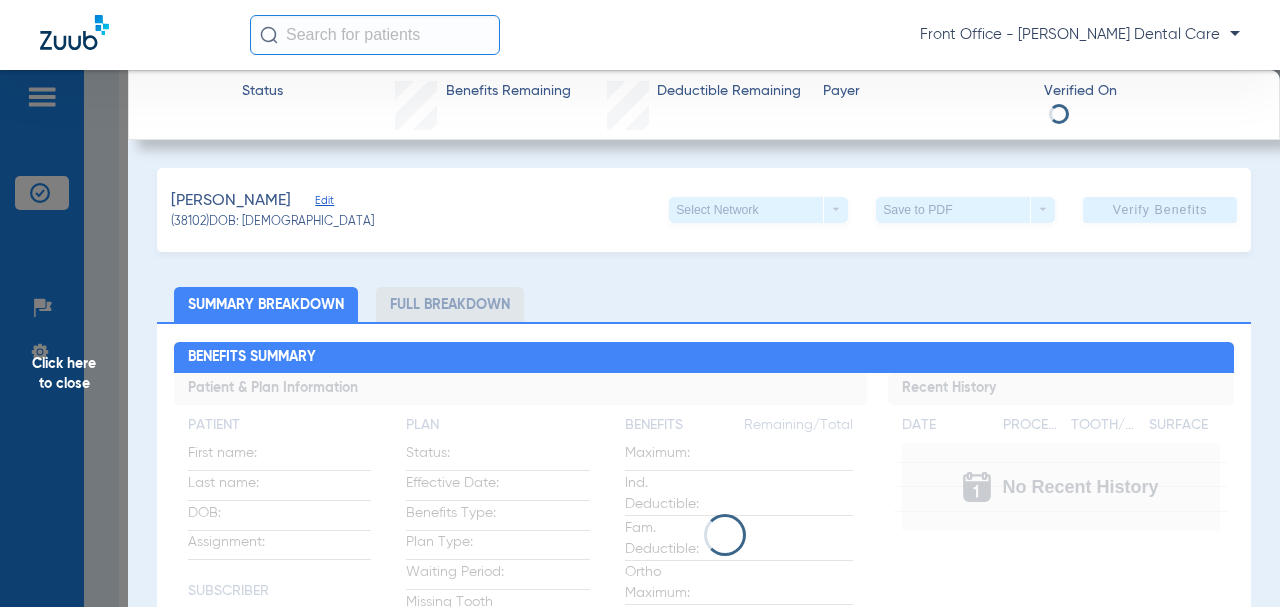 click on "Edit" 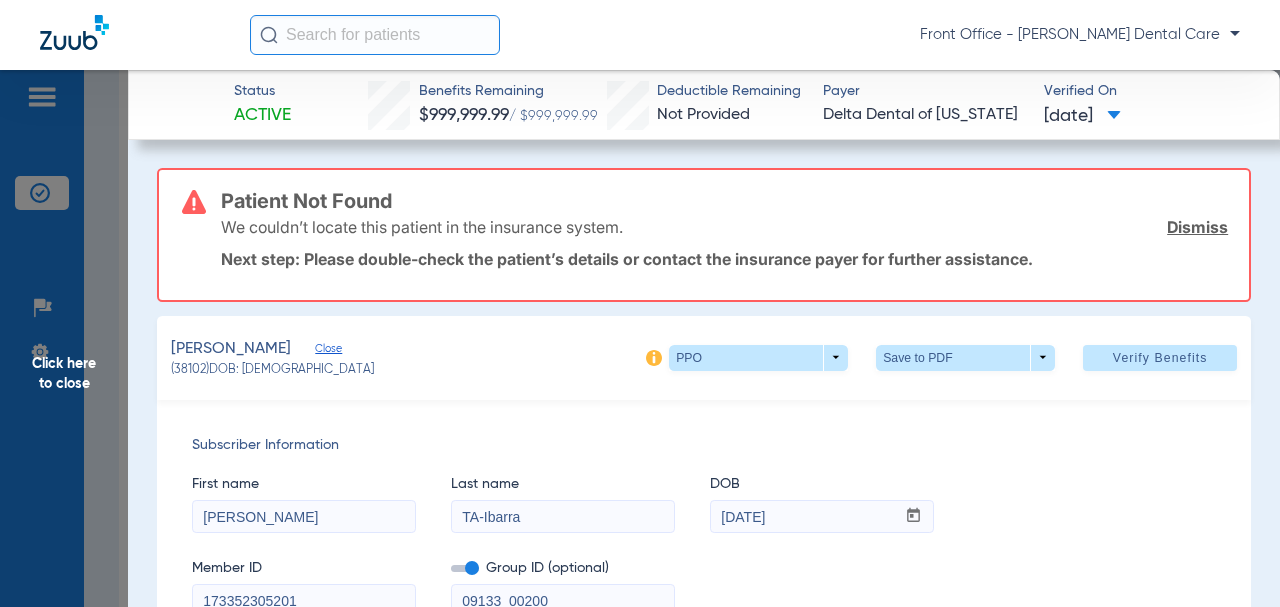scroll, scrollTop: 100, scrollLeft: 0, axis: vertical 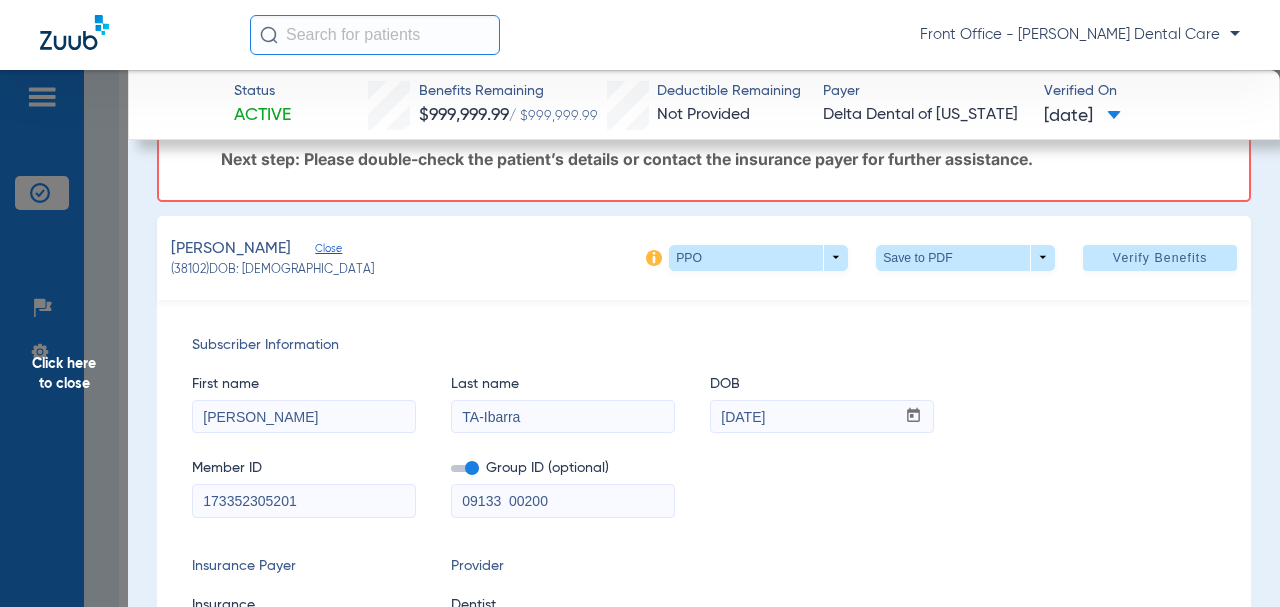 click on "TA-Ibarra" at bounding box center [563, 417] 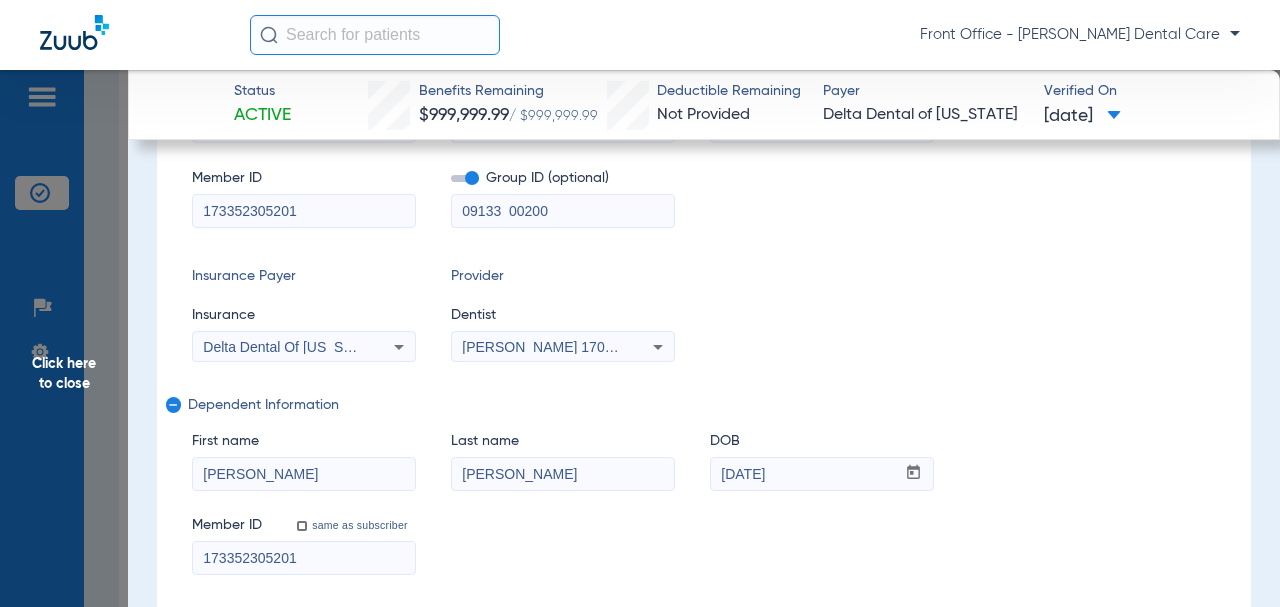 scroll, scrollTop: 400, scrollLeft: 0, axis: vertical 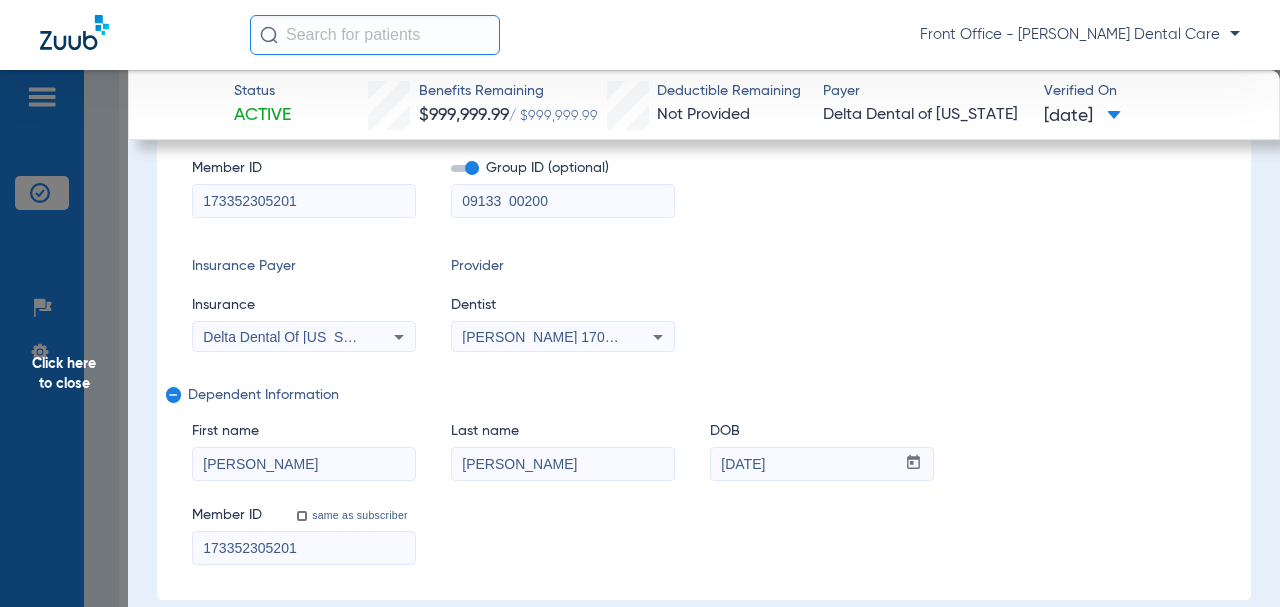 type on "[PERSON_NAME]" 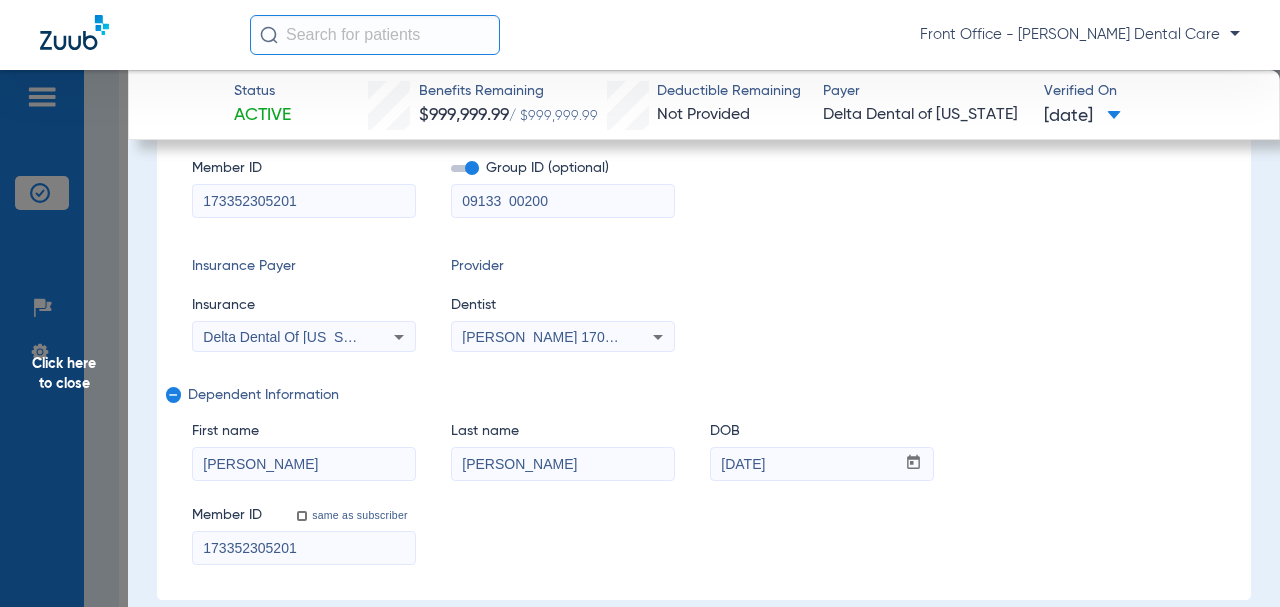 click on "First name  [PERSON_NAME]  Last name  [PERSON_NAME]  DOB  mm / dd / yyyy [DATE]" 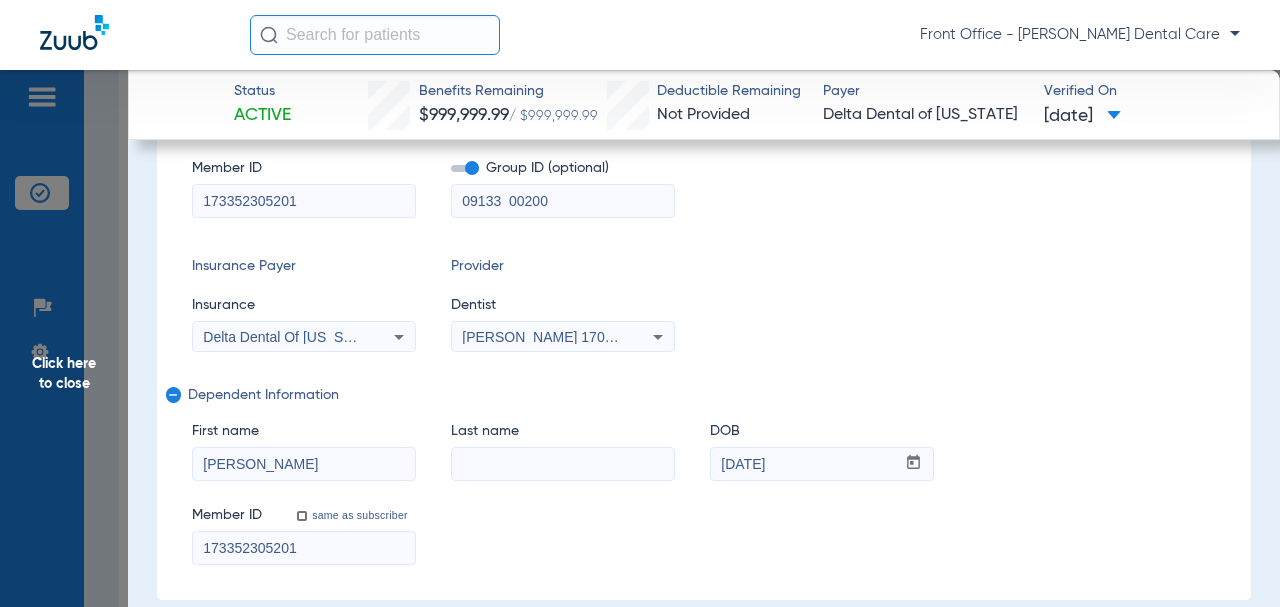 type 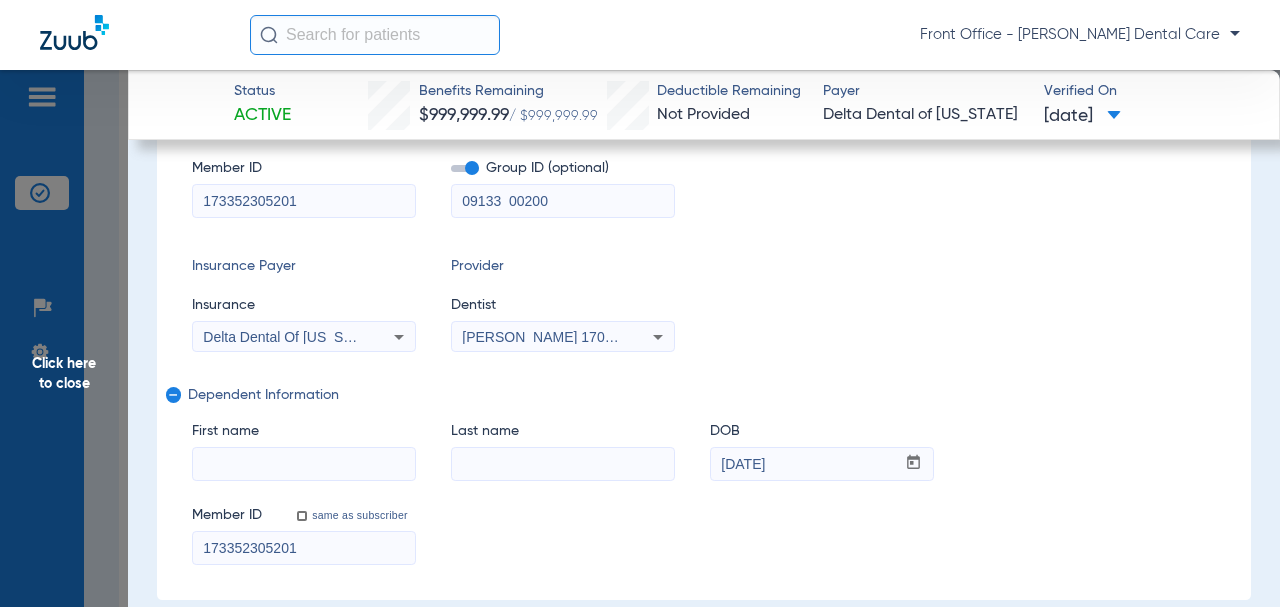 type 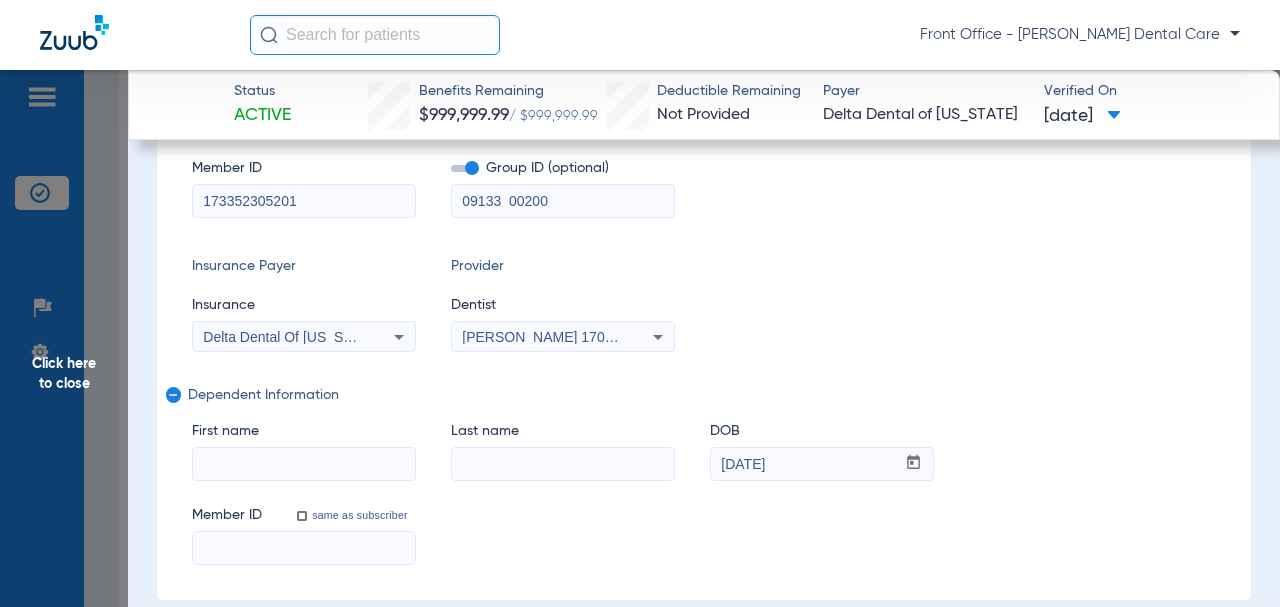 type 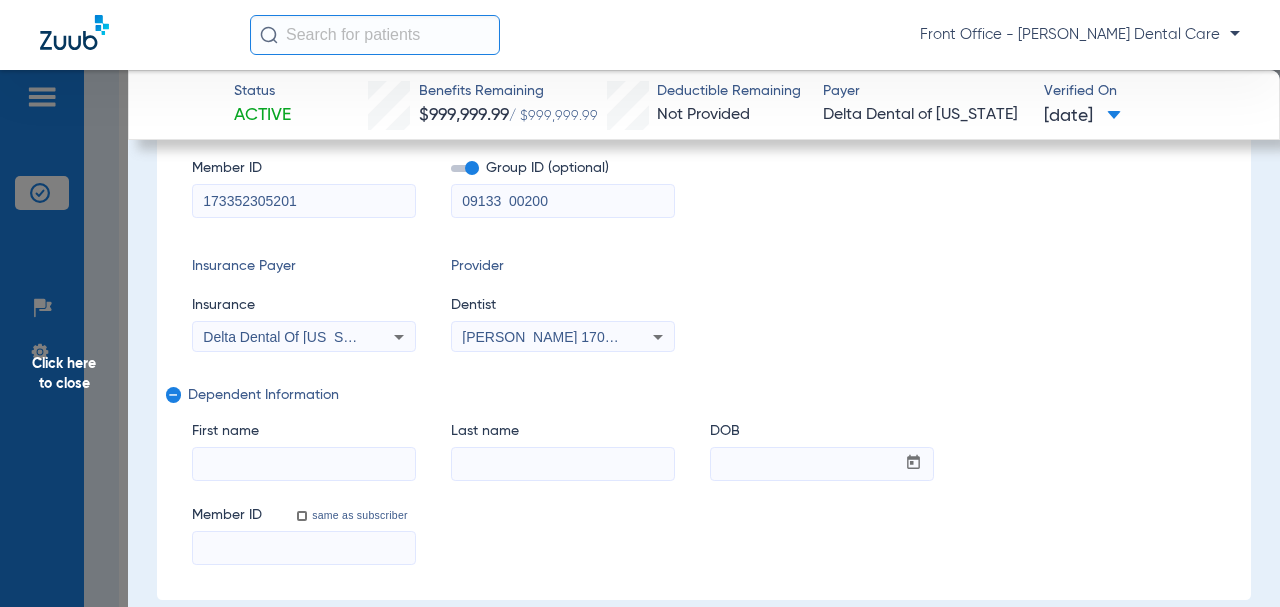 click on "remove" 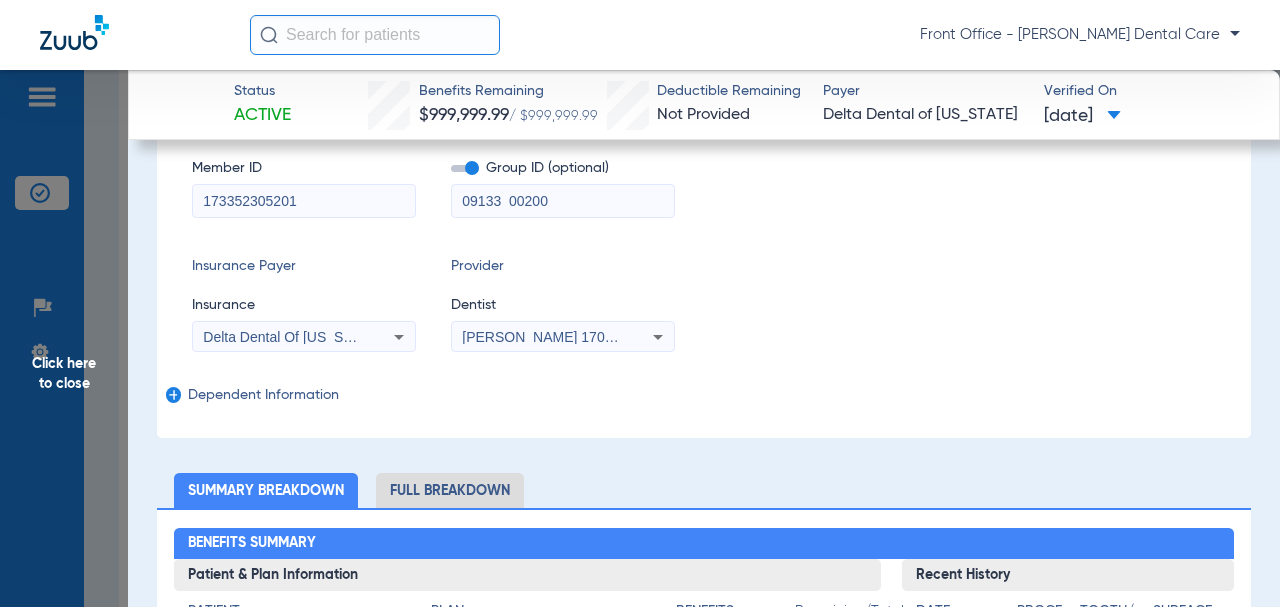 drag, startPoint x: 555, startPoint y: 202, endPoint x: 485, endPoint y: 202, distance: 70 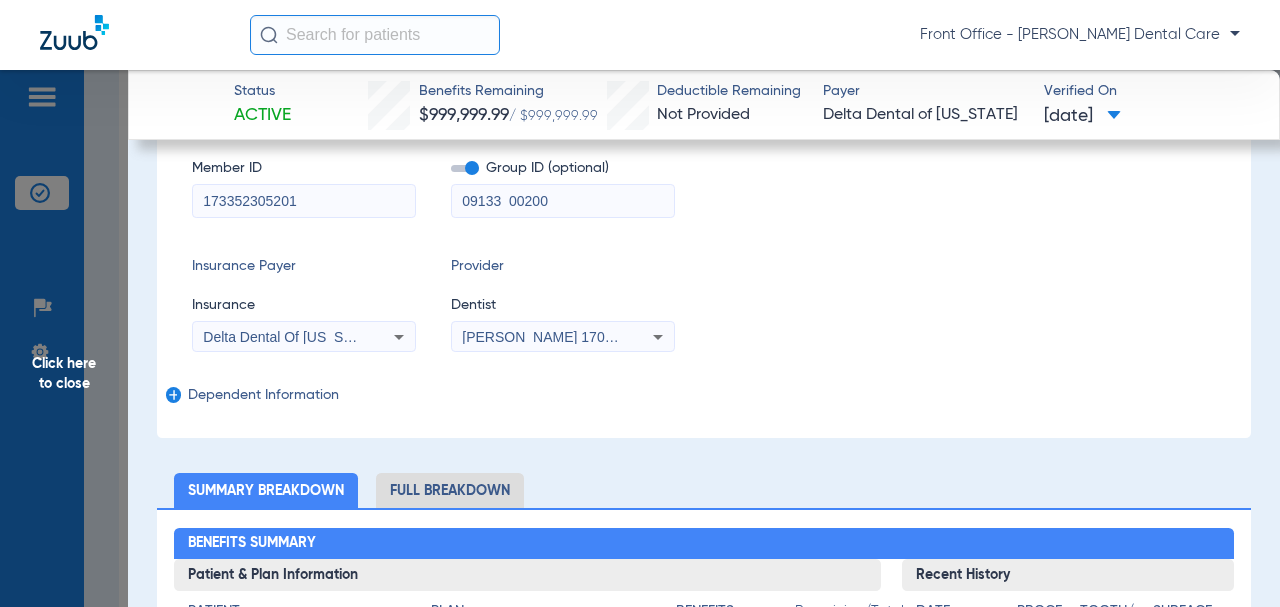 paste on "-" 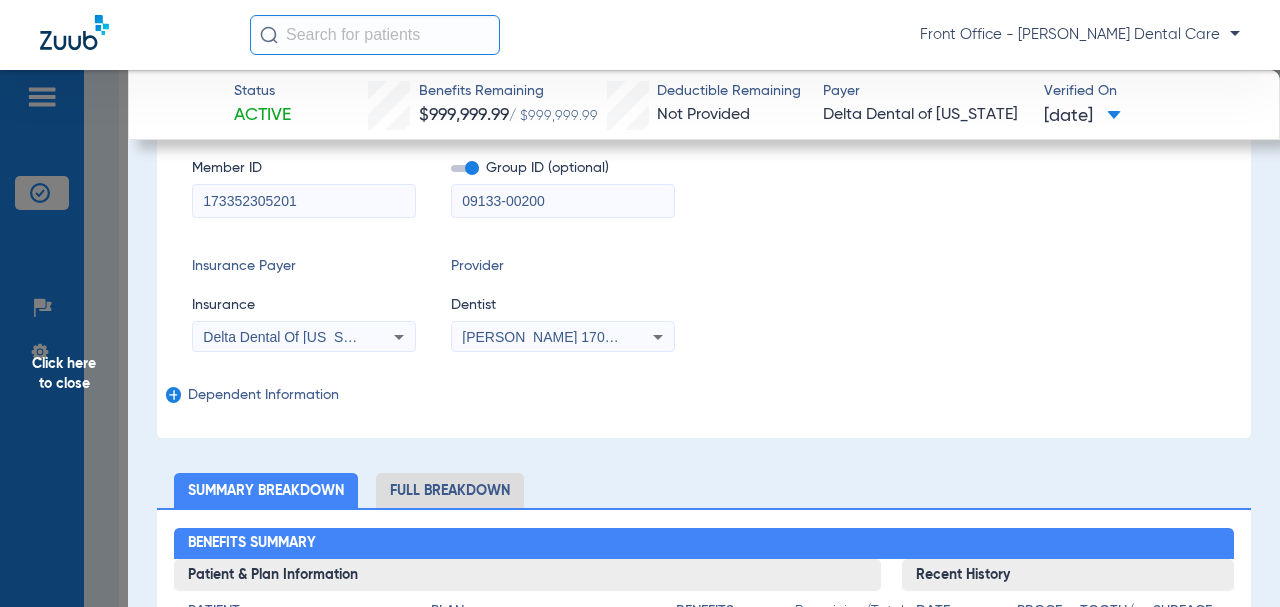 type on "09133-00200" 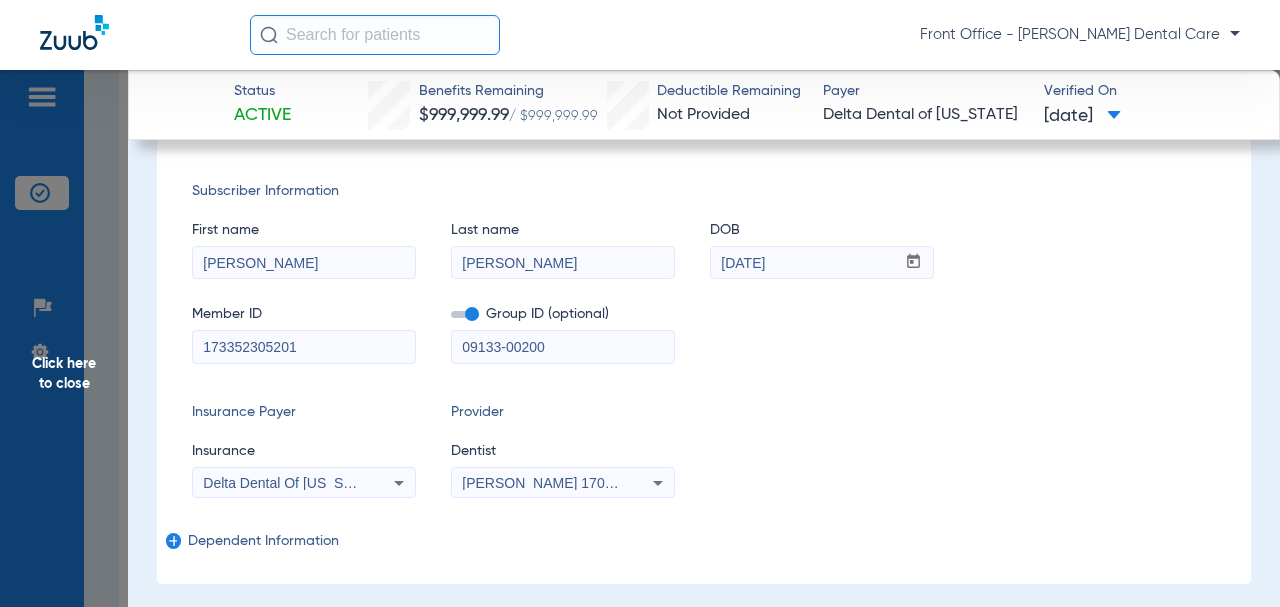 scroll, scrollTop: 200, scrollLeft: 0, axis: vertical 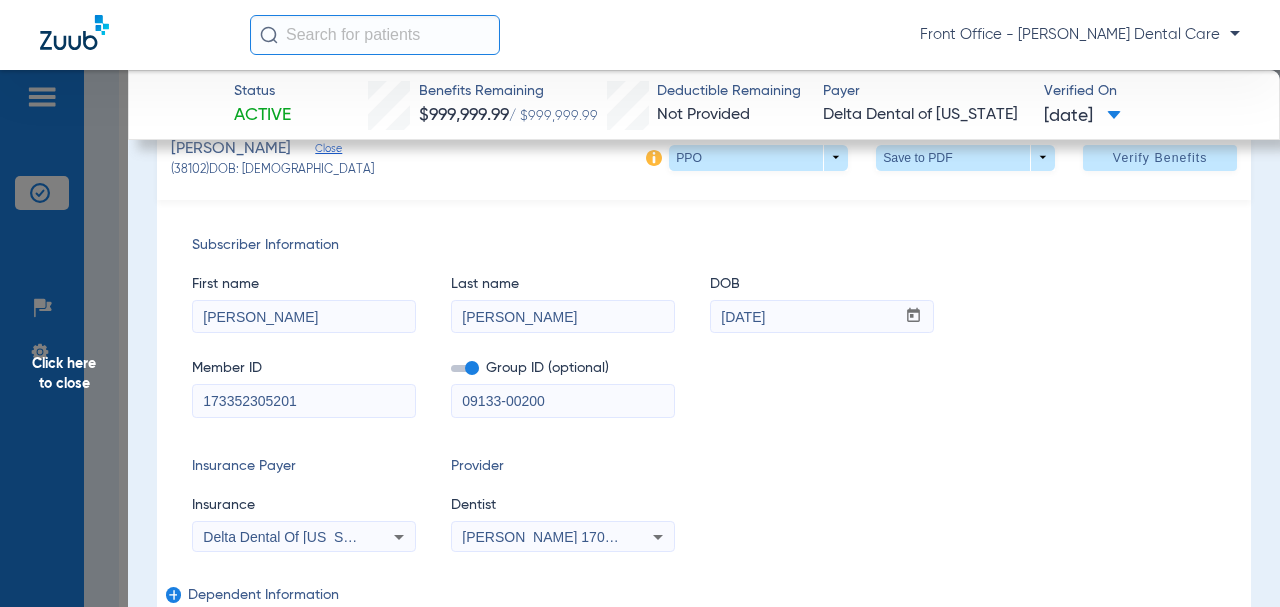 drag, startPoint x: 275, startPoint y: 398, endPoint x: 141, endPoint y: 401, distance: 134.03358 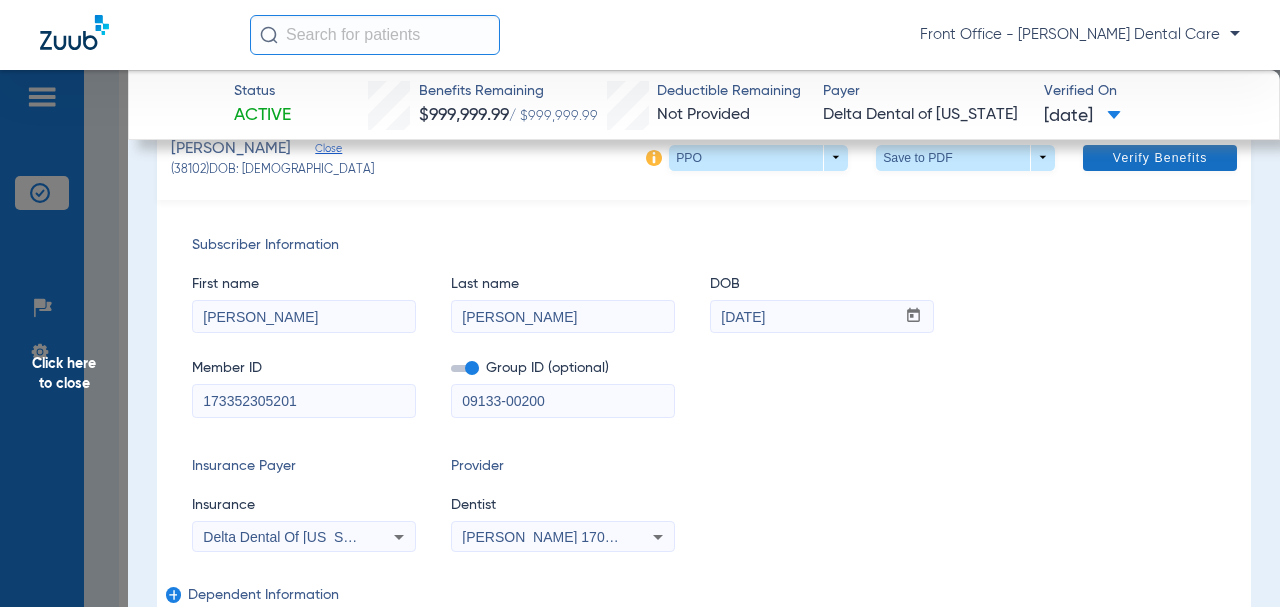 click 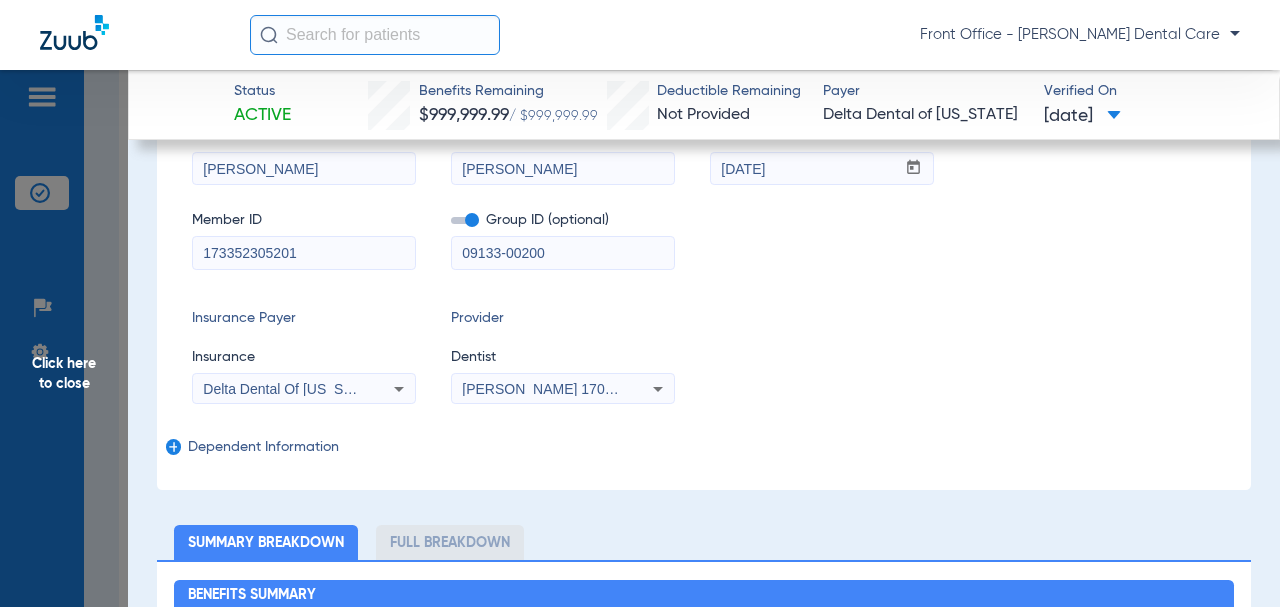 scroll, scrollTop: 52, scrollLeft: 0, axis: vertical 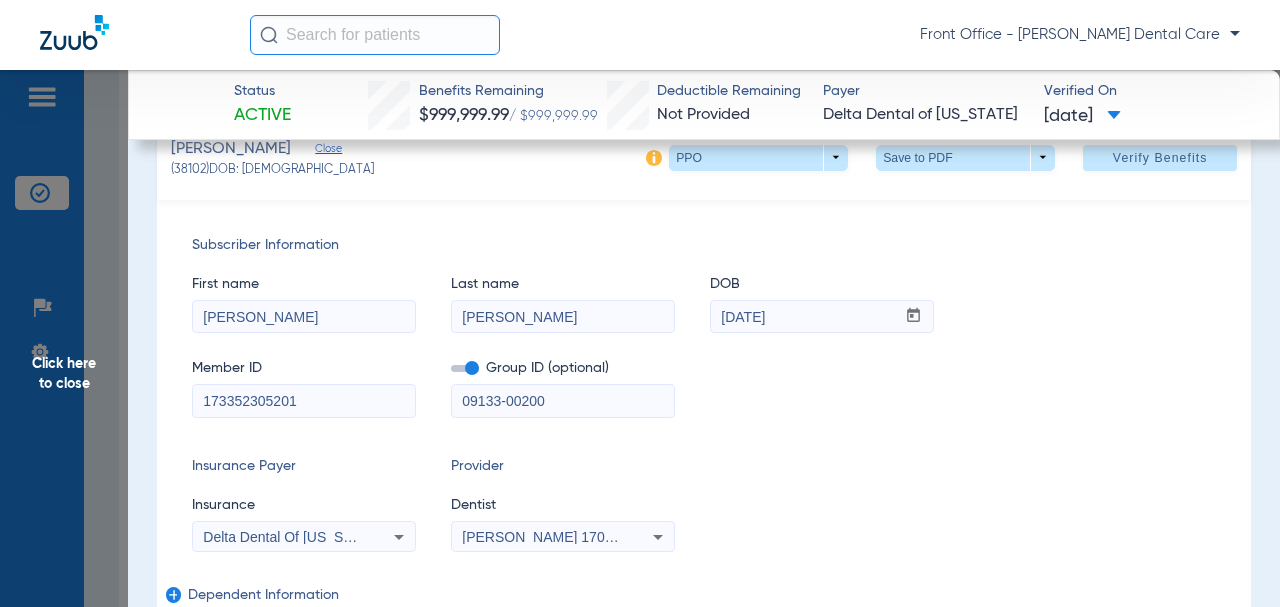 click on "Click here to close" 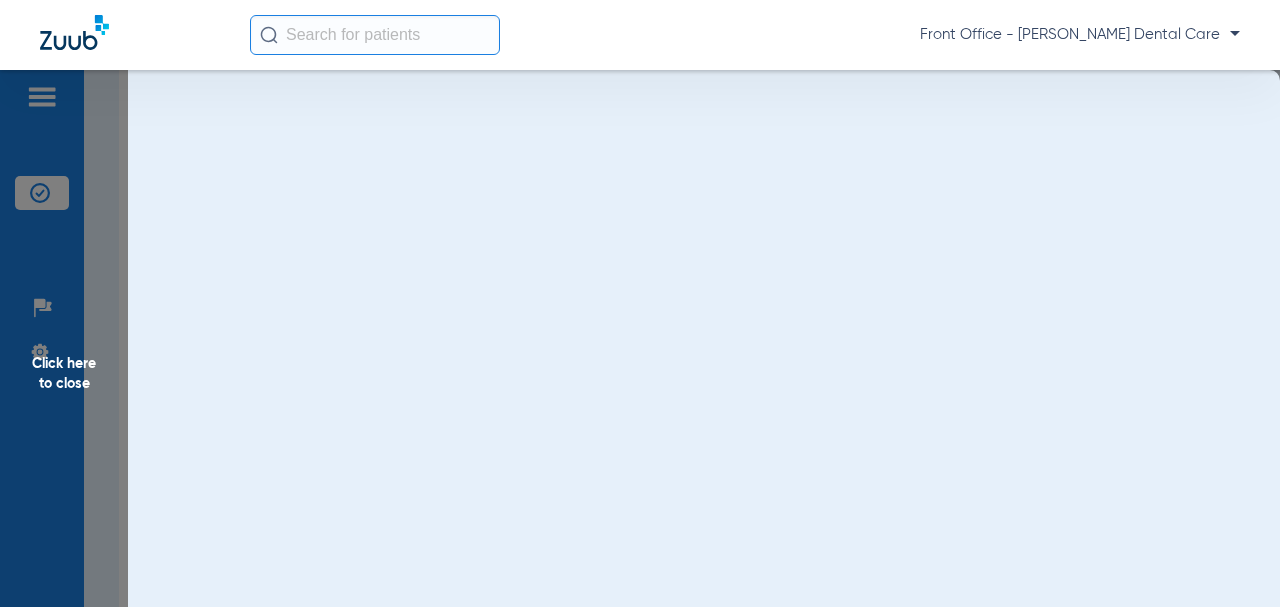 scroll, scrollTop: 0, scrollLeft: 0, axis: both 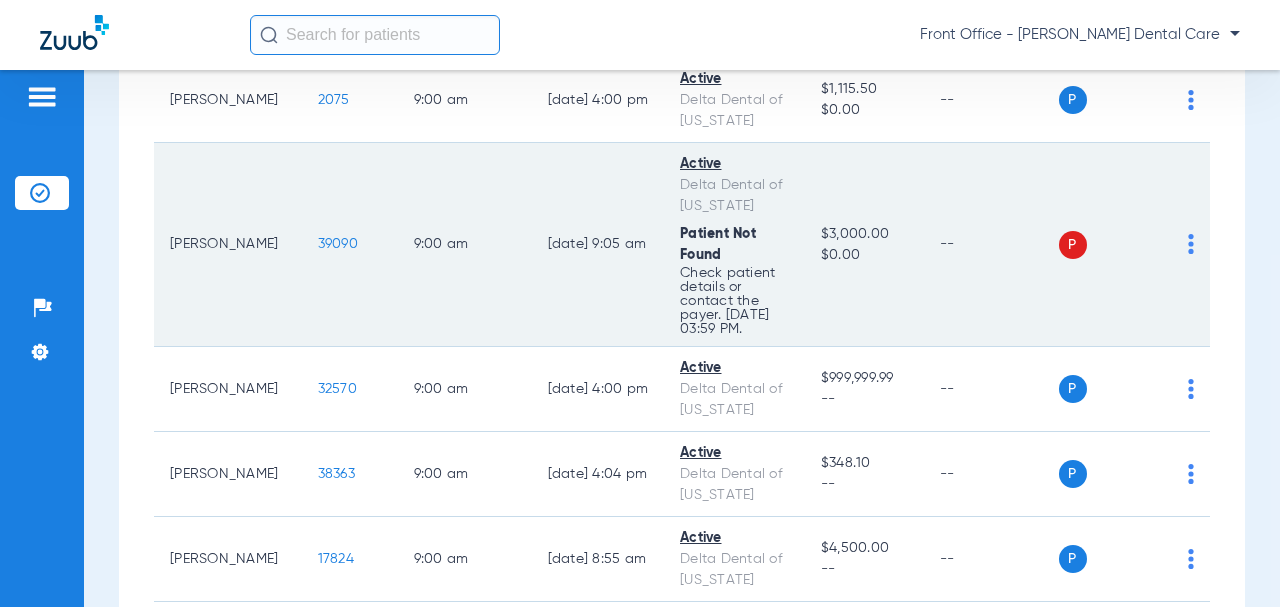 click on "39090" 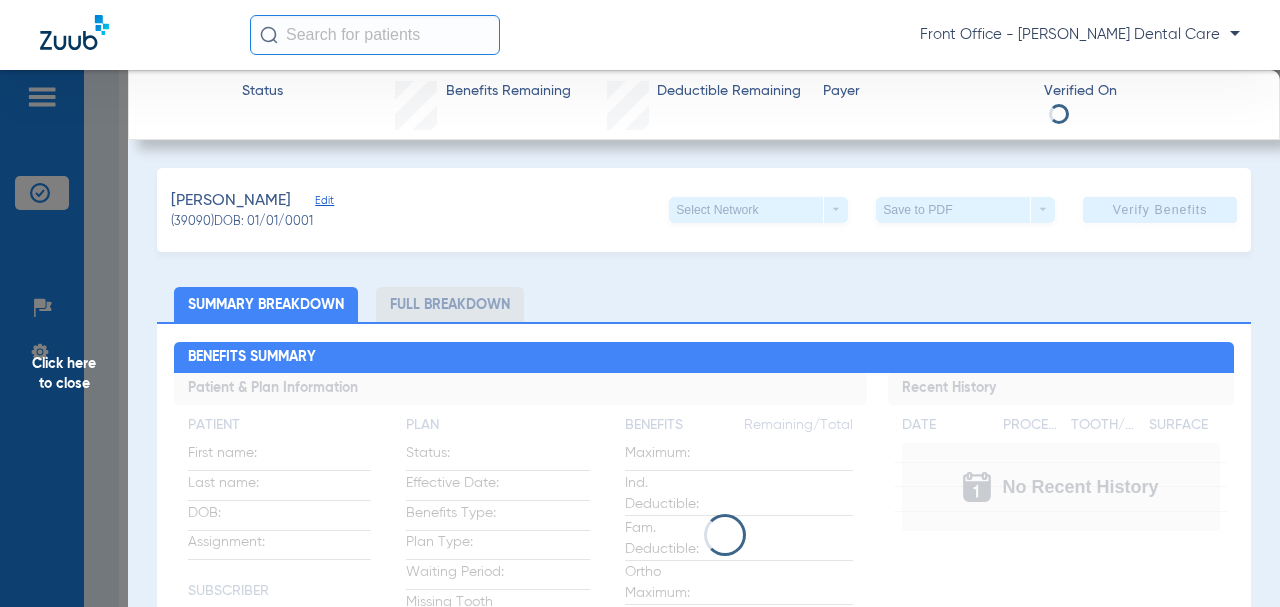 click on "Edit" 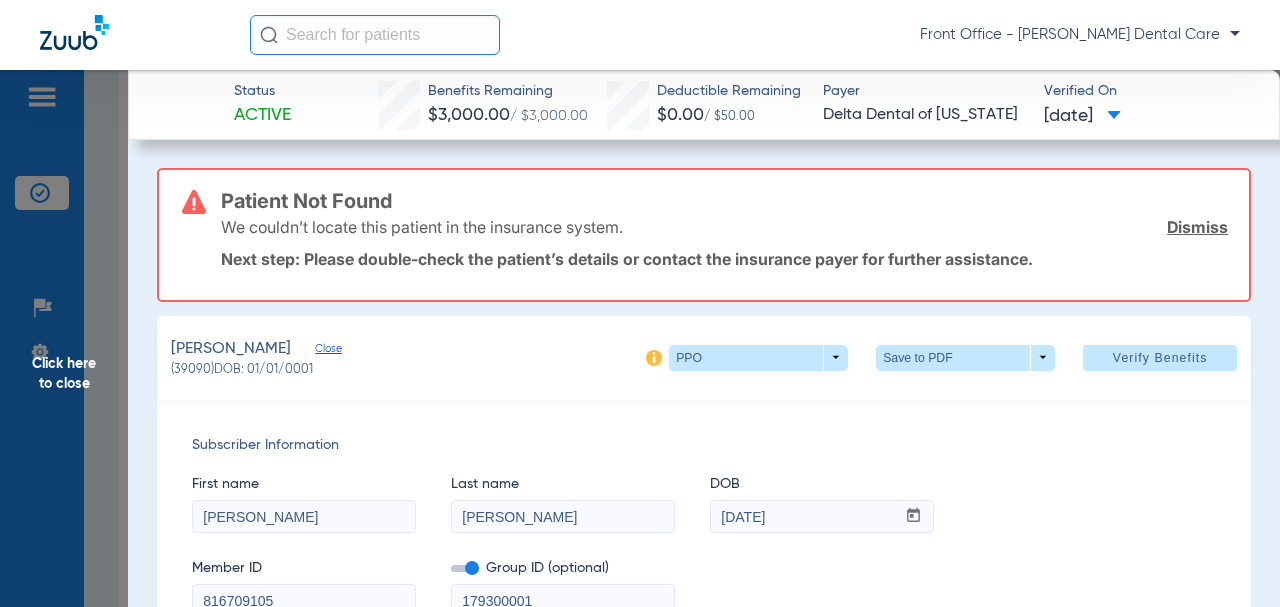 scroll, scrollTop: 300, scrollLeft: 0, axis: vertical 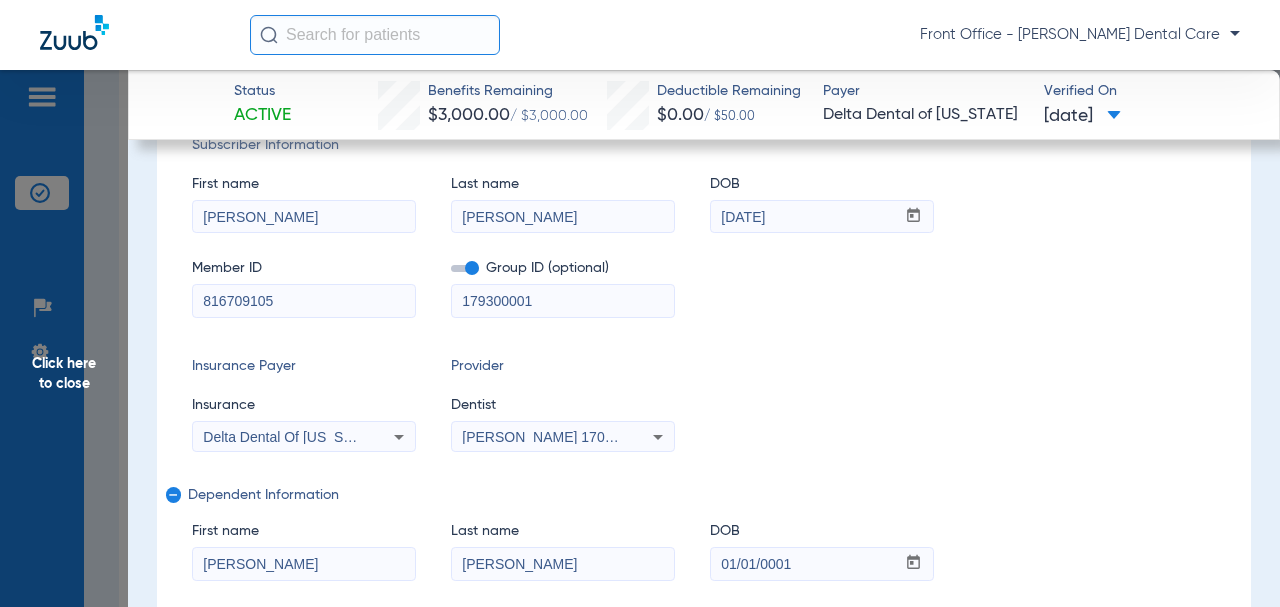 drag, startPoint x: 516, startPoint y: 304, endPoint x: 499, endPoint y: 300, distance: 17.464249 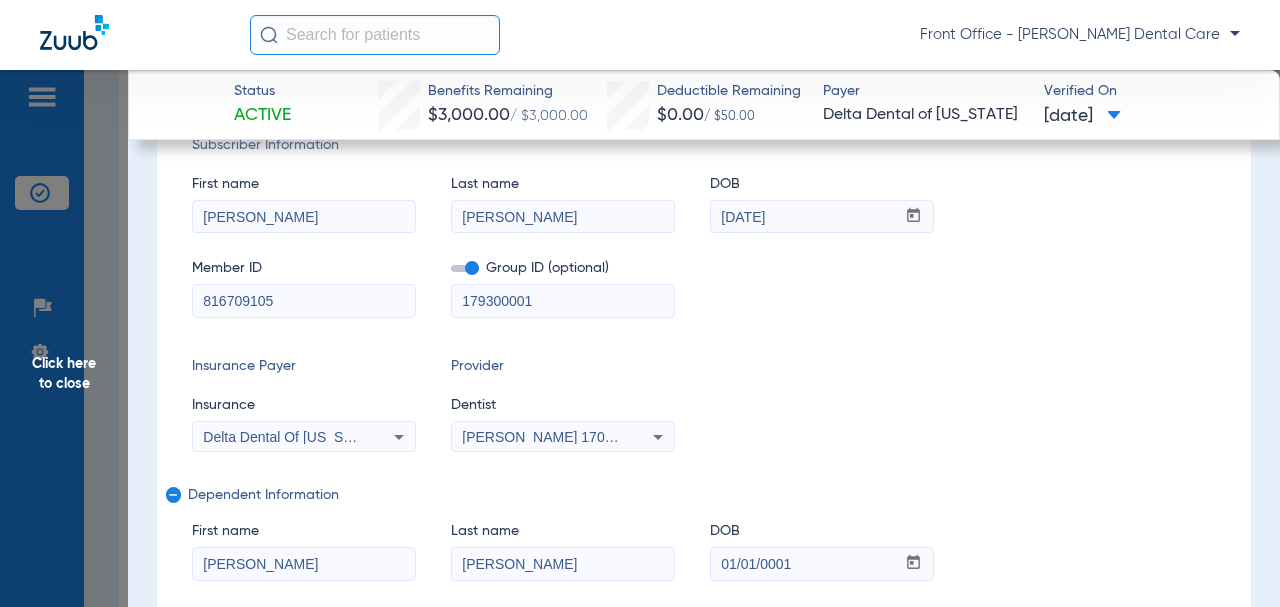 paste on "-0" 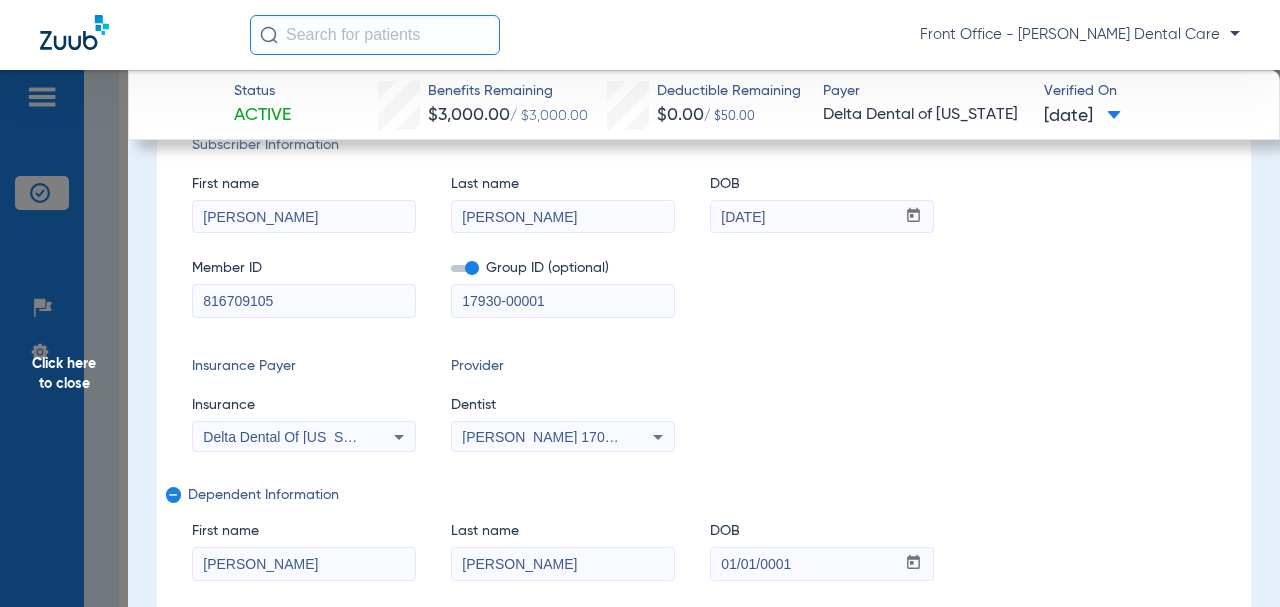 type on "17930-00001" 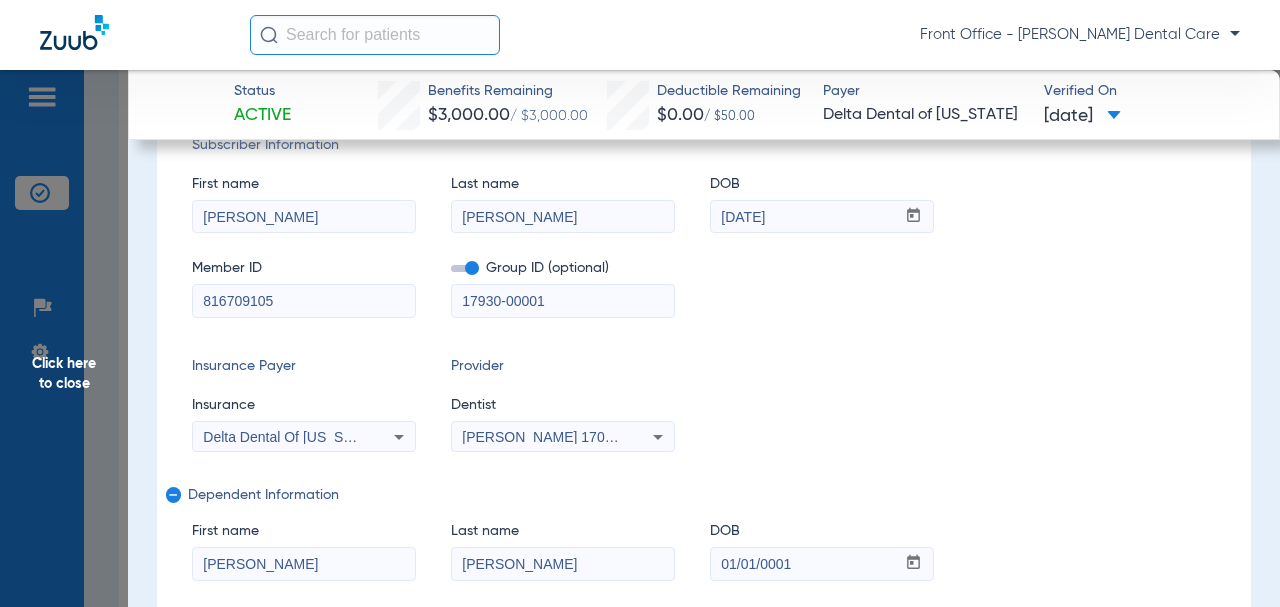drag, startPoint x: 253, startPoint y: 295, endPoint x: 188, endPoint y: 295, distance: 65 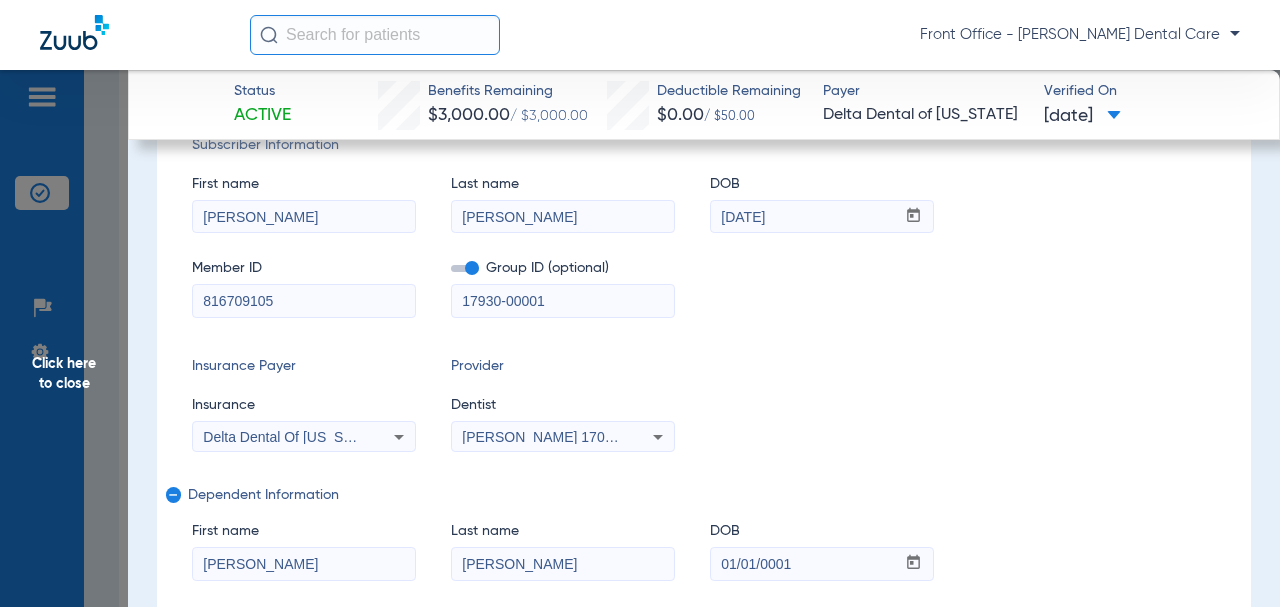 paste on "114889296901" 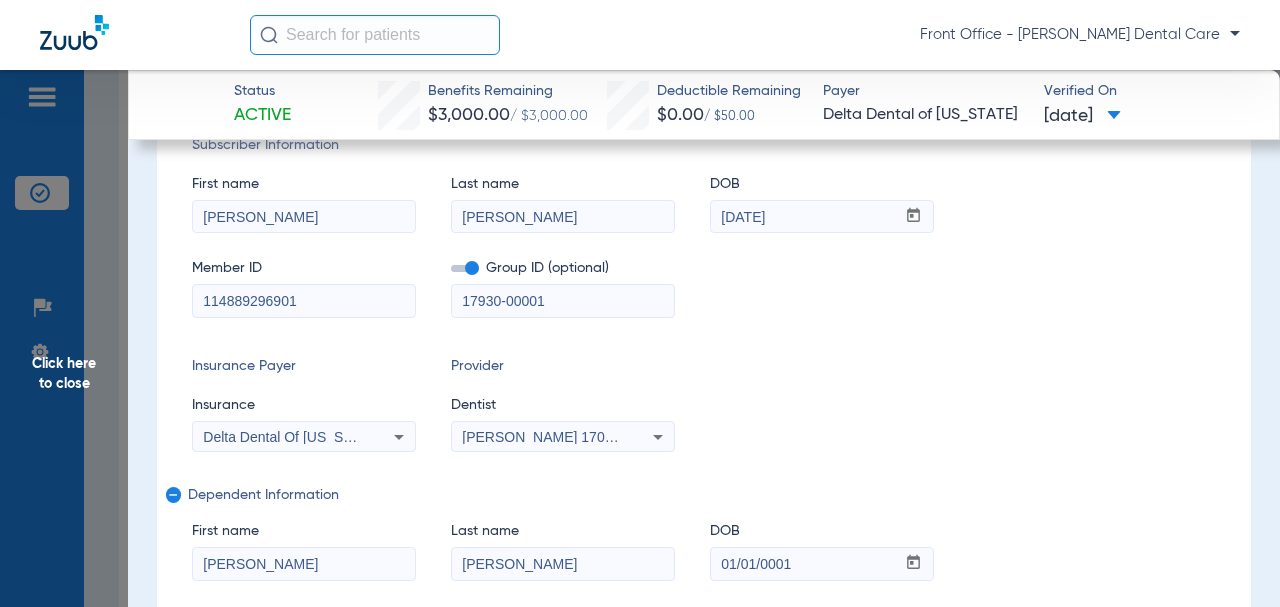 scroll, scrollTop: 400, scrollLeft: 0, axis: vertical 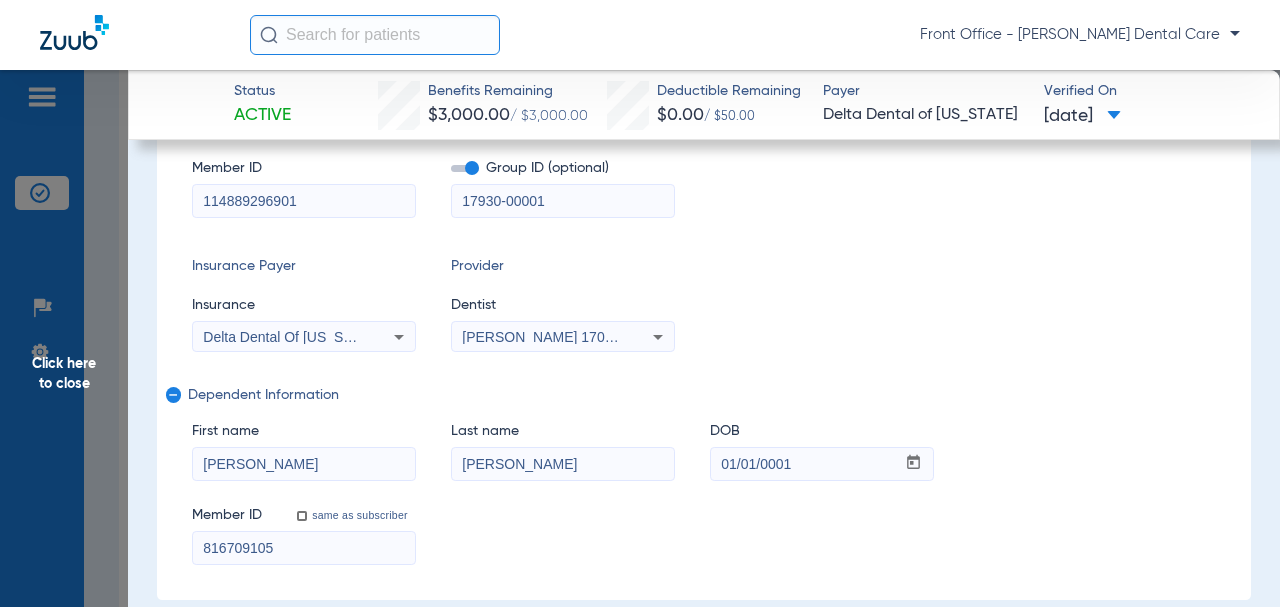 type on "114889296901" 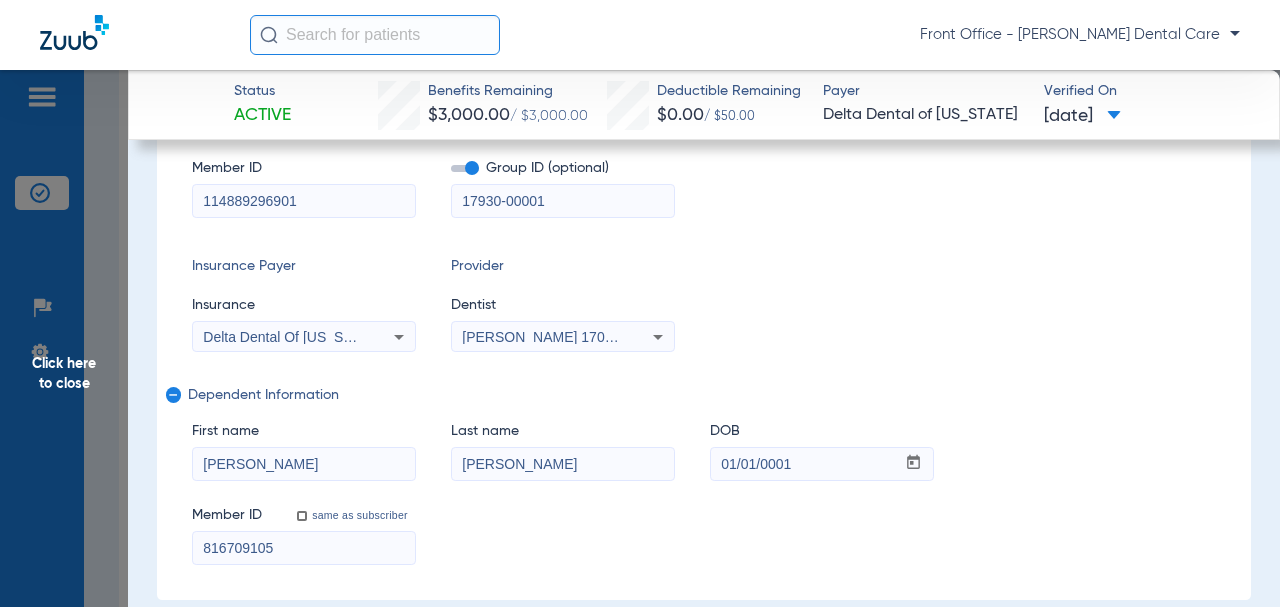 paste on "114889296902" 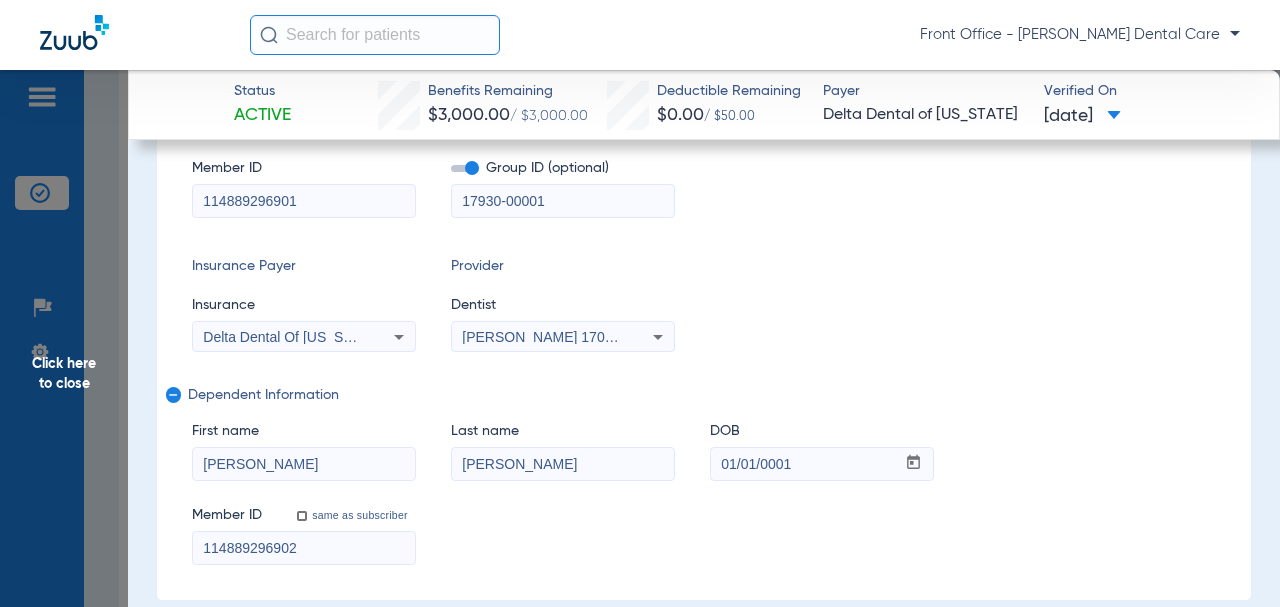 type on "114889296902" 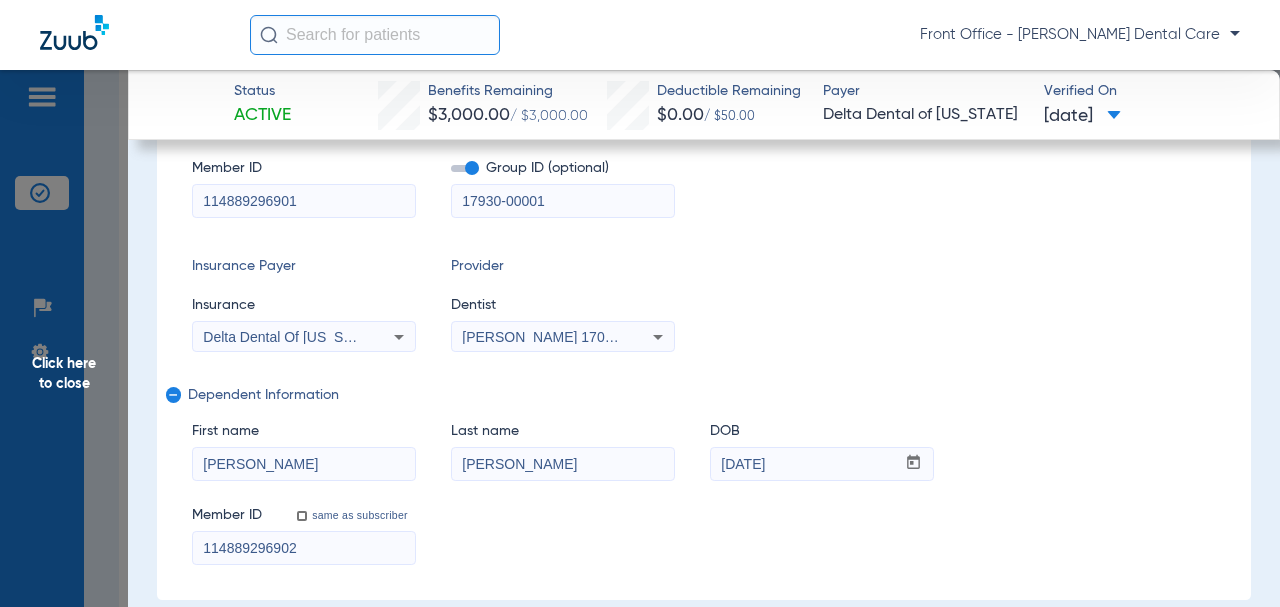 type on "[DATE]" 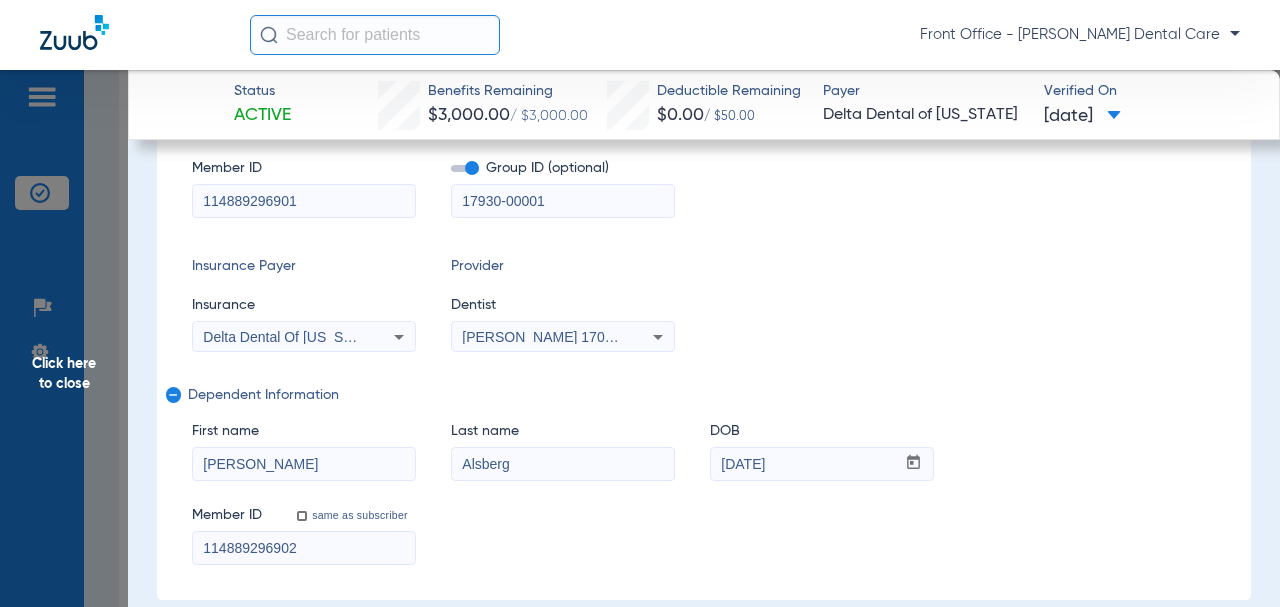 type on "Alsberg" 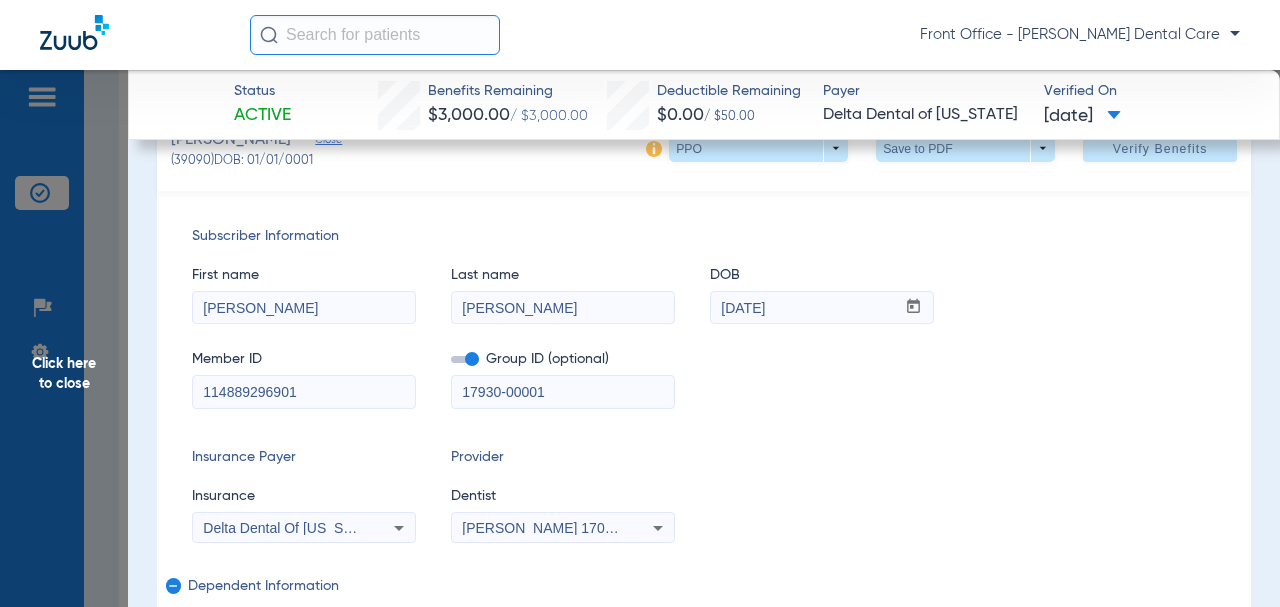 scroll, scrollTop: 200, scrollLeft: 0, axis: vertical 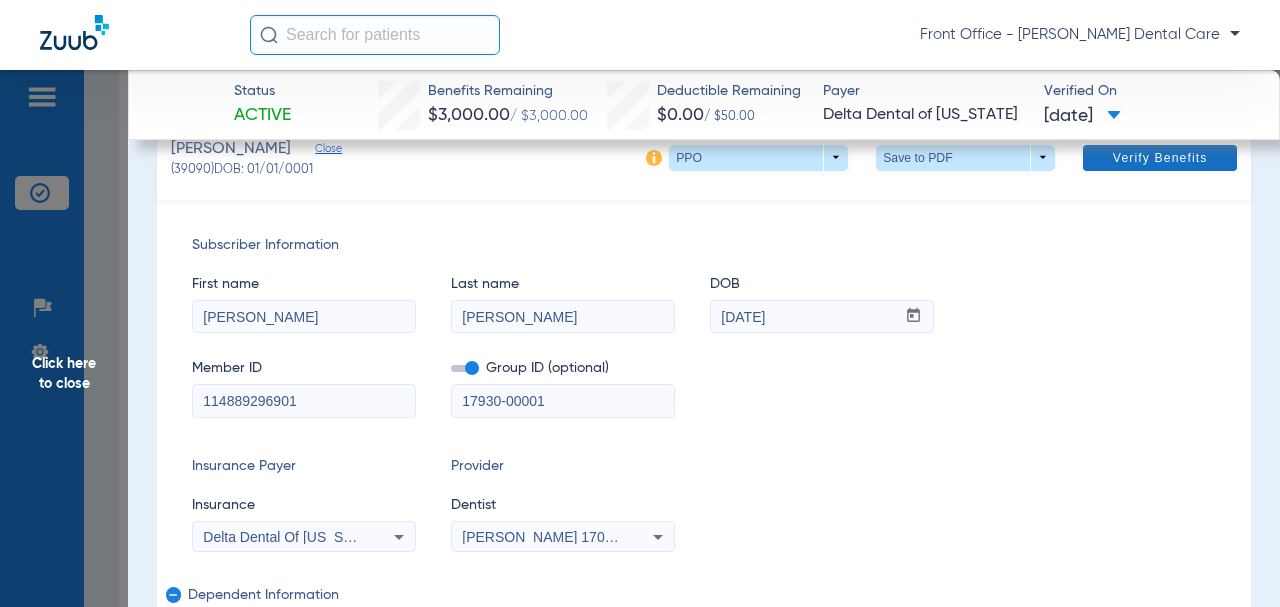 click 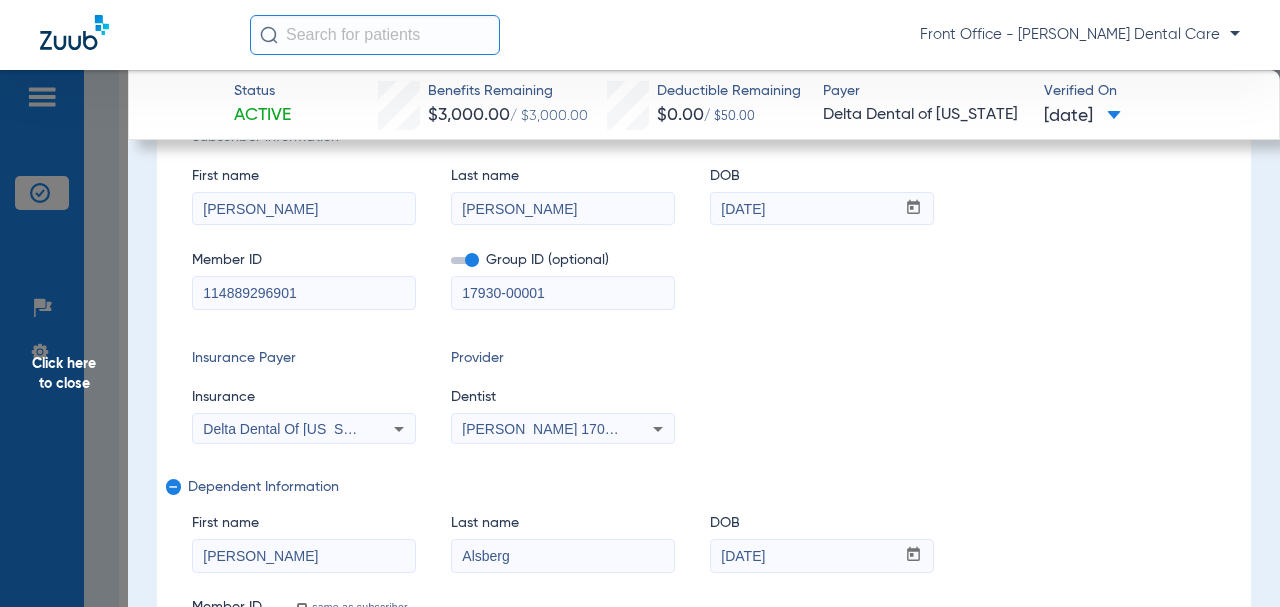 scroll, scrollTop: 400, scrollLeft: 0, axis: vertical 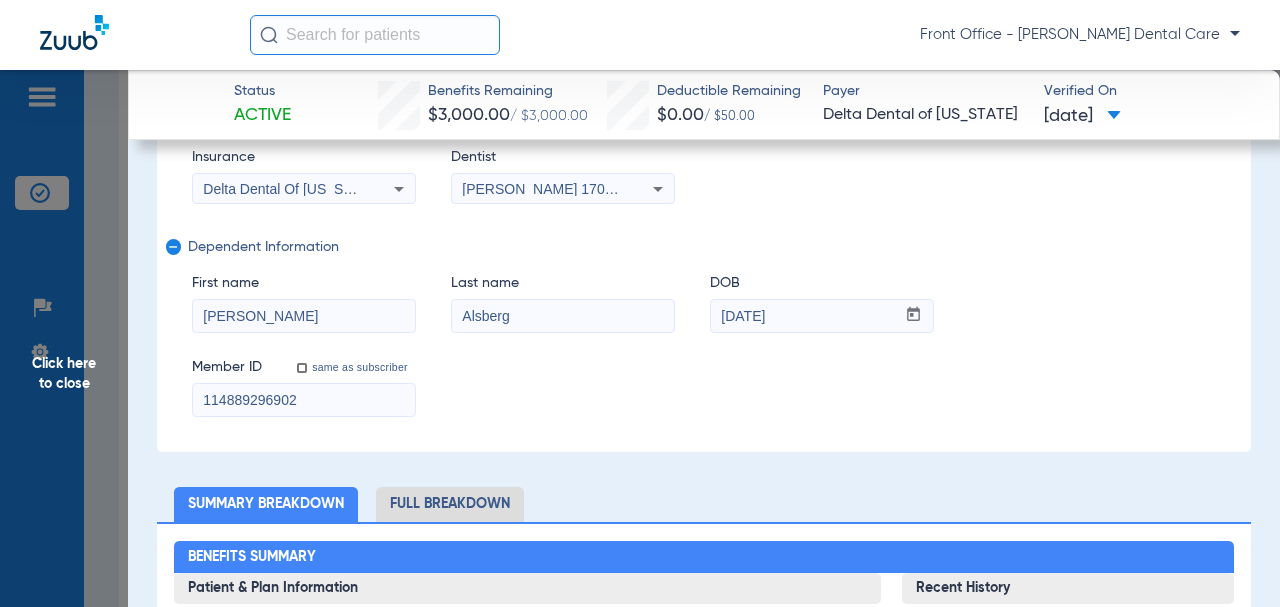 click on "Click here to close" 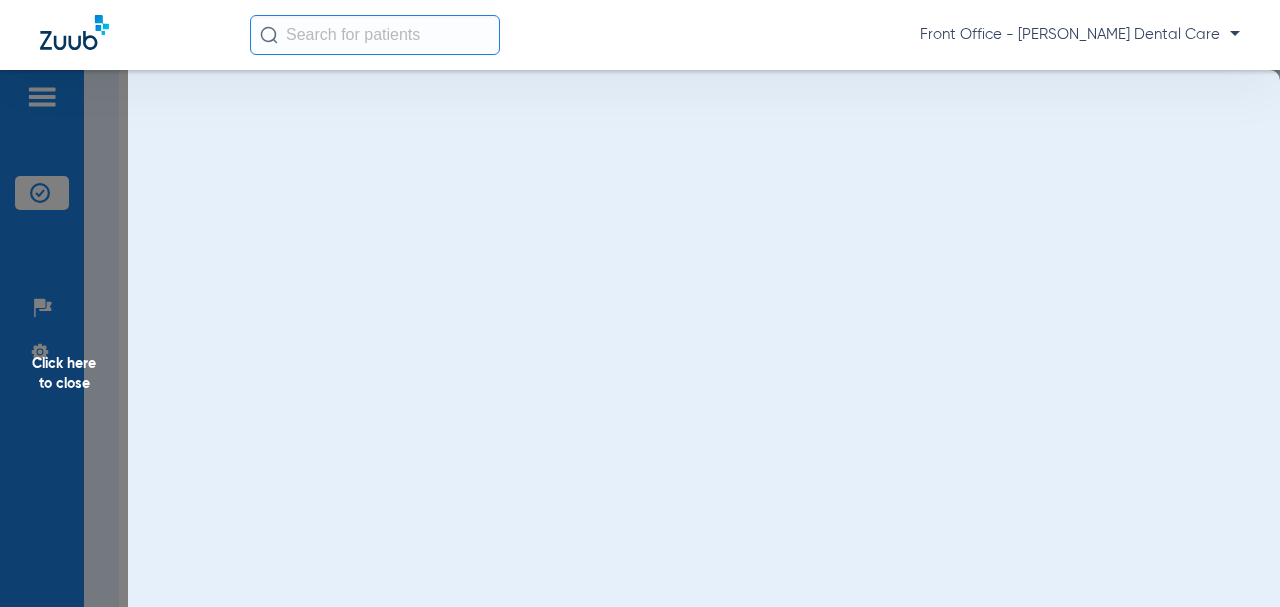 scroll, scrollTop: 0, scrollLeft: 0, axis: both 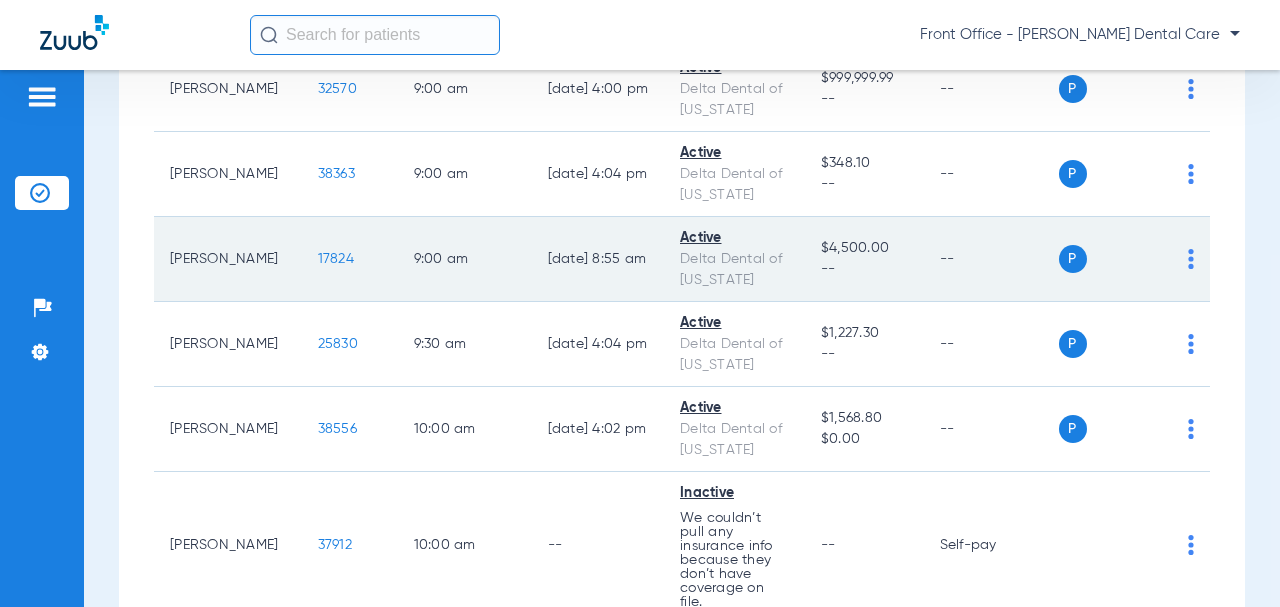 click 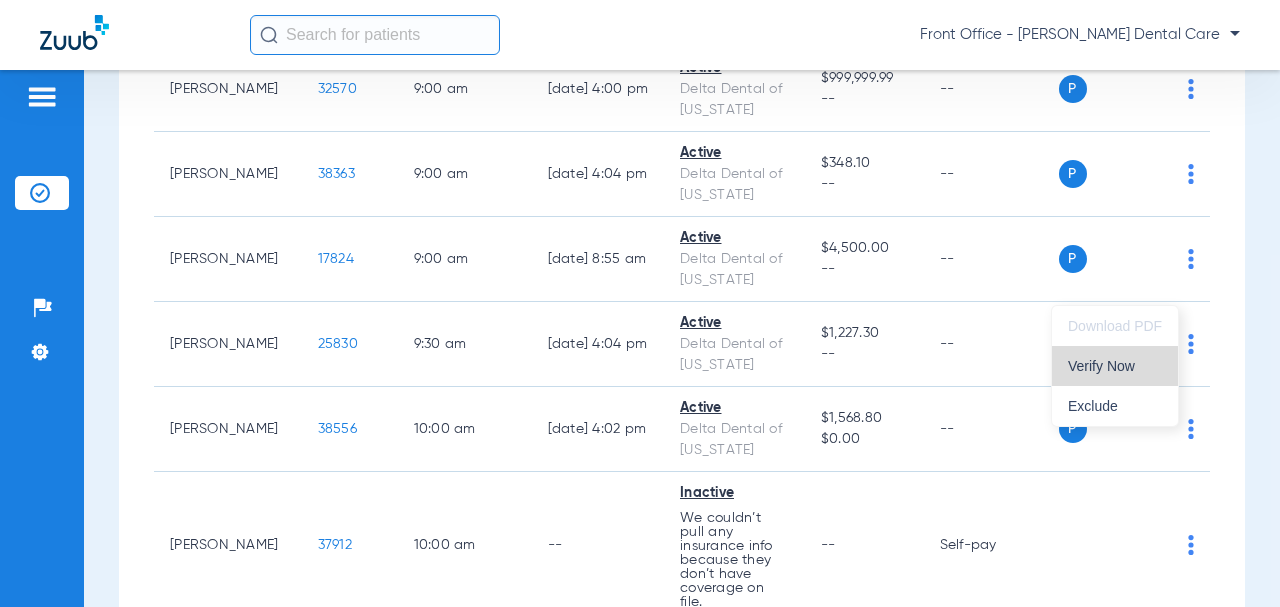 click on "Verify Now" at bounding box center (1115, 366) 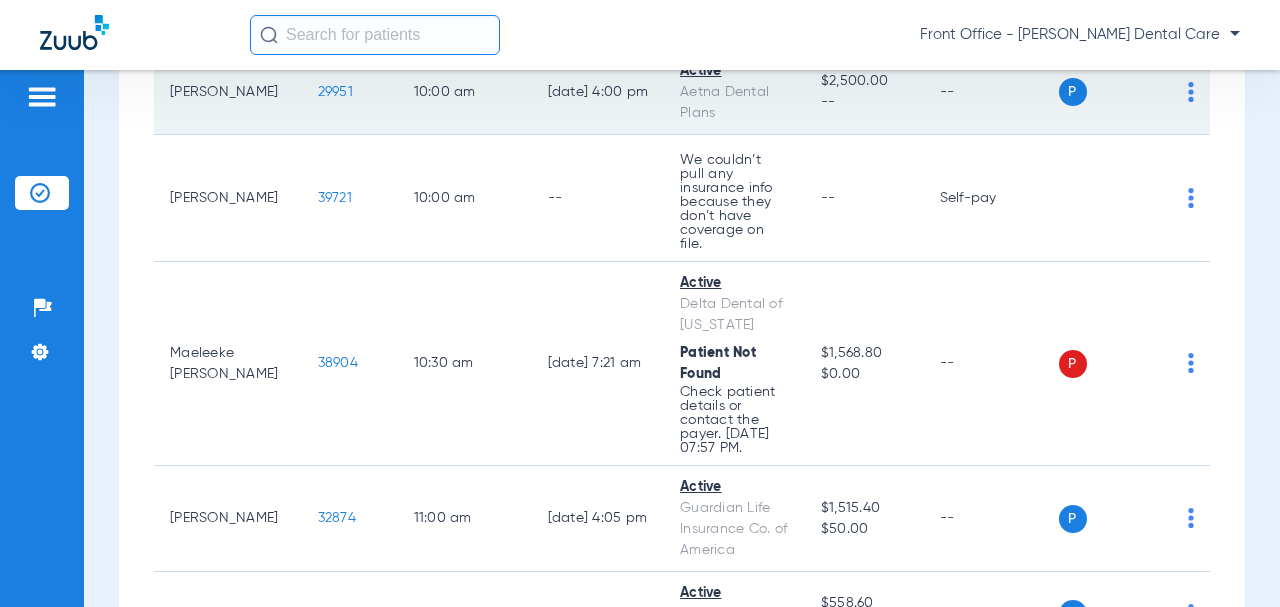 scroll, scrollTop: 2034, scrollLeft: 0, axis: vertical 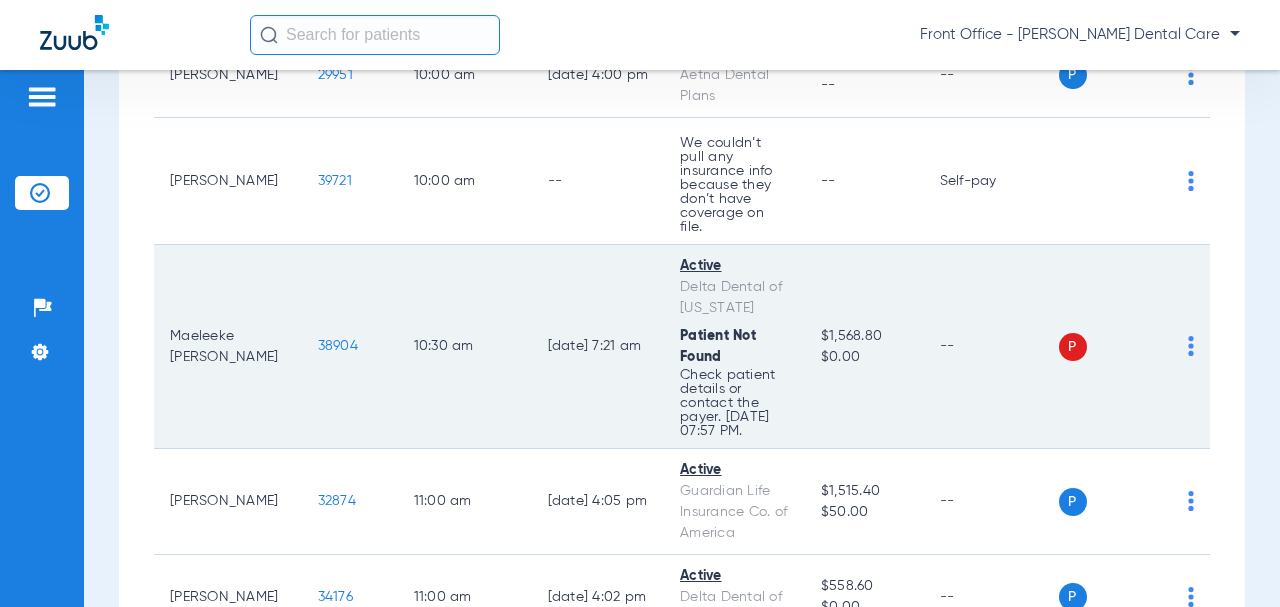 click on "38904" 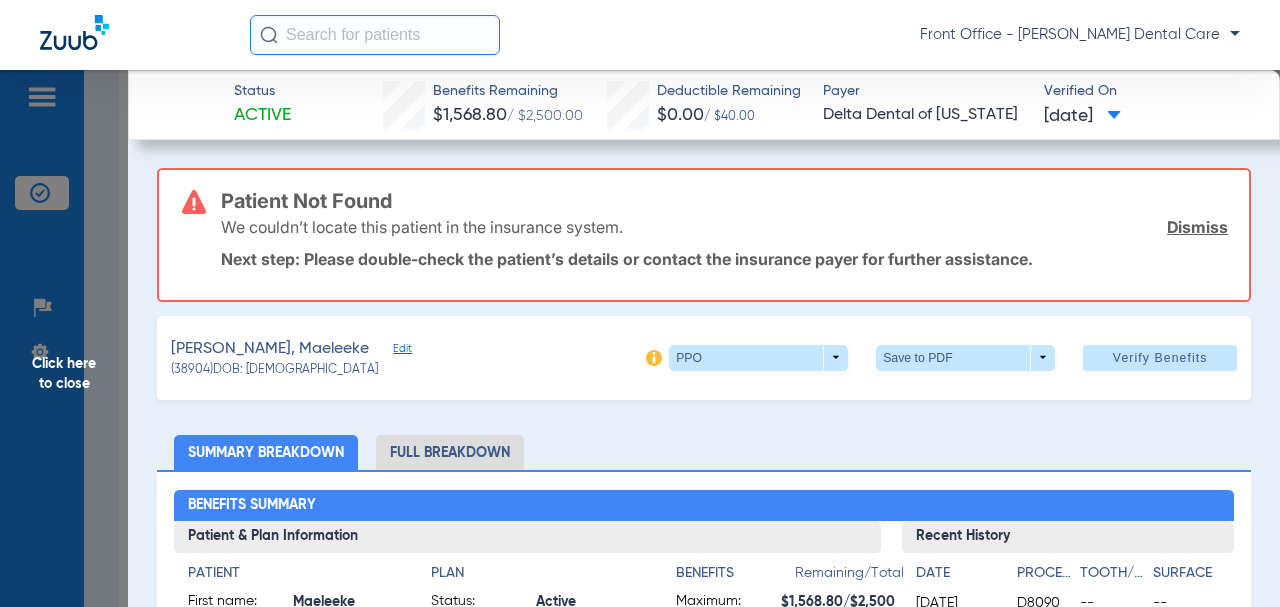 click on "Edit" 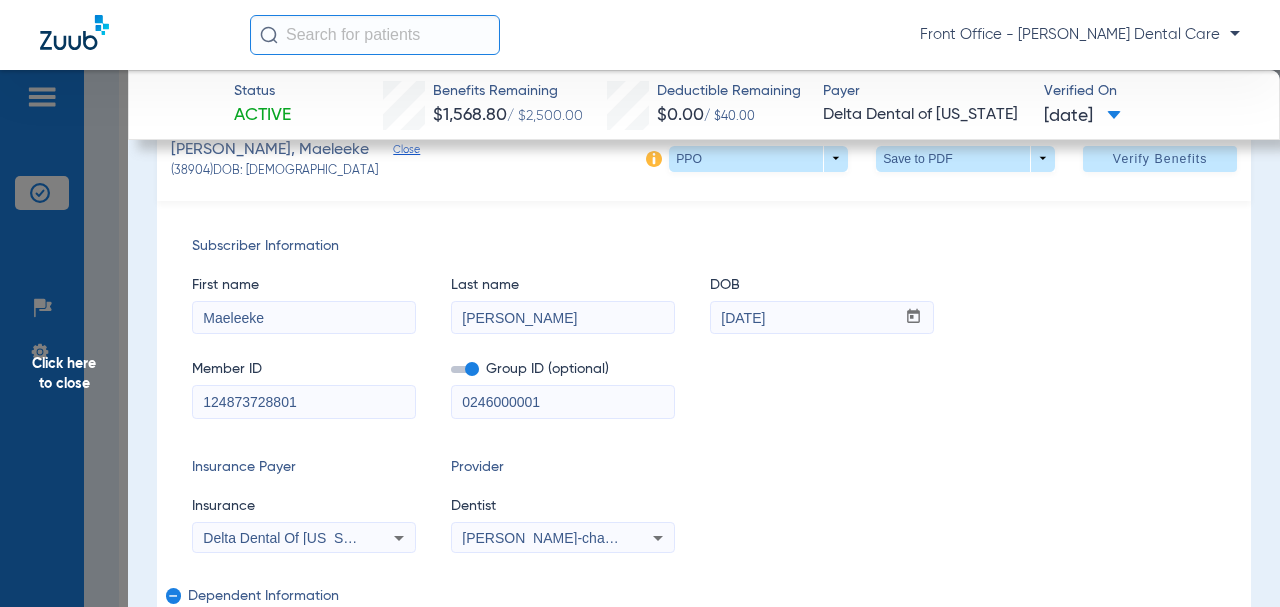 scroll, scrollTop: 200, scrollLeft: 0, axis: vertical 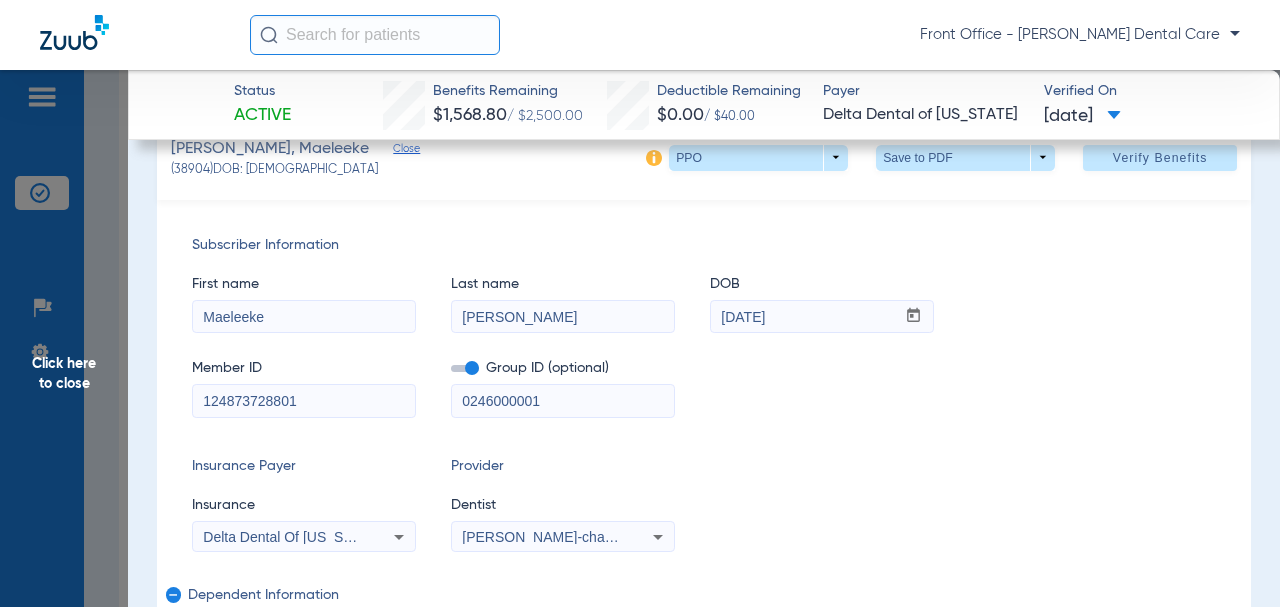 drag, startPoint x: 541, startPoint y: 397, endPoint x: 521, endPoint y: 408, distance: 22.825424 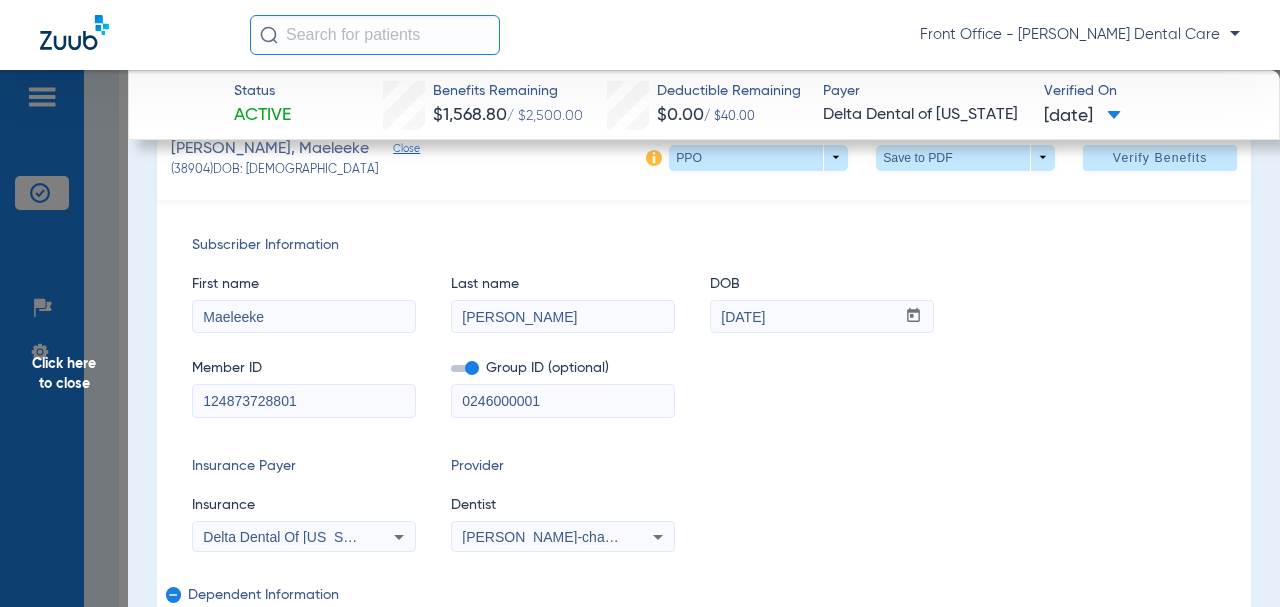 paste on "-" 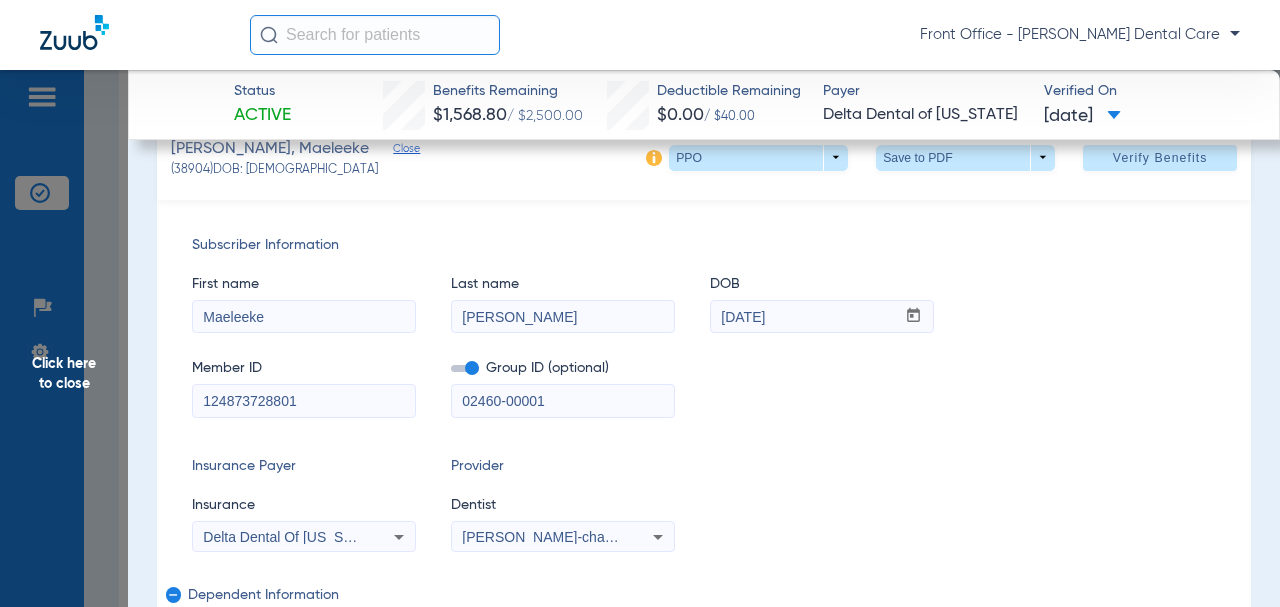 type on "02460-00001" 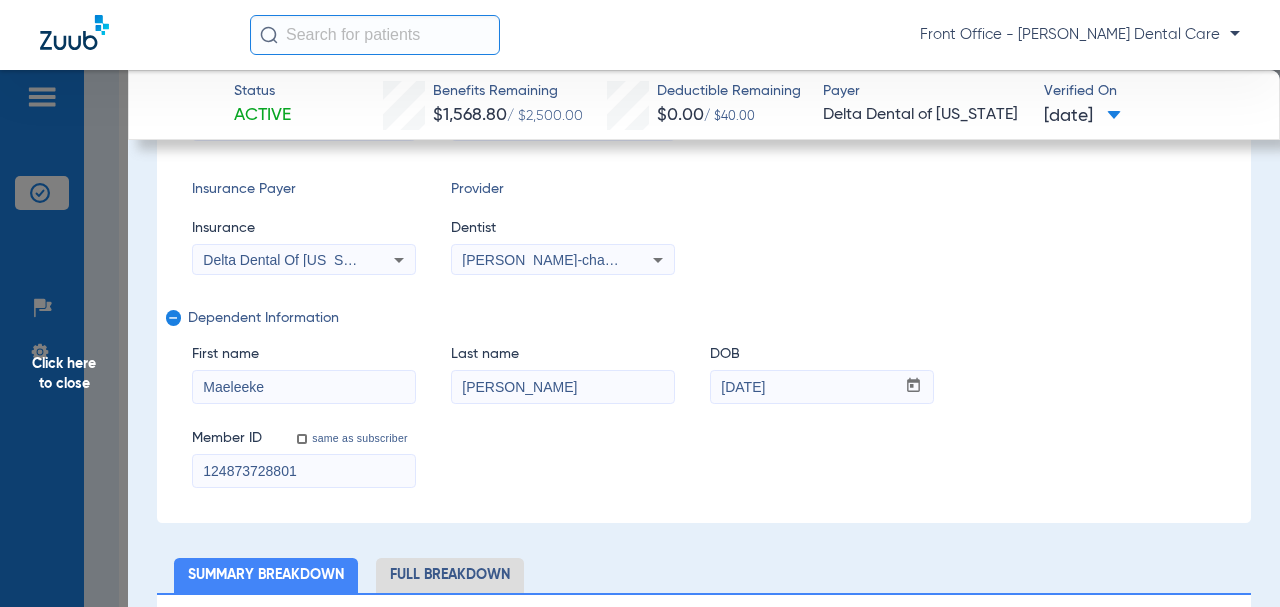 scroll, scrollTop: 500, scrollLeft: 0, axis: vertical 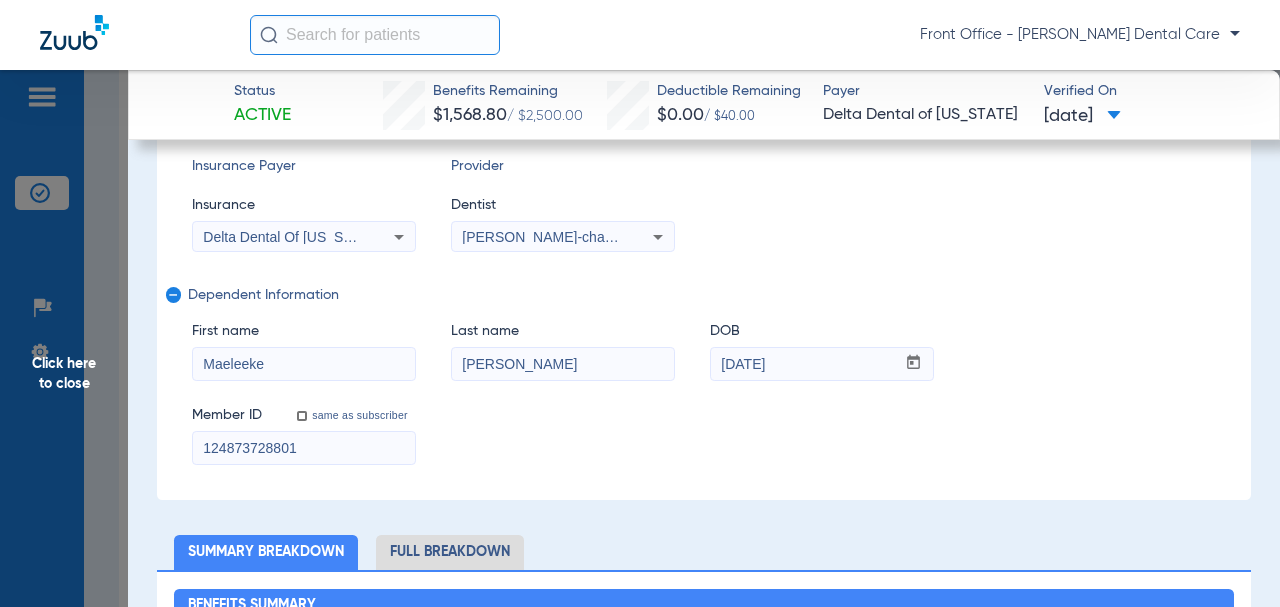 drag, startPoint x: 314, startPoint y: 449, endPoint x: 156, endPoint y: 430, distance: 159.1383 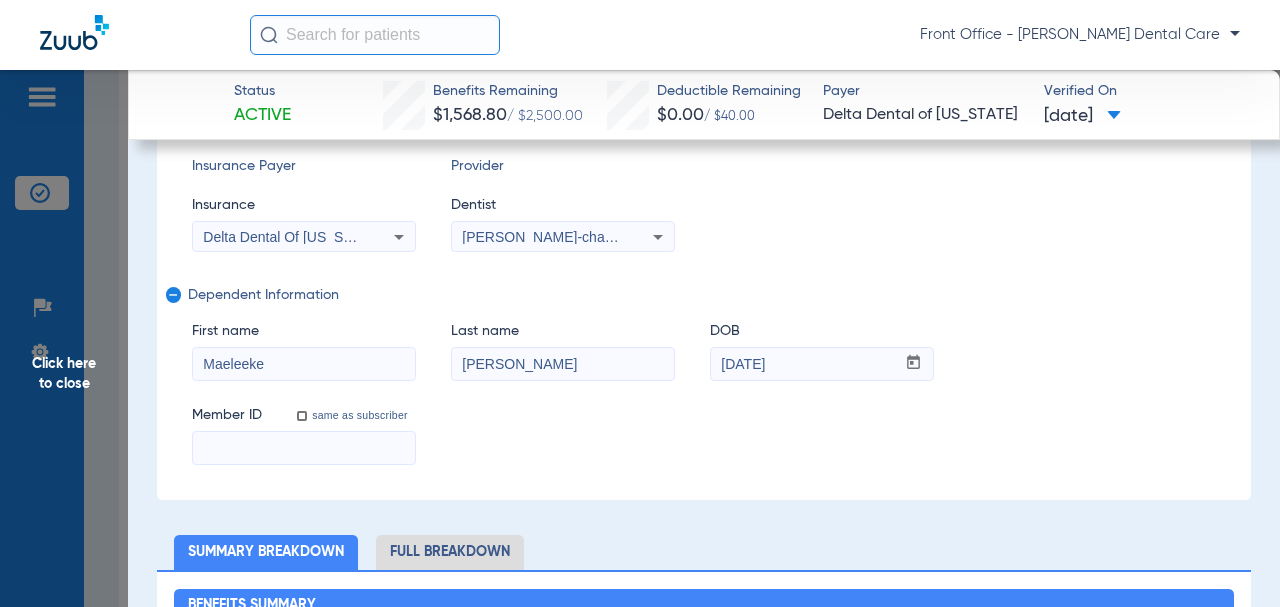 type 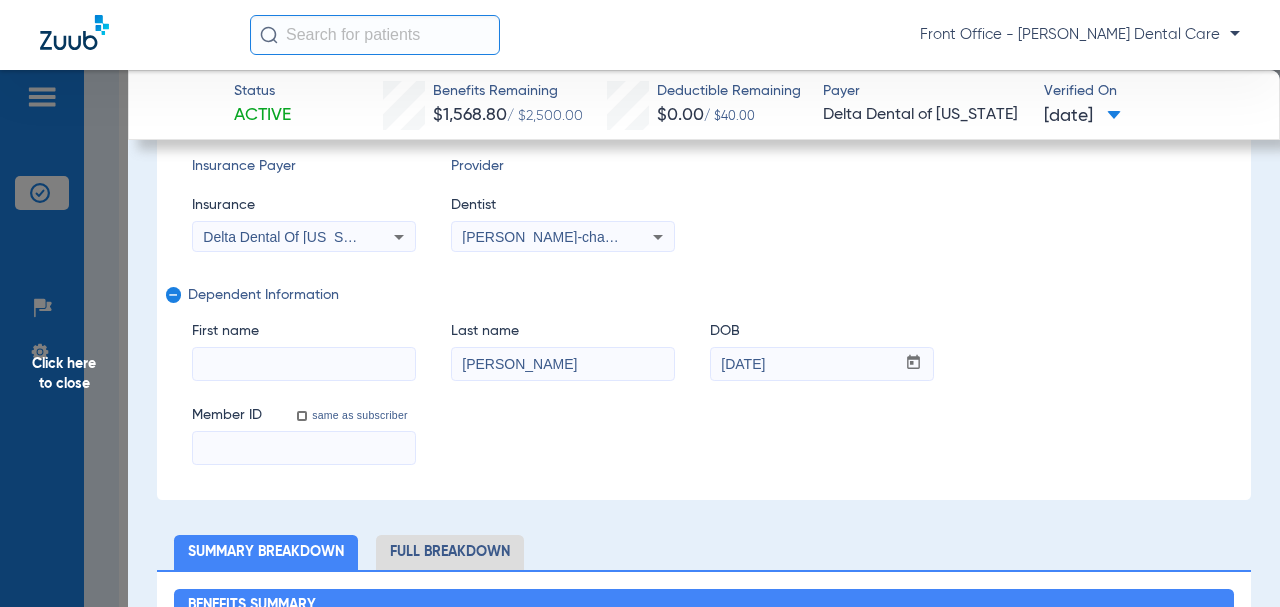 type 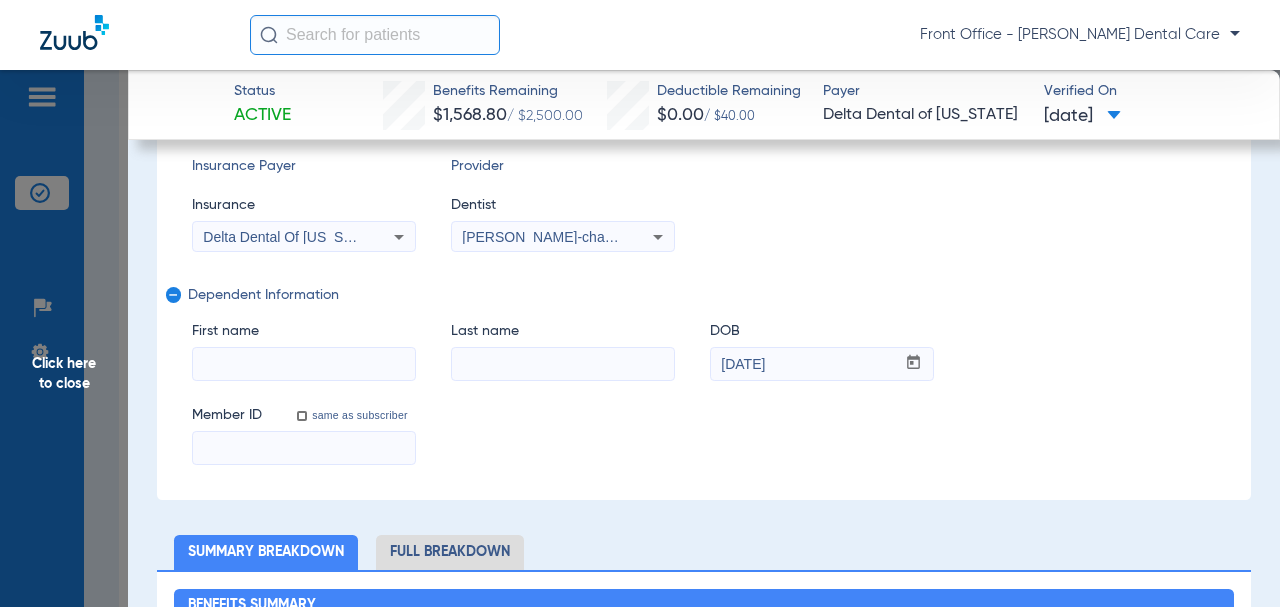 type 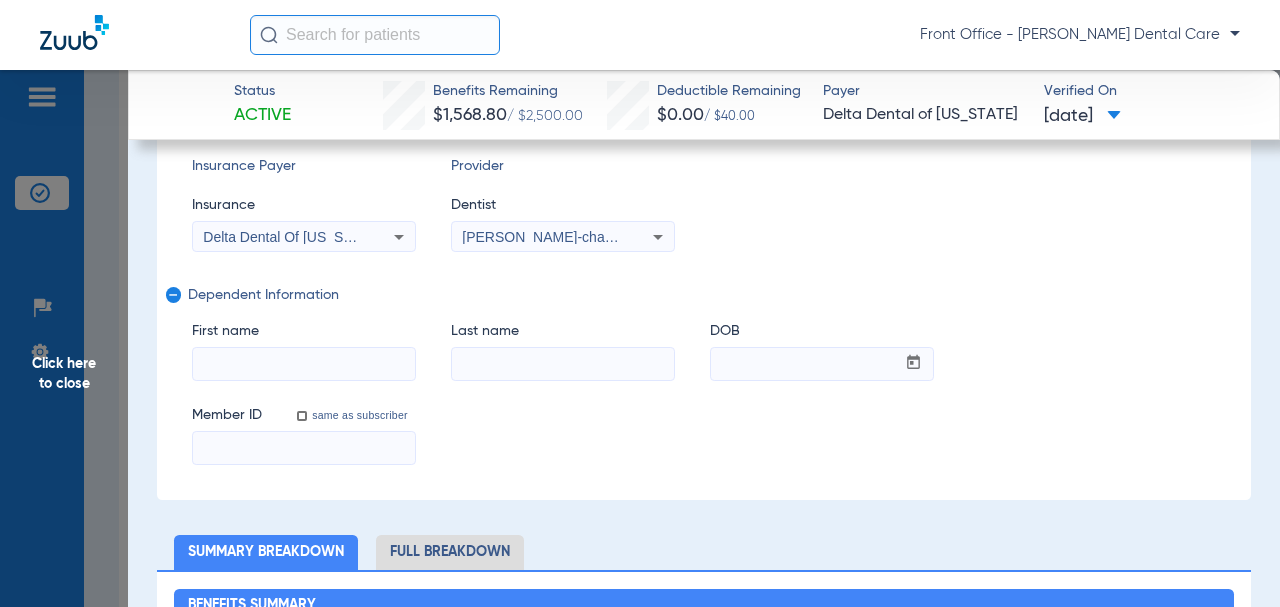 click on "remove" 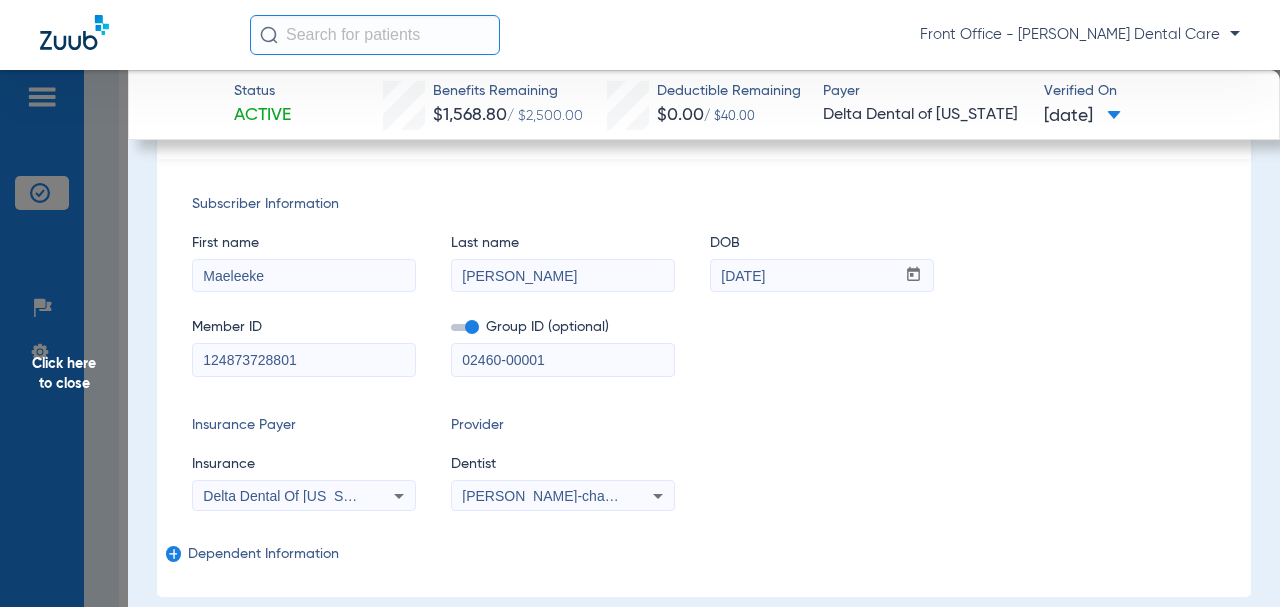 scroll, scrollTop: 200, scrollLeft: 0, axis: vertical 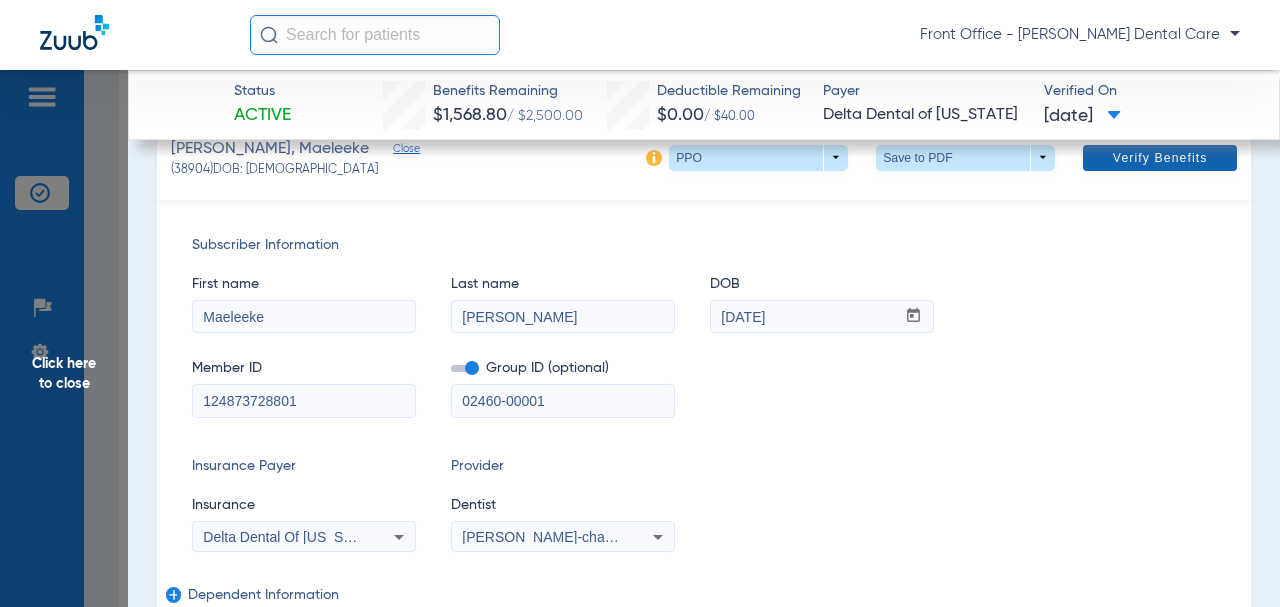 click on "Verify Benefits" 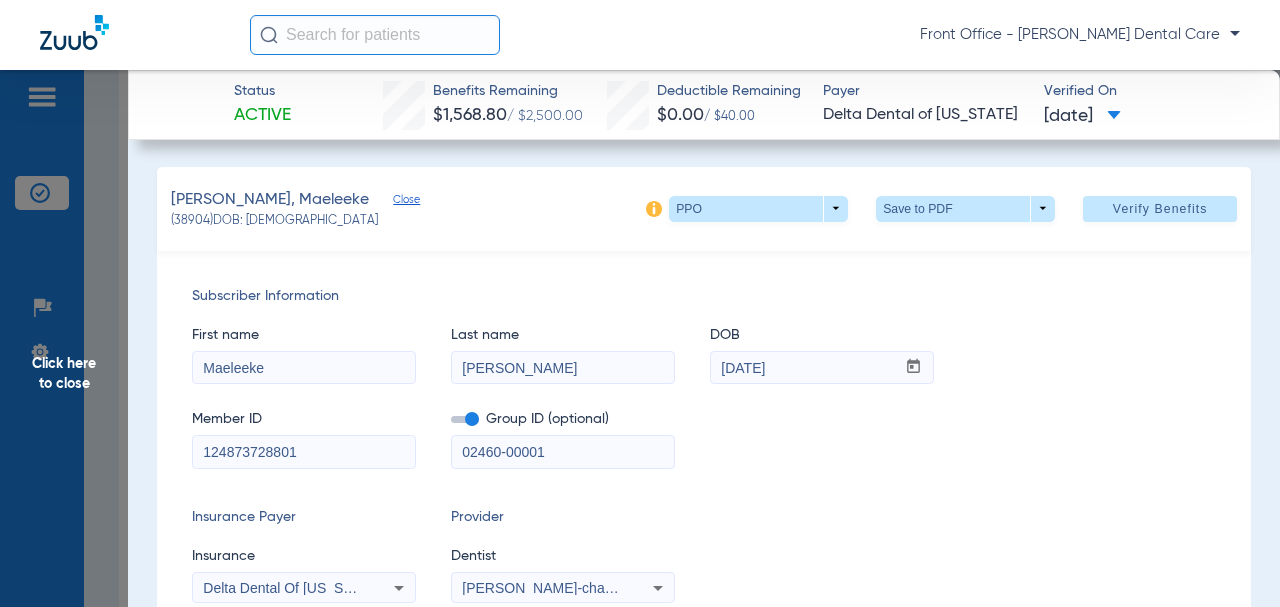 scroll, scrollTop: 0, scrollLeft: 0, axis: both 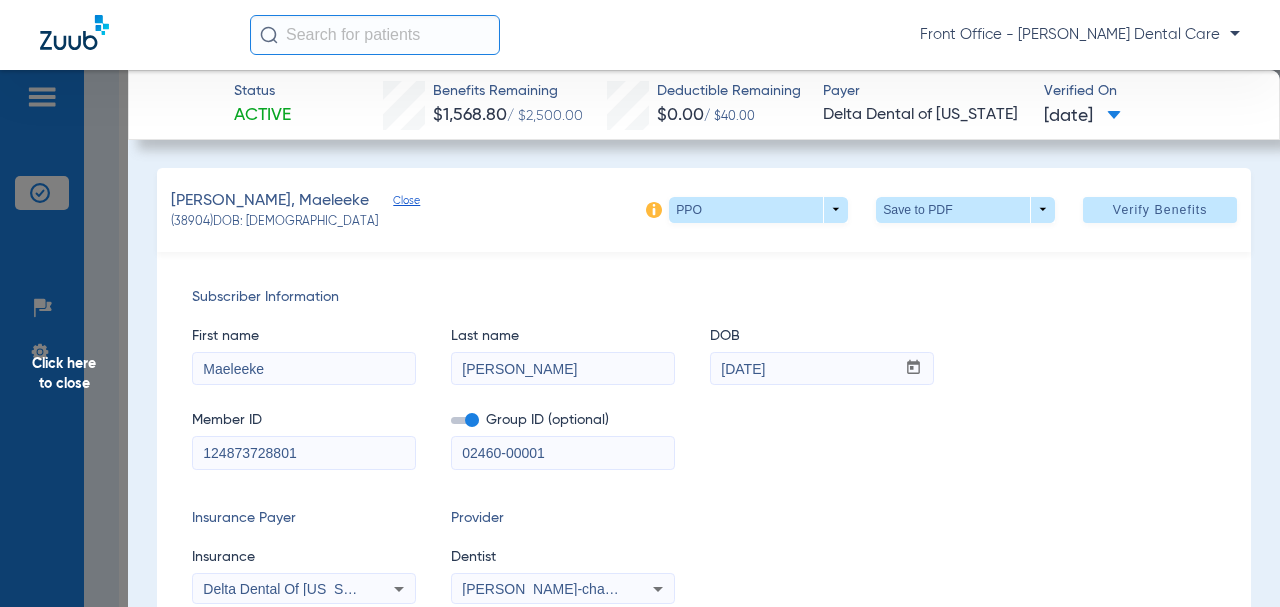 click on "Click here to close" 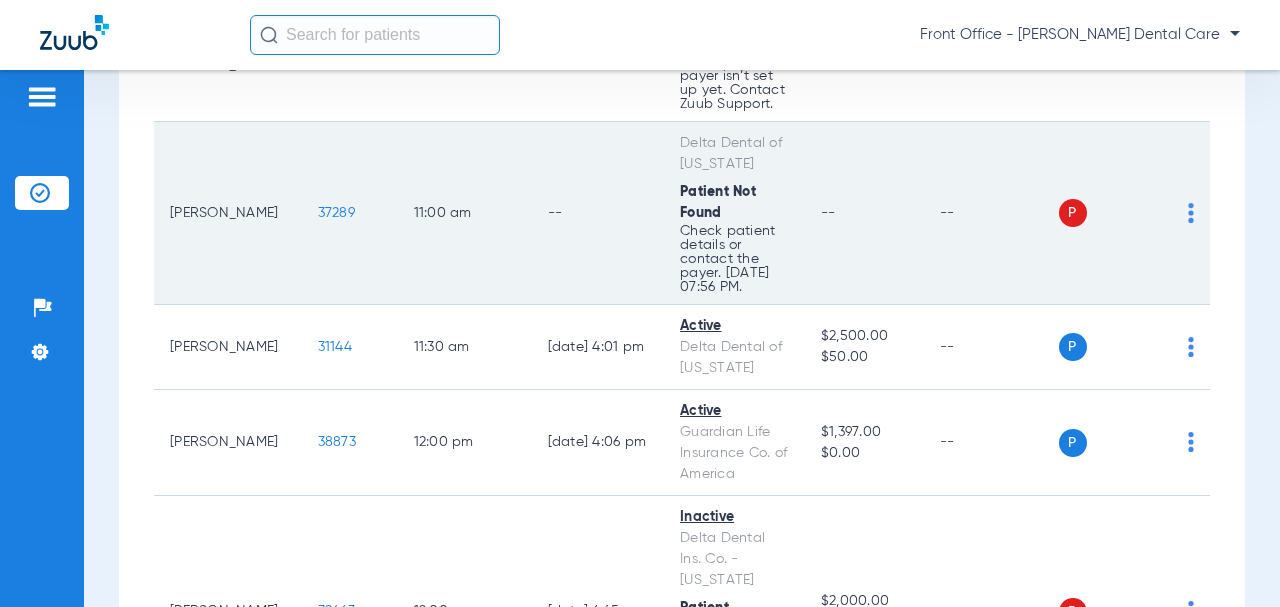 scroll, scrollTop: 3034, scrollLeft: 0, axis: vertical 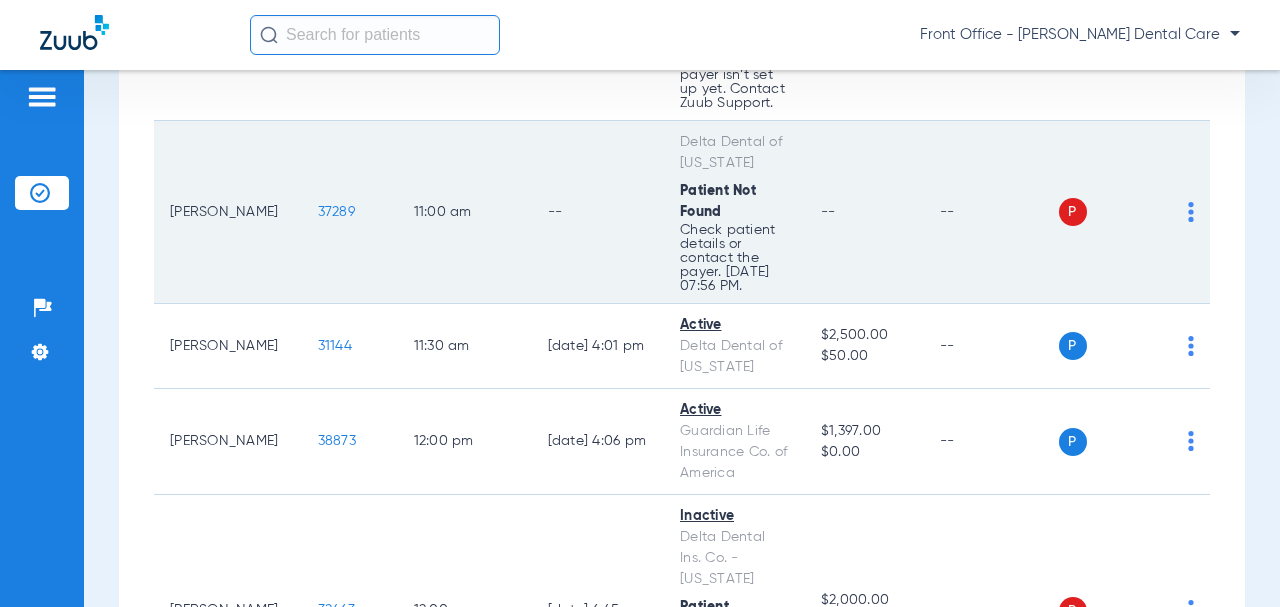 click on "37289" 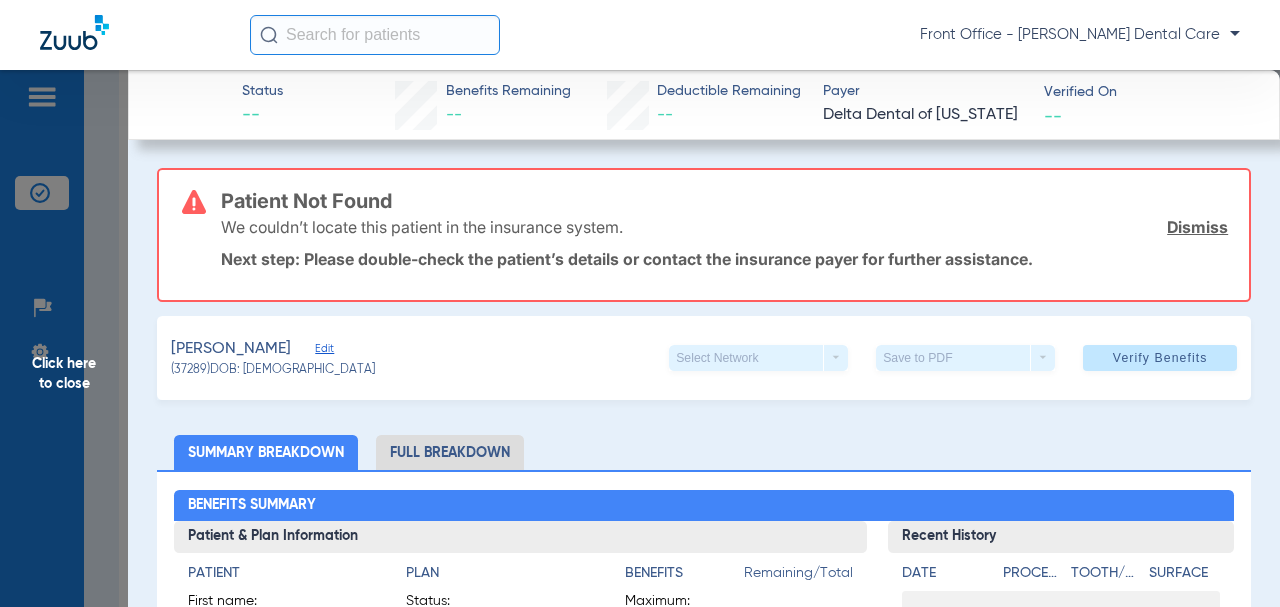 click on "Edit" 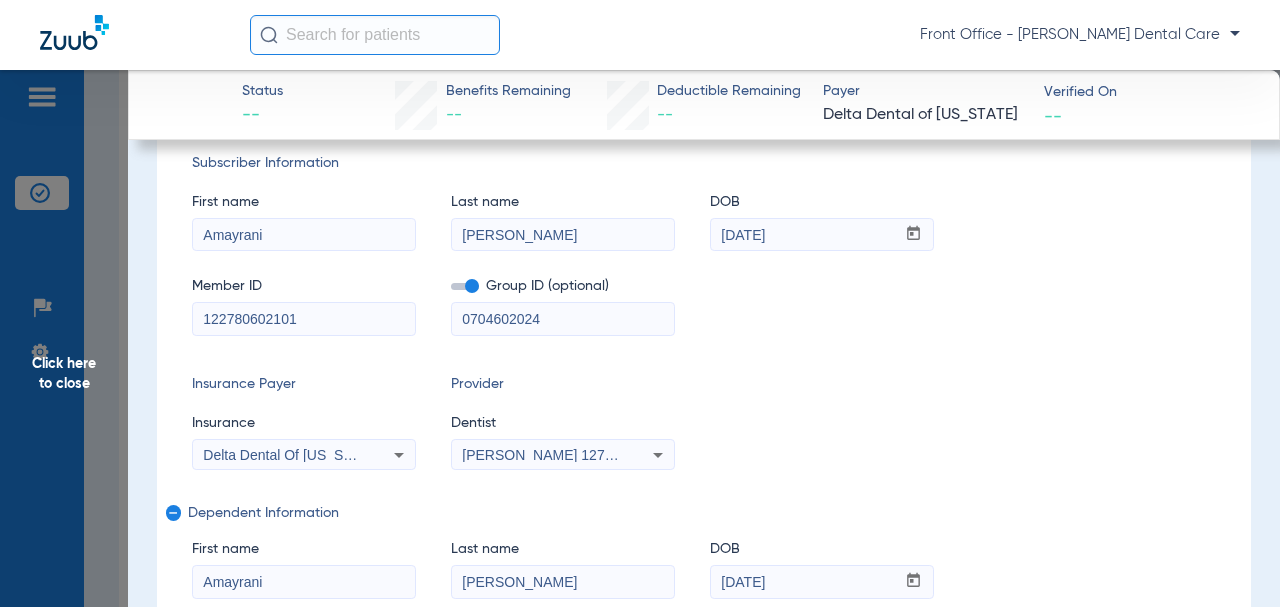 scroll, scrollTop: 400, scrollLeft: 0, axis: vertical 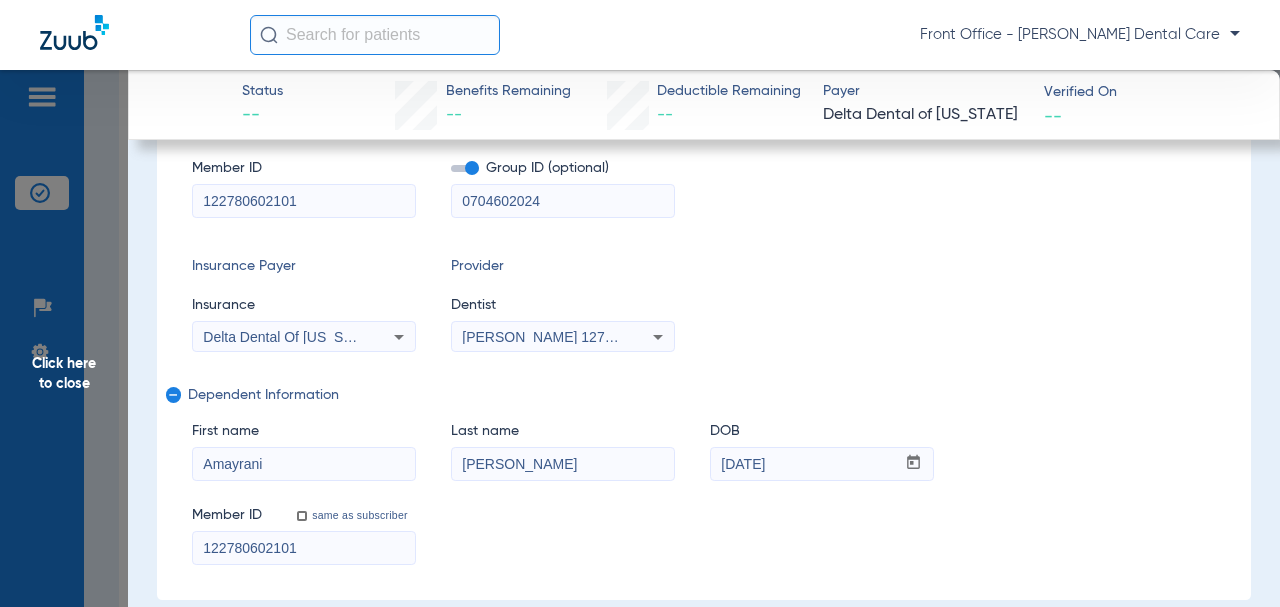 drag, startPoint x: 543, startPoint y: 194, endPoint x: 520, endPoint y: 202, distance: 24.351591 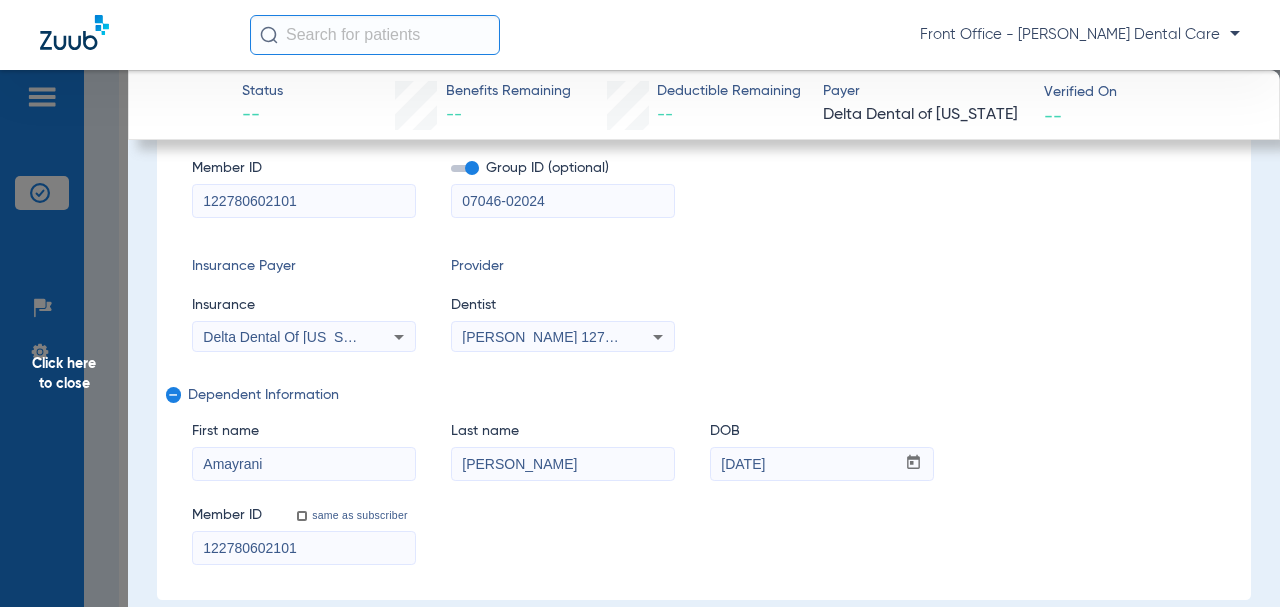 type on "07046-02024" 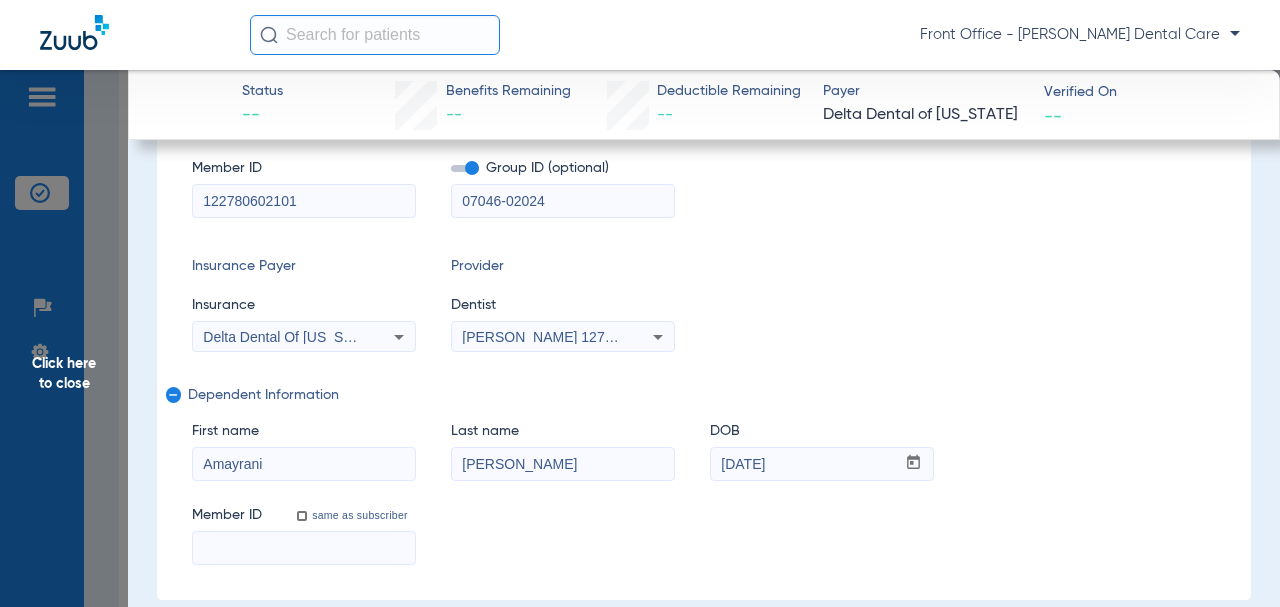 type 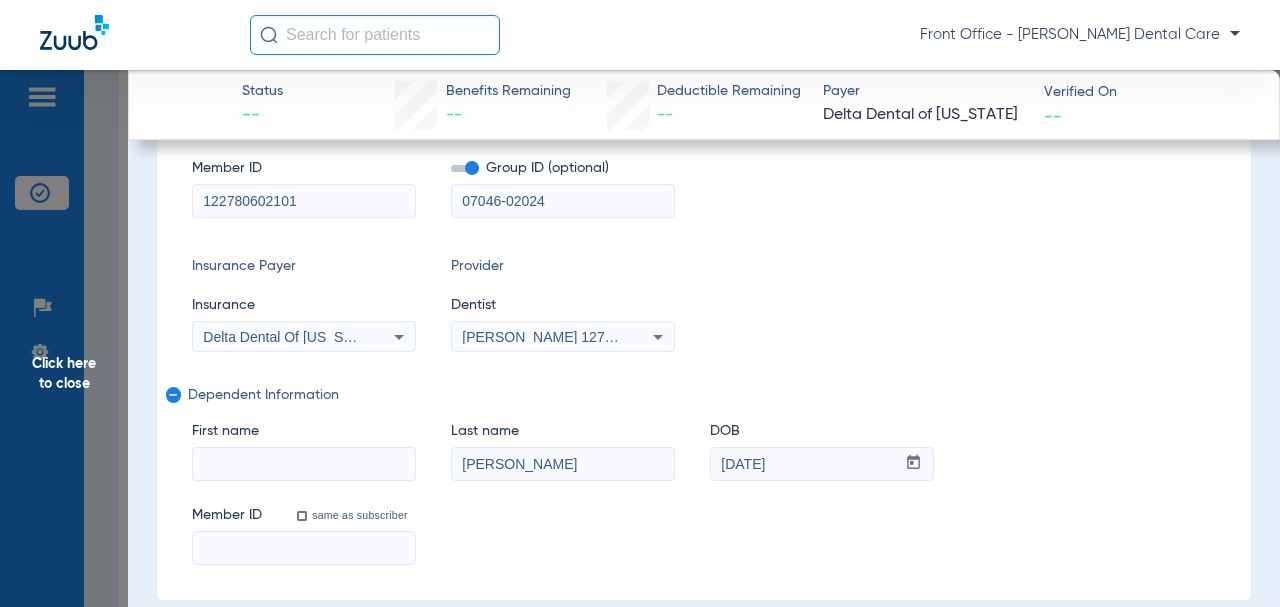 type 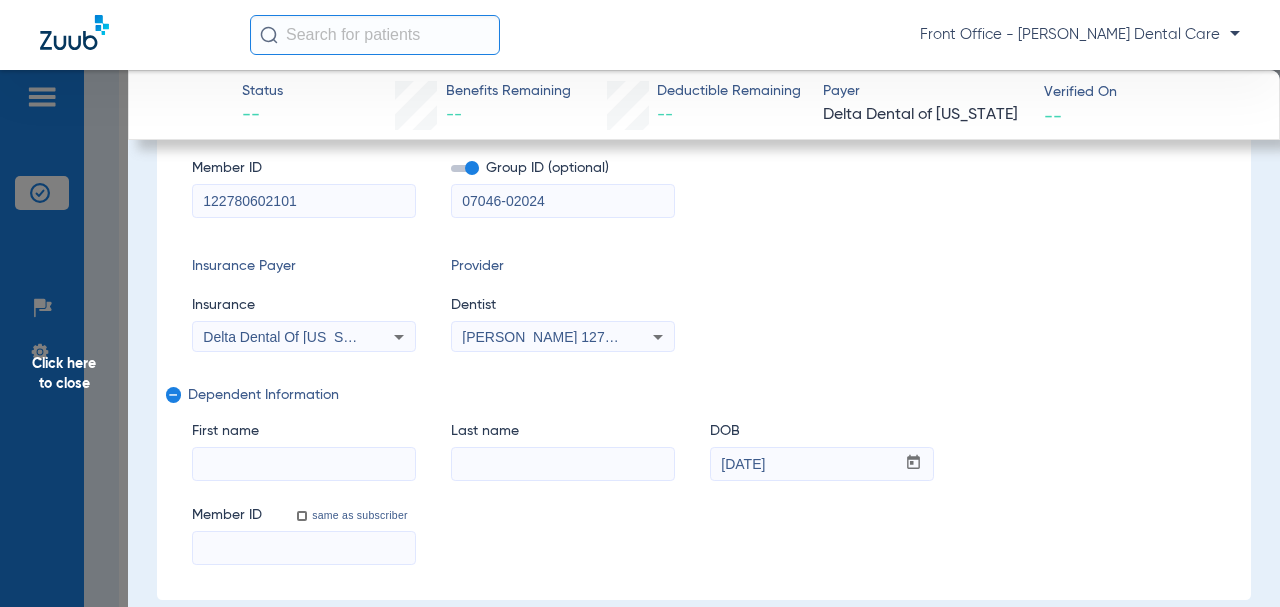 type 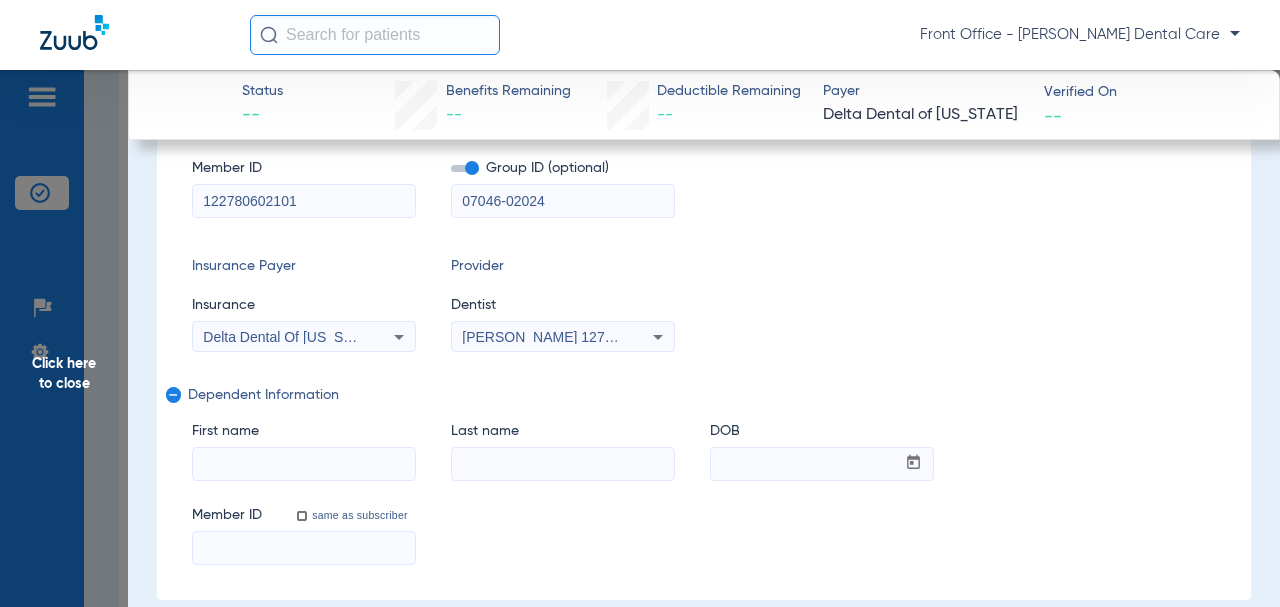 click on "remove" 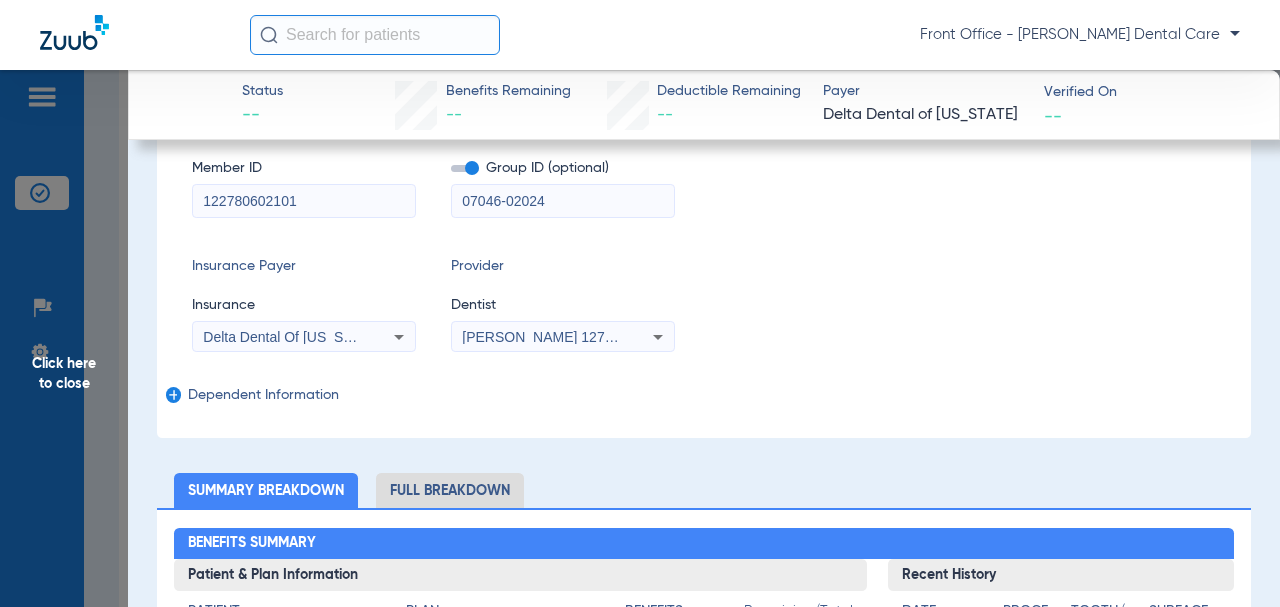 scroll, scrollTop: 300, scrollLeft: 0, axis: vertical 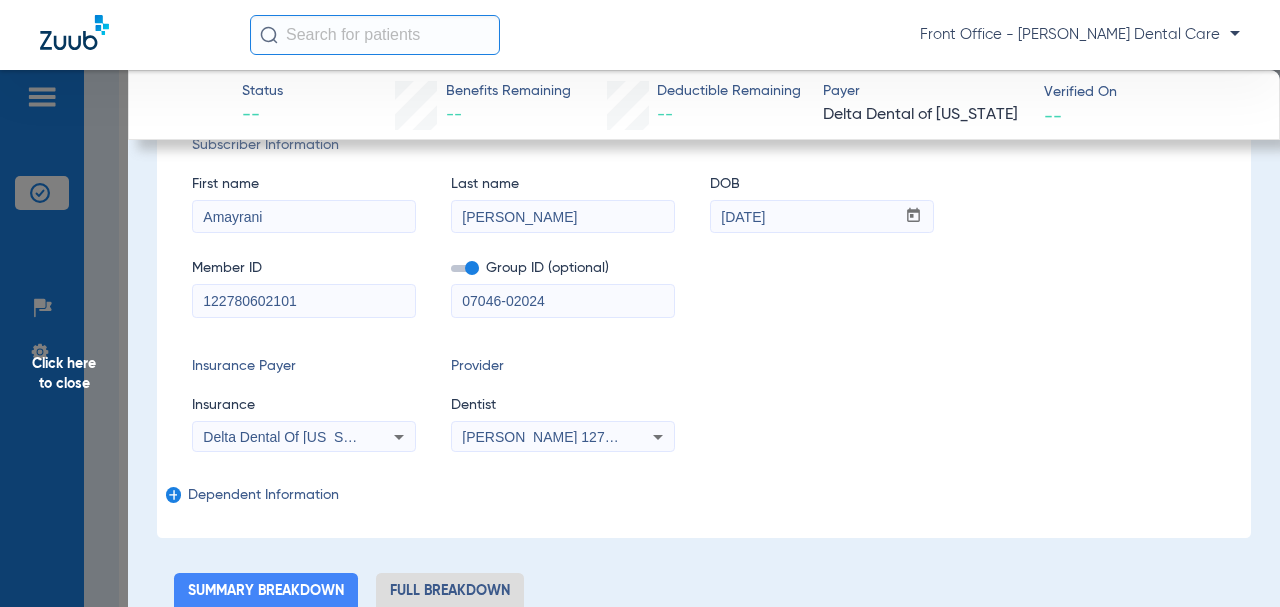 drag, startPoint x: 252, startPoint y: 299, endPoint x: 178, endPoint y: 297, distance: 74.02702 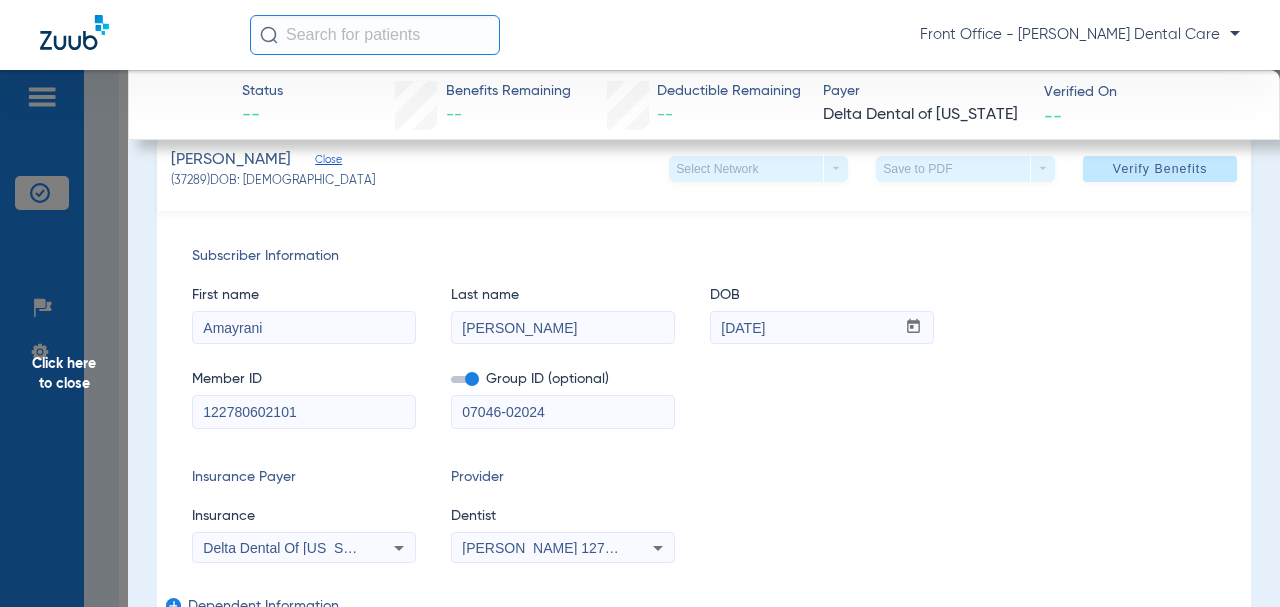 scroll, scrollTop: 100, scrollLeft: 0, axis: vertical 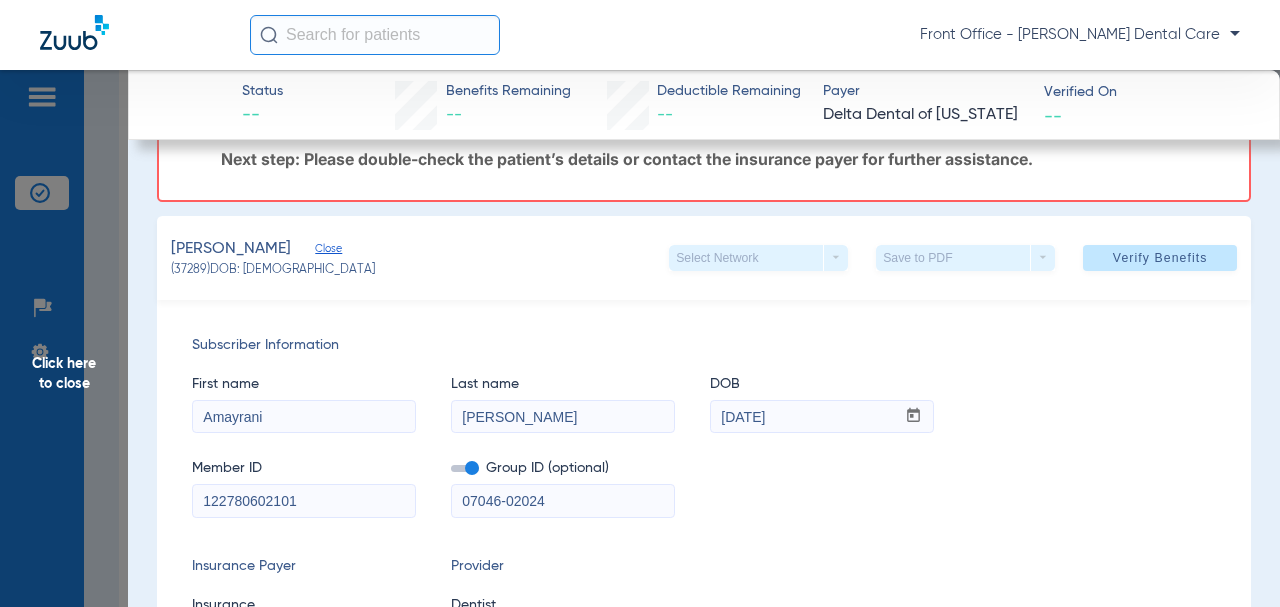 click 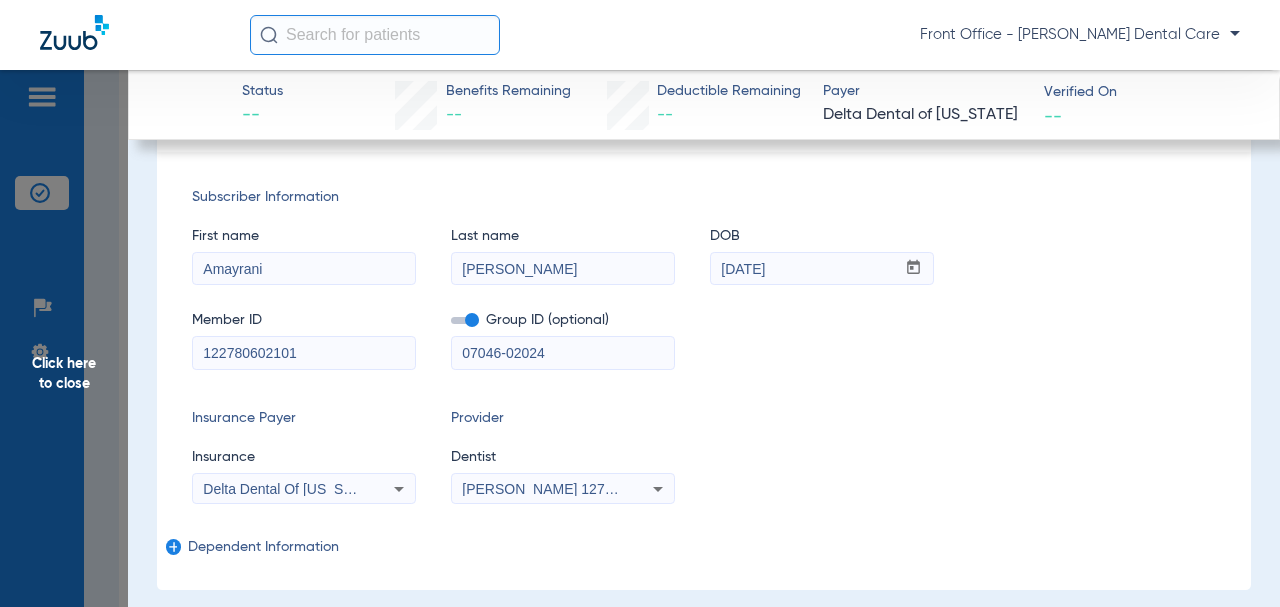 scroll, scrollTop: 0, scrollLeft: 0, axis: both 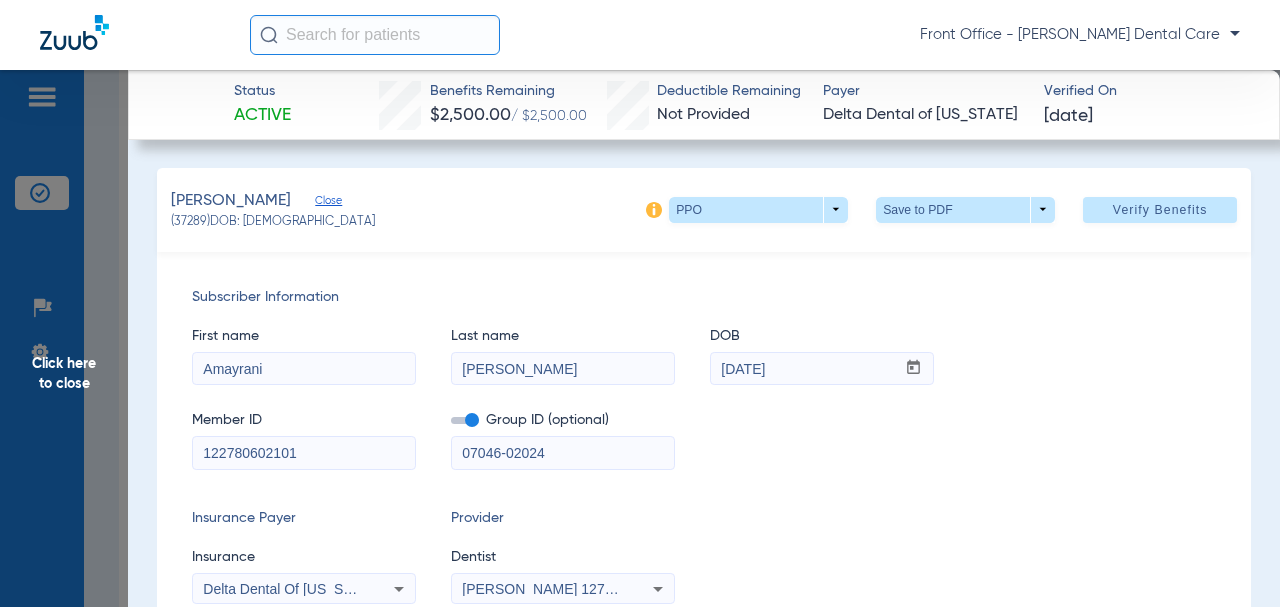 click on "Click here to close" 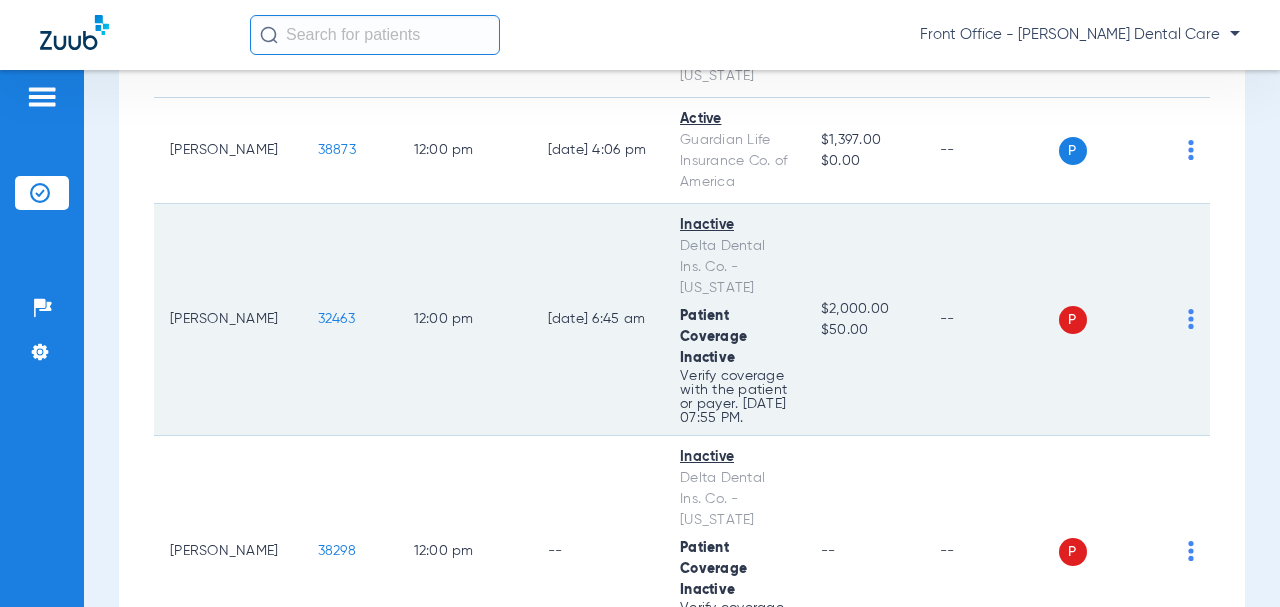 scroll, scrollTop: 3434, scrollLeft: 0, axis: vertical 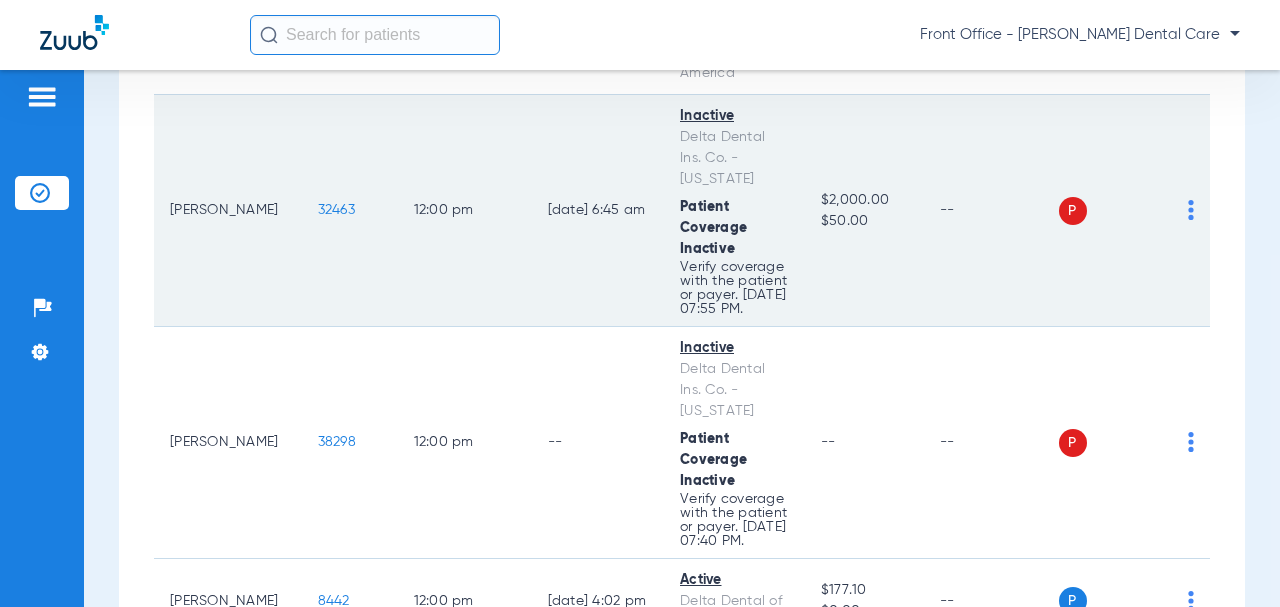 click on "32463" 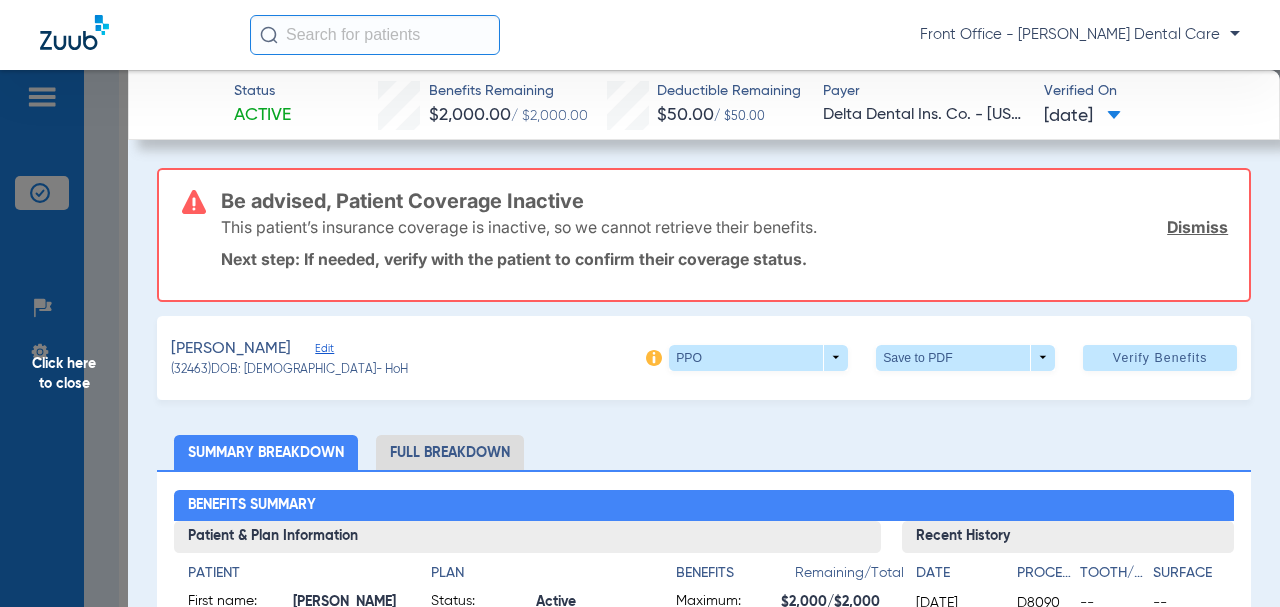 click on "Click here to close" 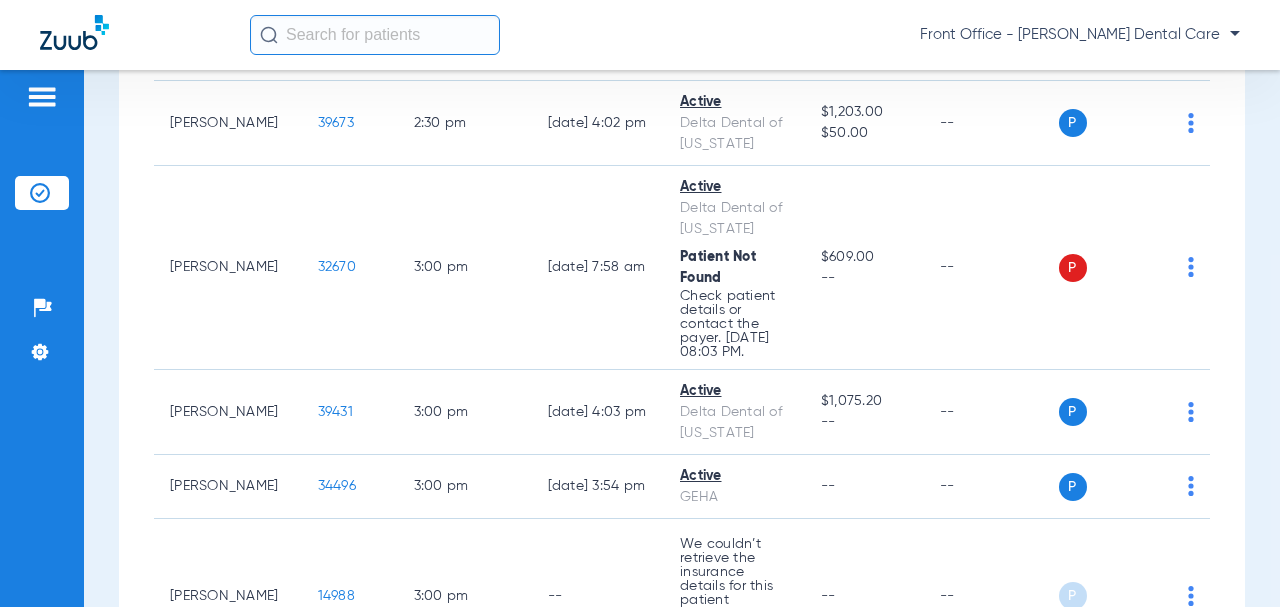 scroll, scrollTop: 6034, scrollLeft: 0, axis: vertical 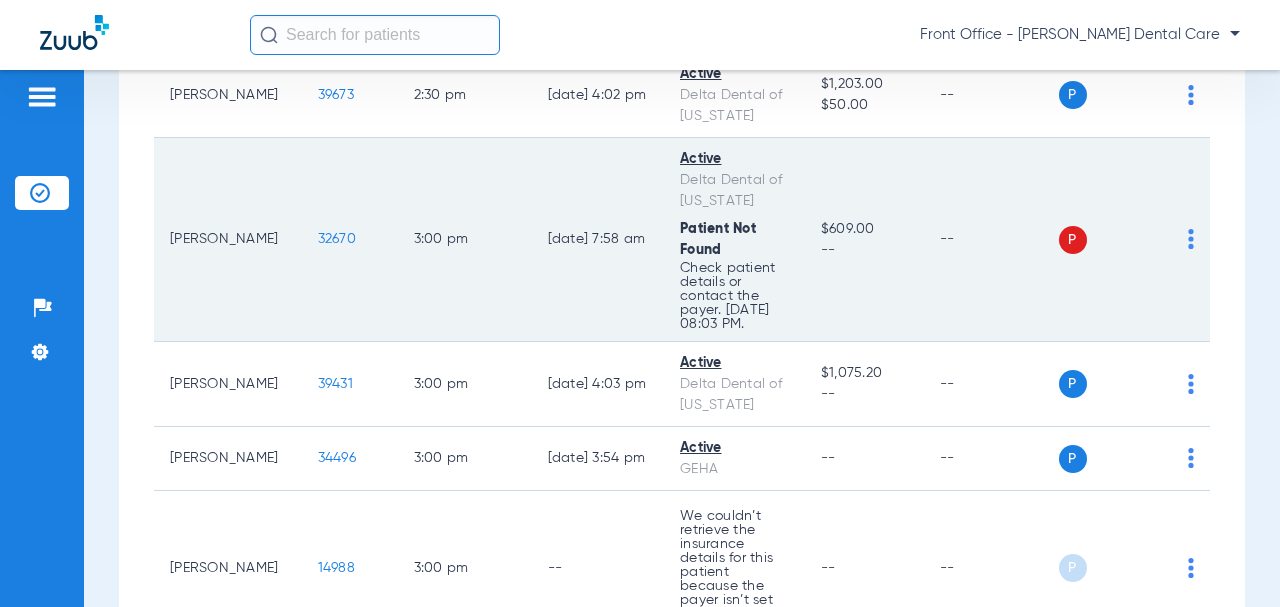 click on "32670" 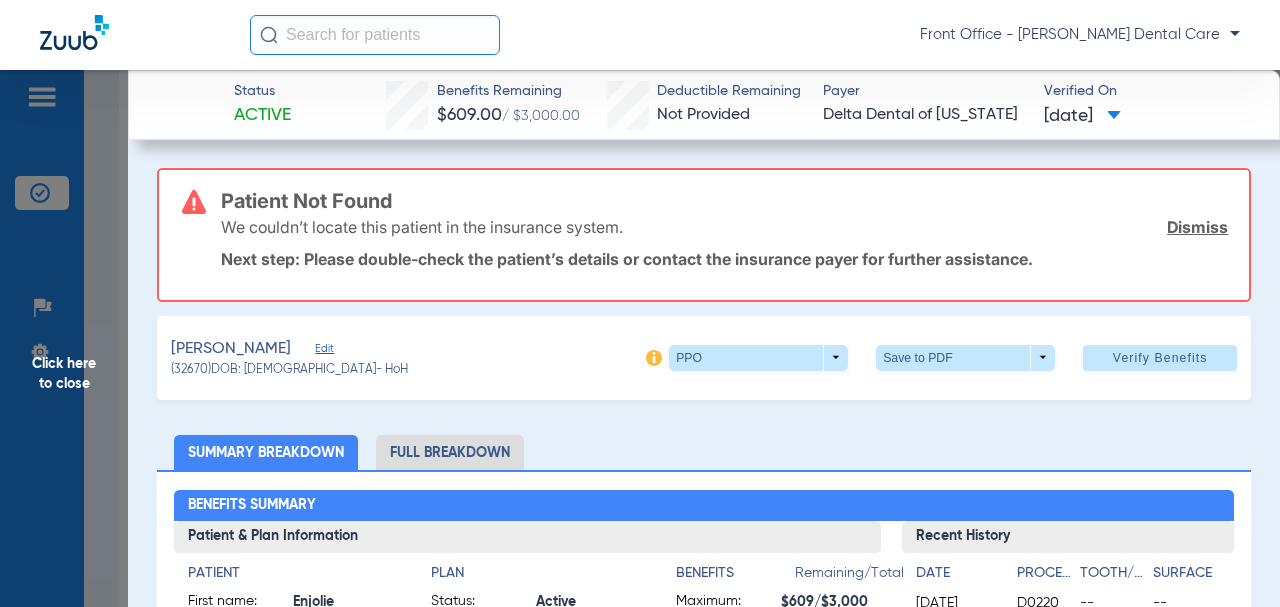 click on "Edit" 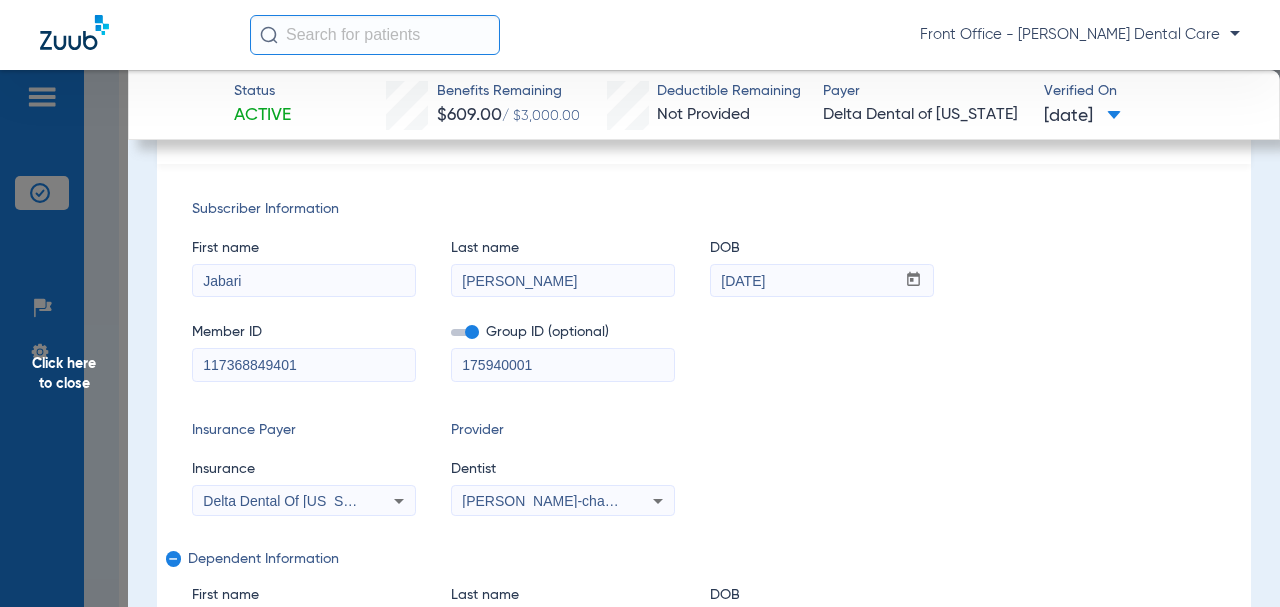 scroll, scrollTop: 300, scrollLeft: 0, axis: vertical 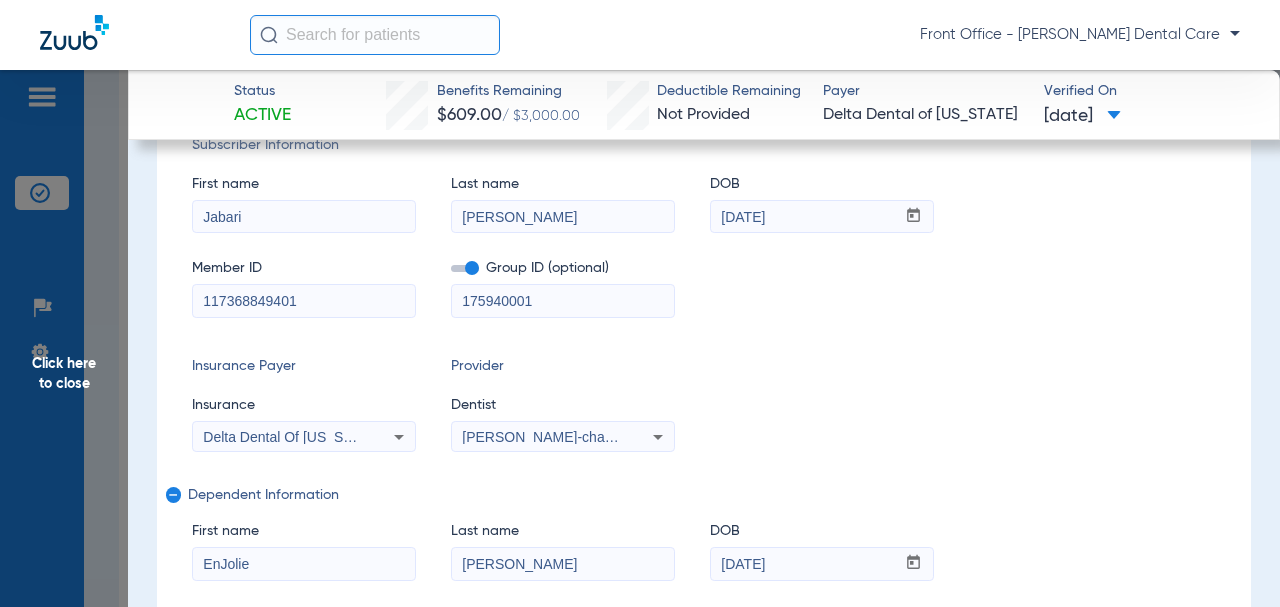drag, startPoint x: 538, startPoint y: 297, endPoint x: 454, endPoint y: 300, distance: 84.05355 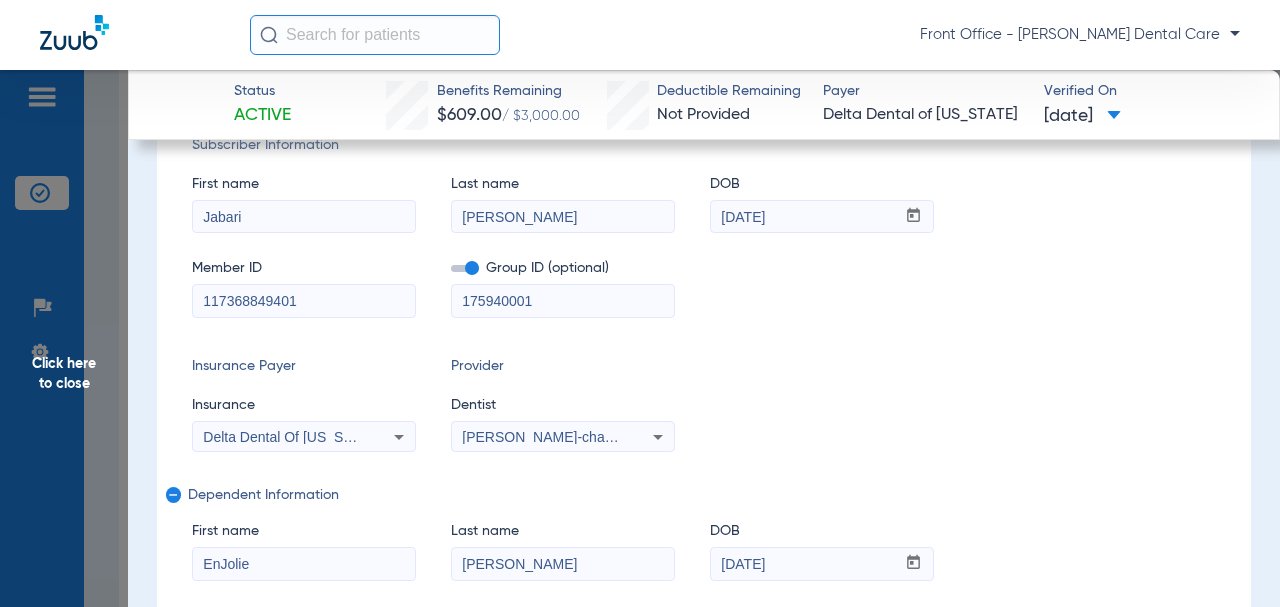paste on "-0" 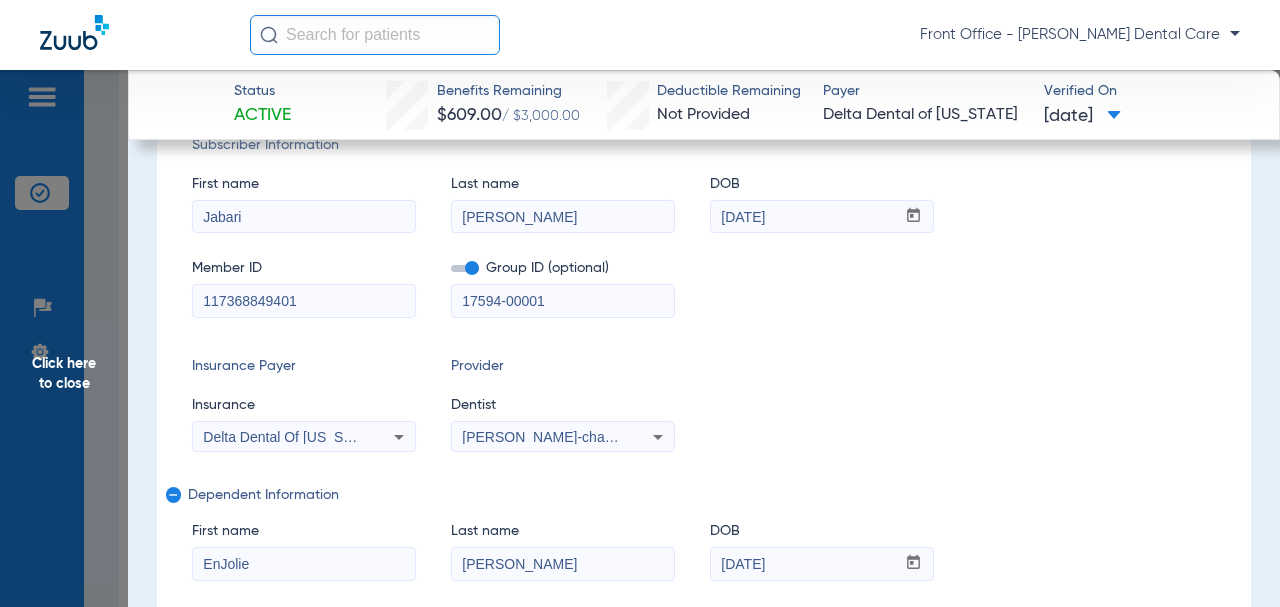 type on "17594-00001" 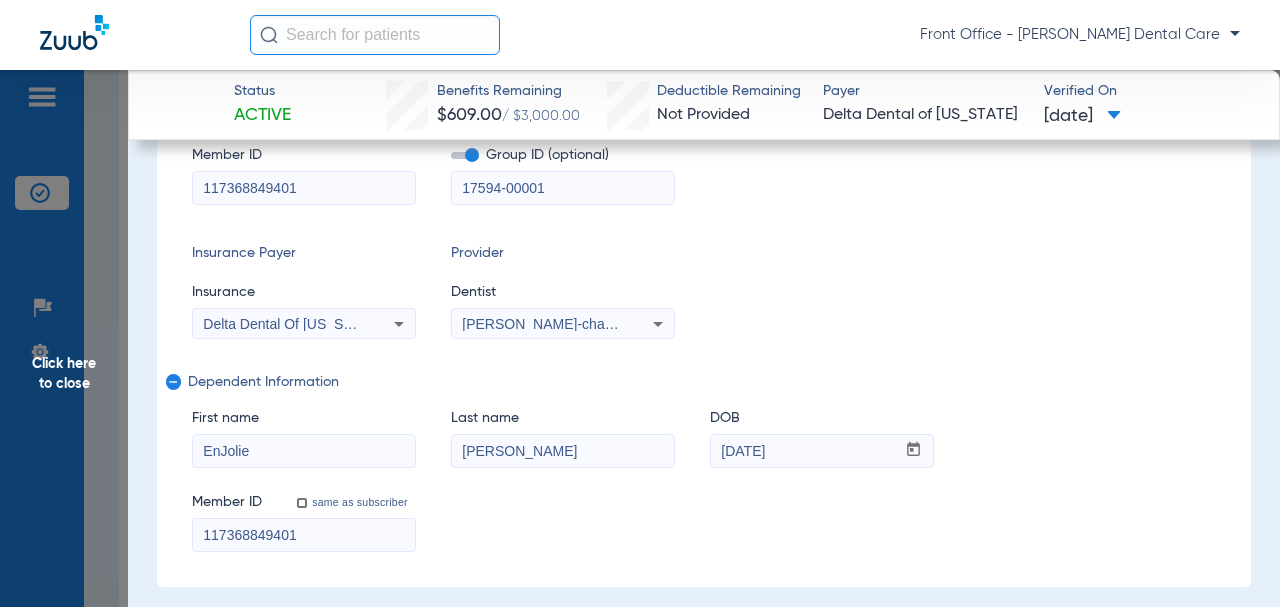 scroll, scrollTop: 500, scrollLeft: 0, axis: vertical 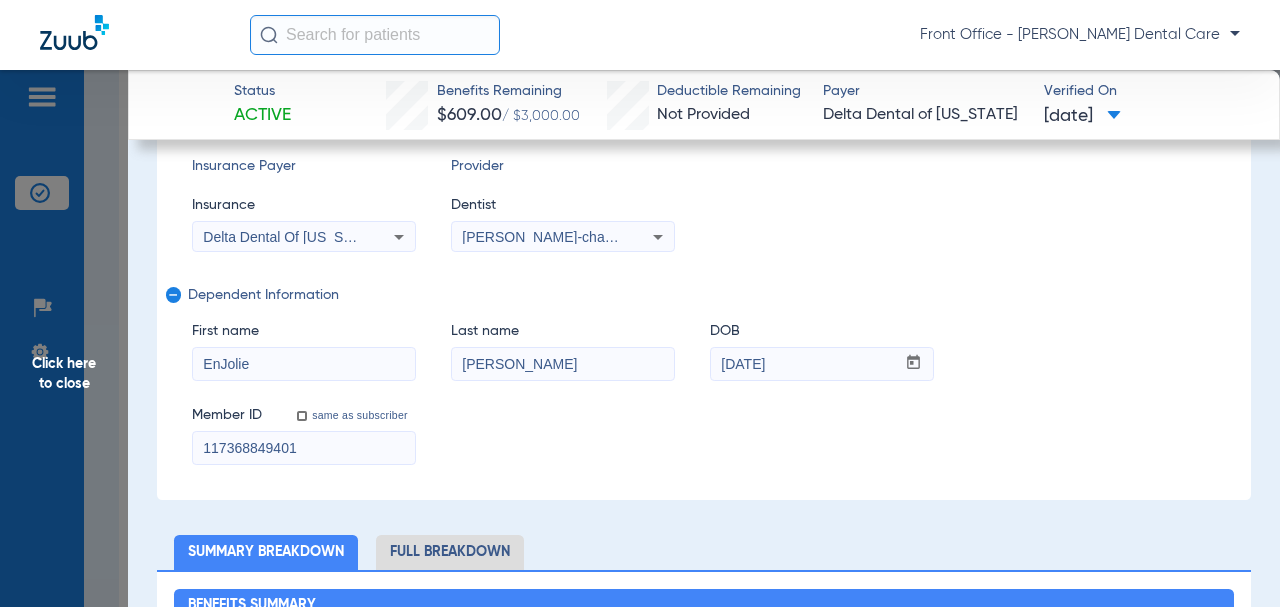 click on "Subscriber Information   First name  [PERSON_NAME]  Last name  [PERSON_NAME]  DOB  mm / dd / yyyy [DATE]  Member ID  117368849401  Group ID (optional)  17594-00001  Insurance Payer   Insurance
Delta Dental Of [US_STATE]  Provider   Dentist
[PERSON_NAME]-chaai [PERSON_NAME]  1982791315  remove   Dependent Information   First name  EnJolie  Last name  [PERSON_NAME]  DOB  mm / dd / yyyy [DATE]  Member ID  same as subscriber 117368849401" 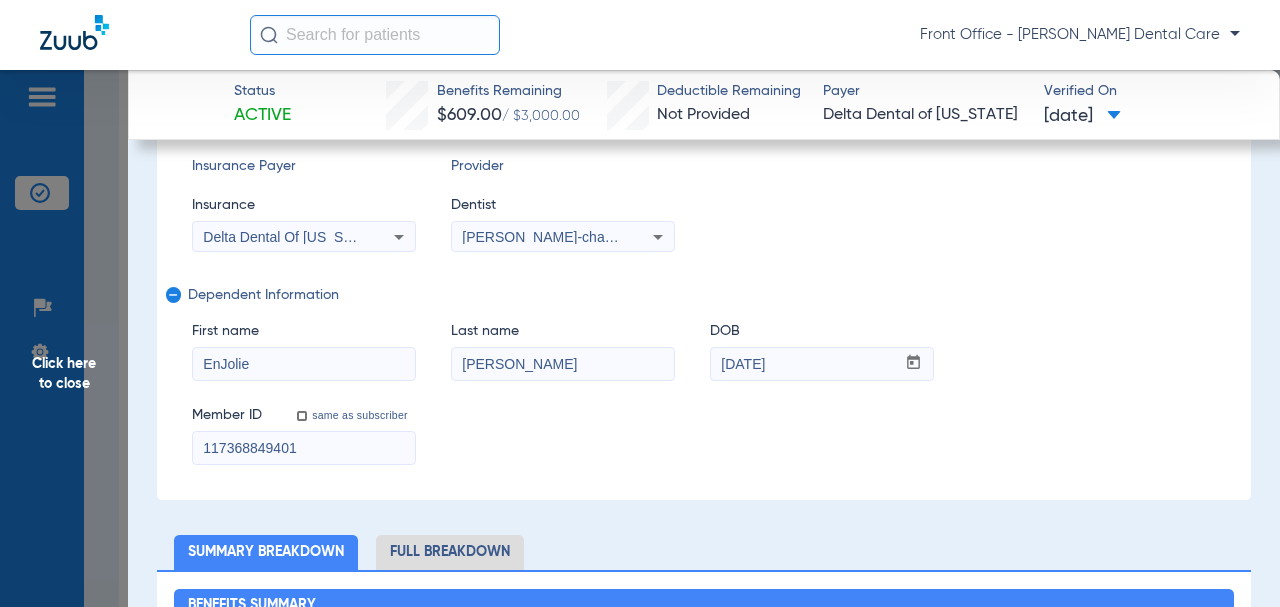 paste on "5" 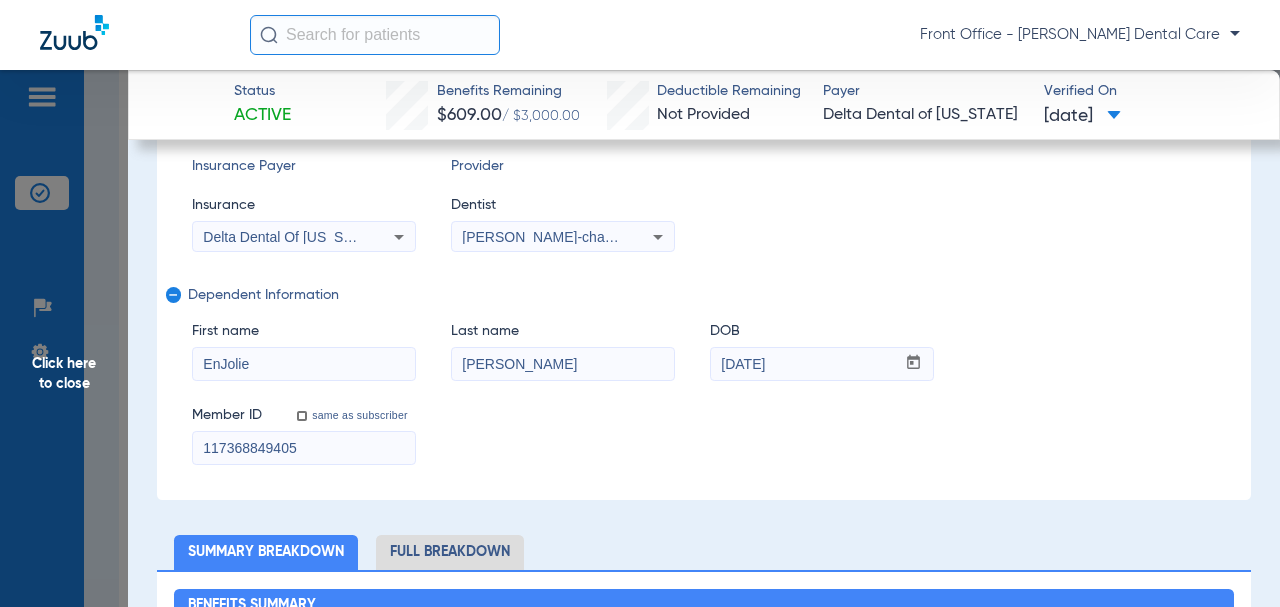 type on "117368849405" 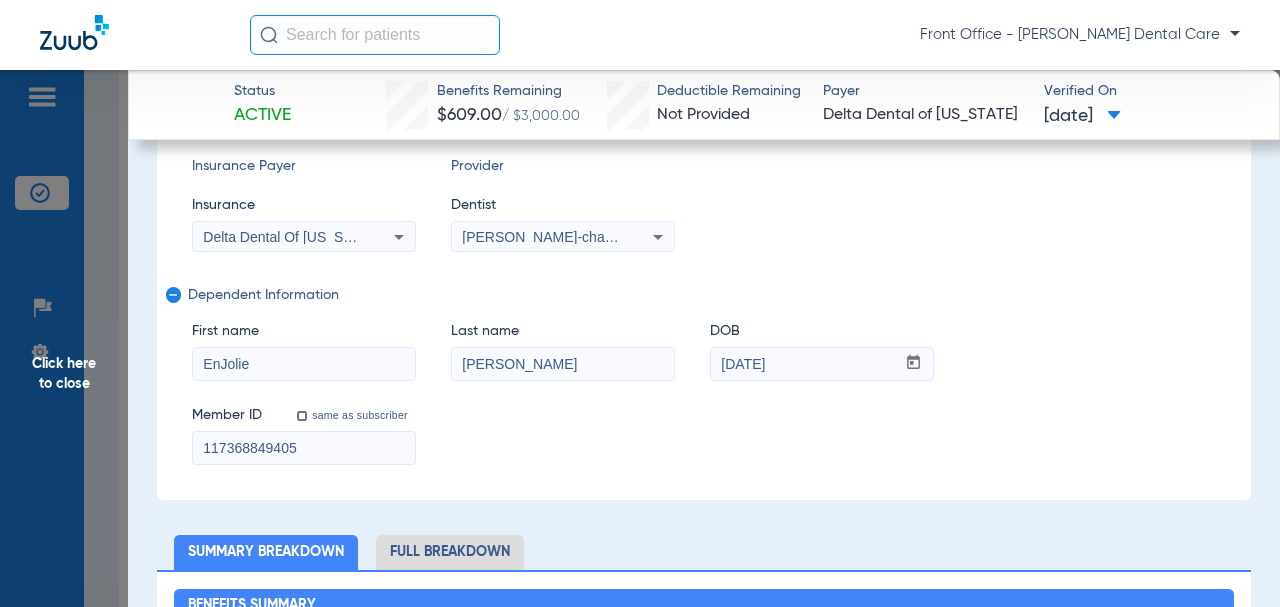 type on "[DATE]" 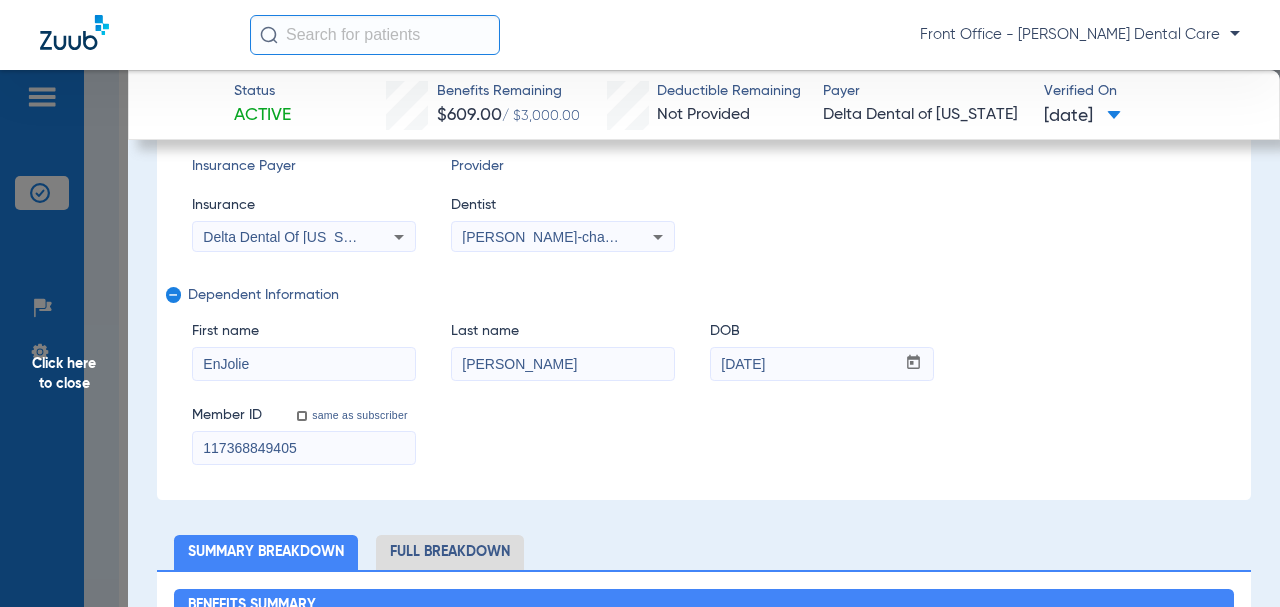 click on "EnJolie" at bounding box center (304, 364) 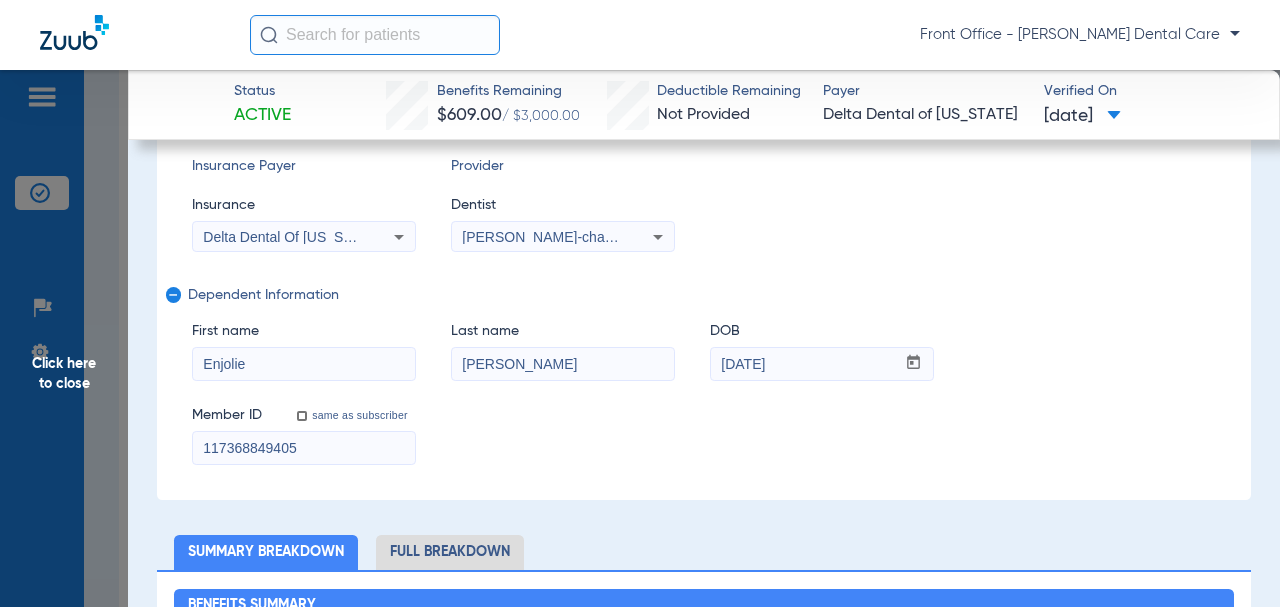 type on "Enjolie" 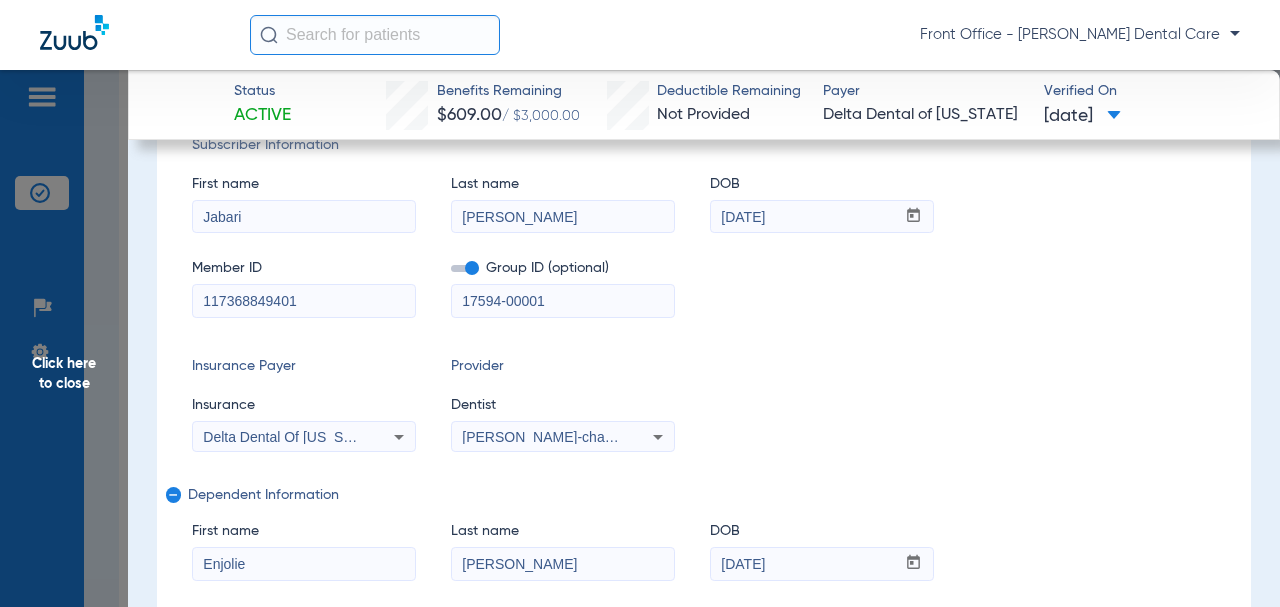 drag, startPoint x: 267, startPoint y: 303, endPoint x: 233, endPoint y: 299, distance: 34.234486 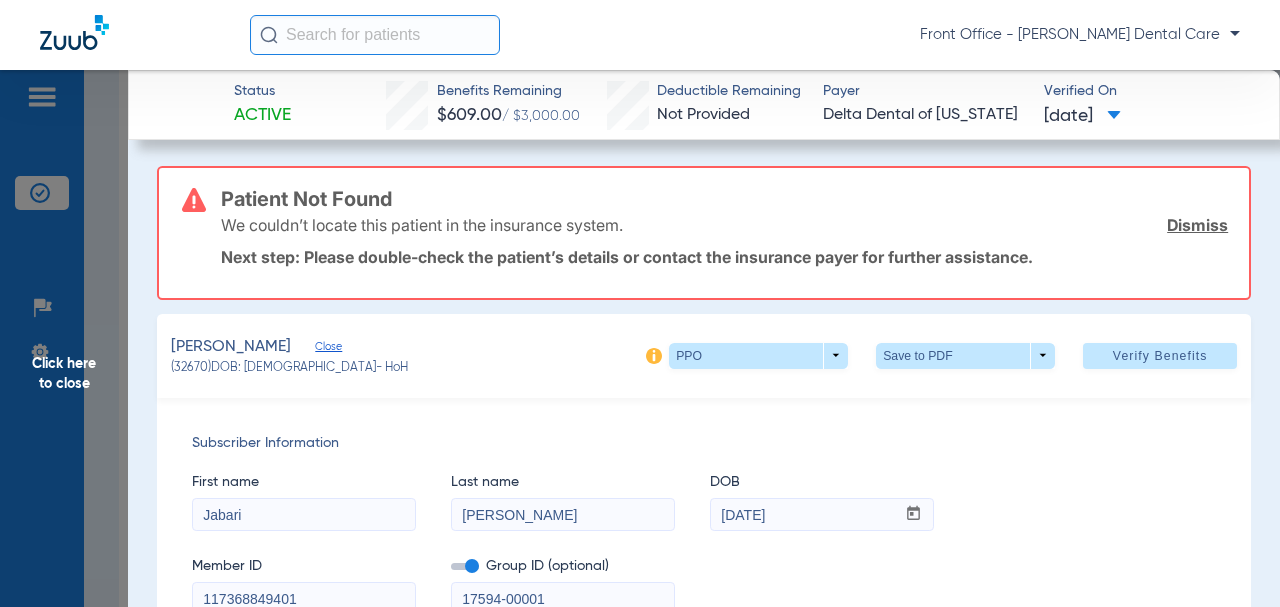 scroll, scrollTop: 0, scrollLeft: 0, axis: both 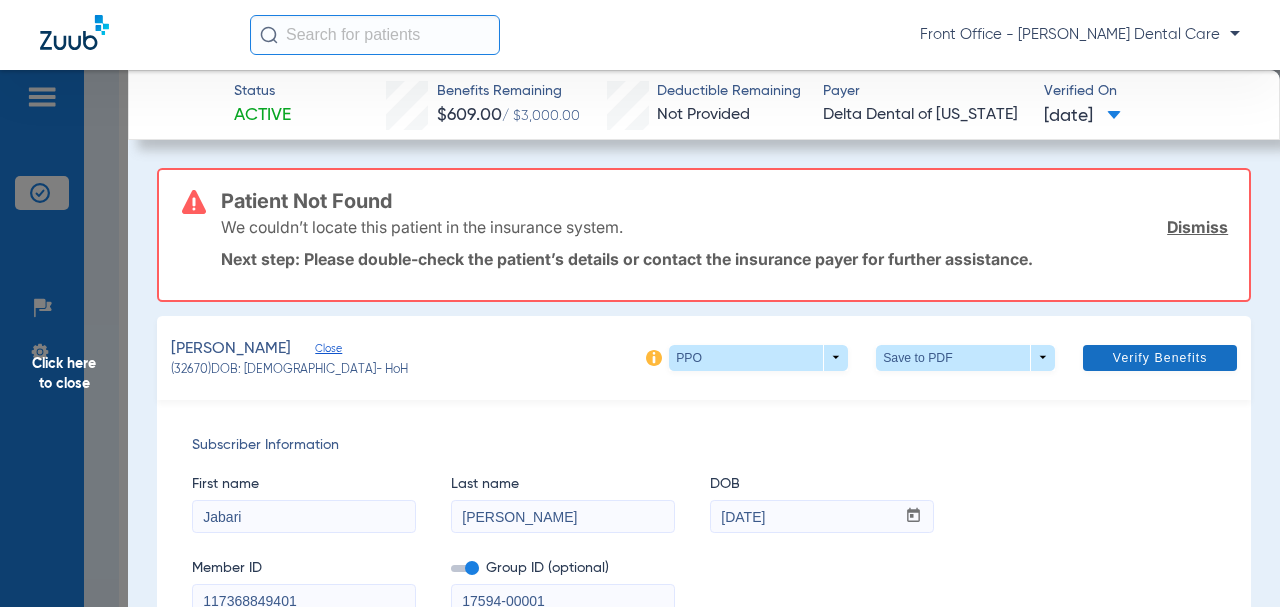click on "Verify Benefits" 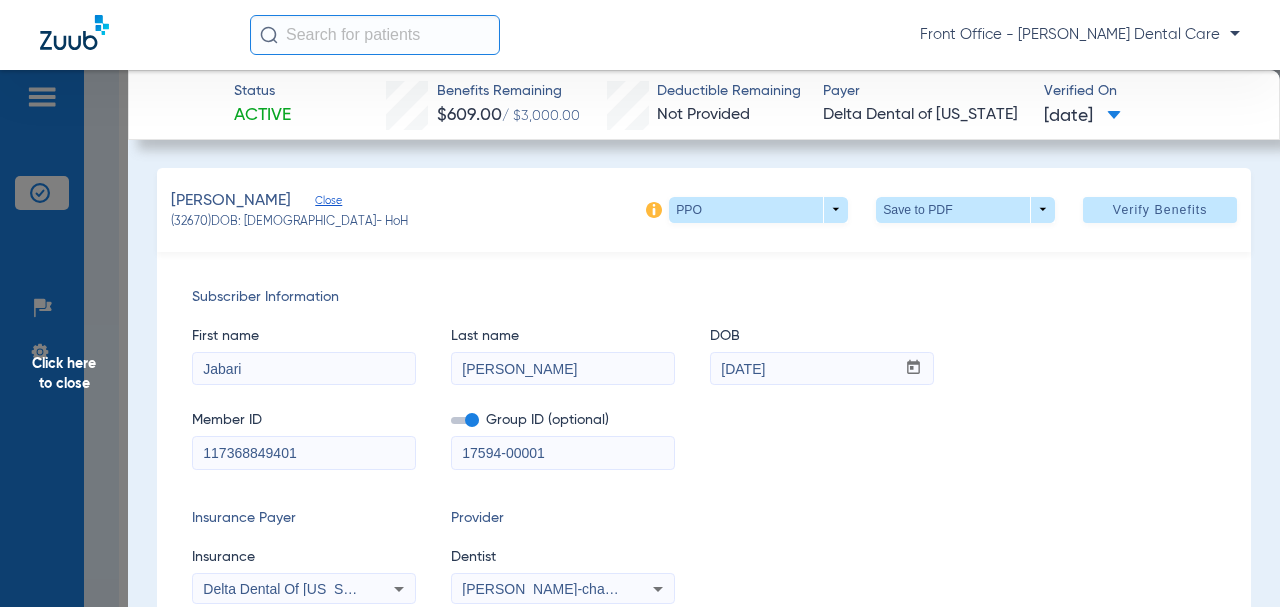 click on "Click here to close" 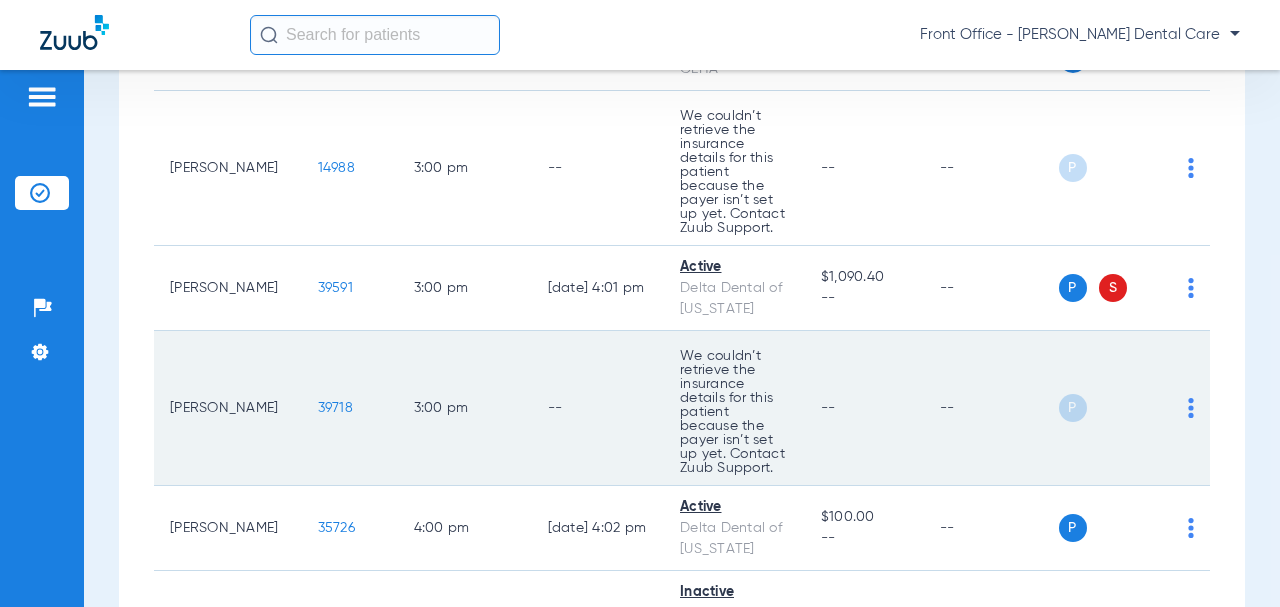 scroll, scrollTop: 6534, scrollLeft: 0, axis: vertical 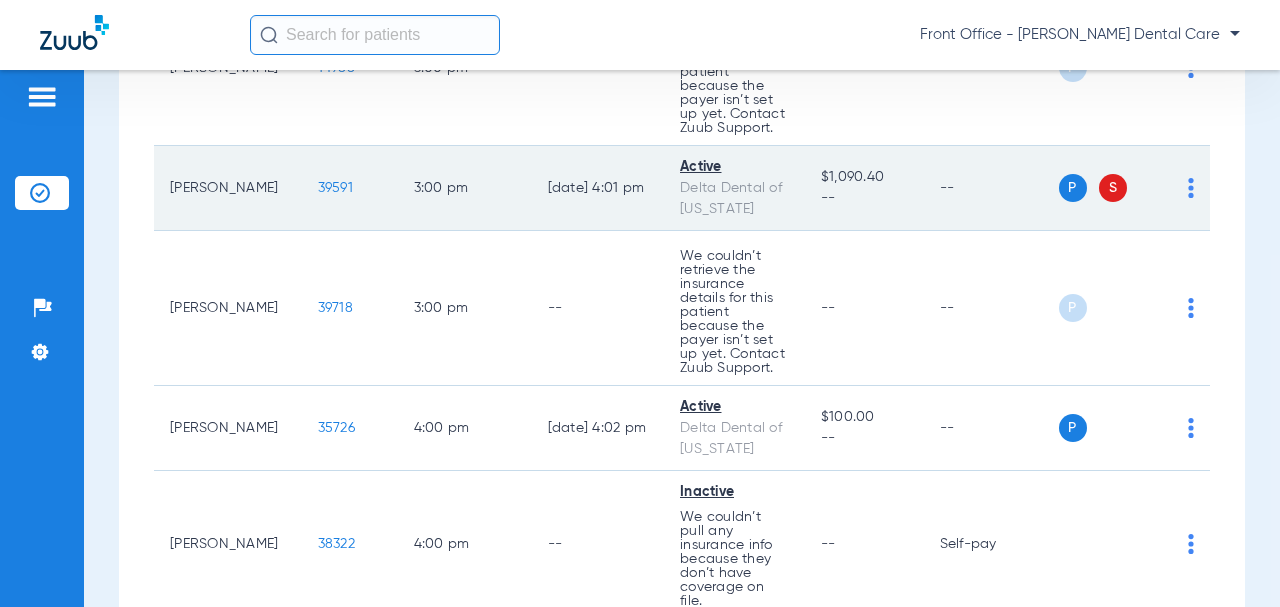 click on "39591" 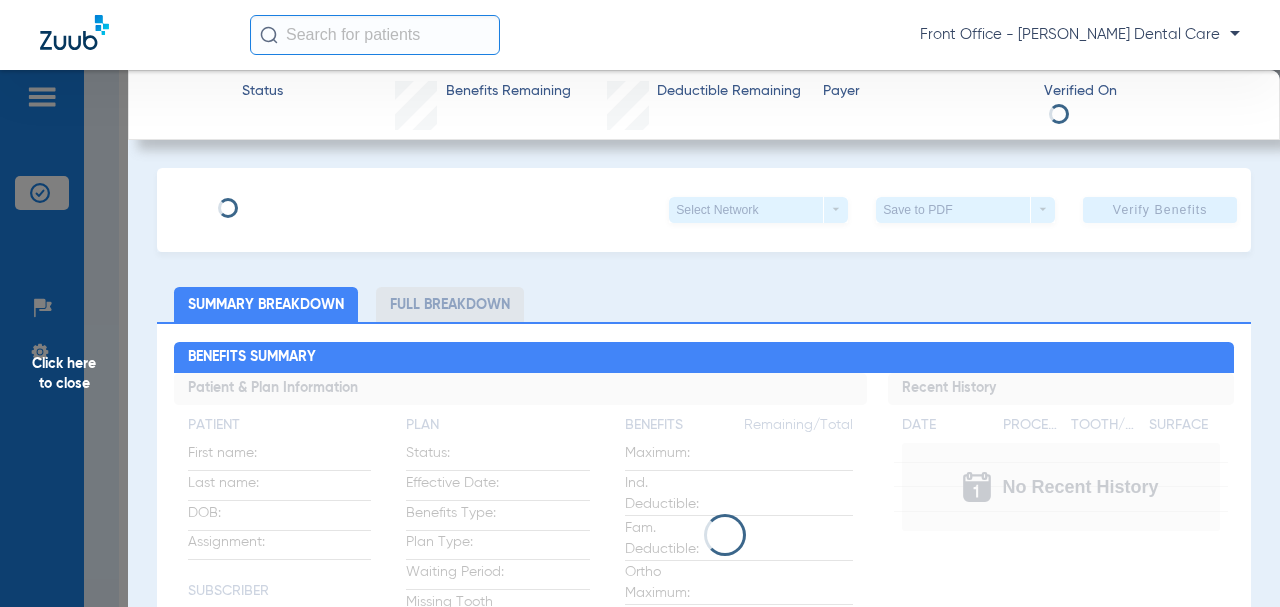 type on "[PERSON_NAME]" 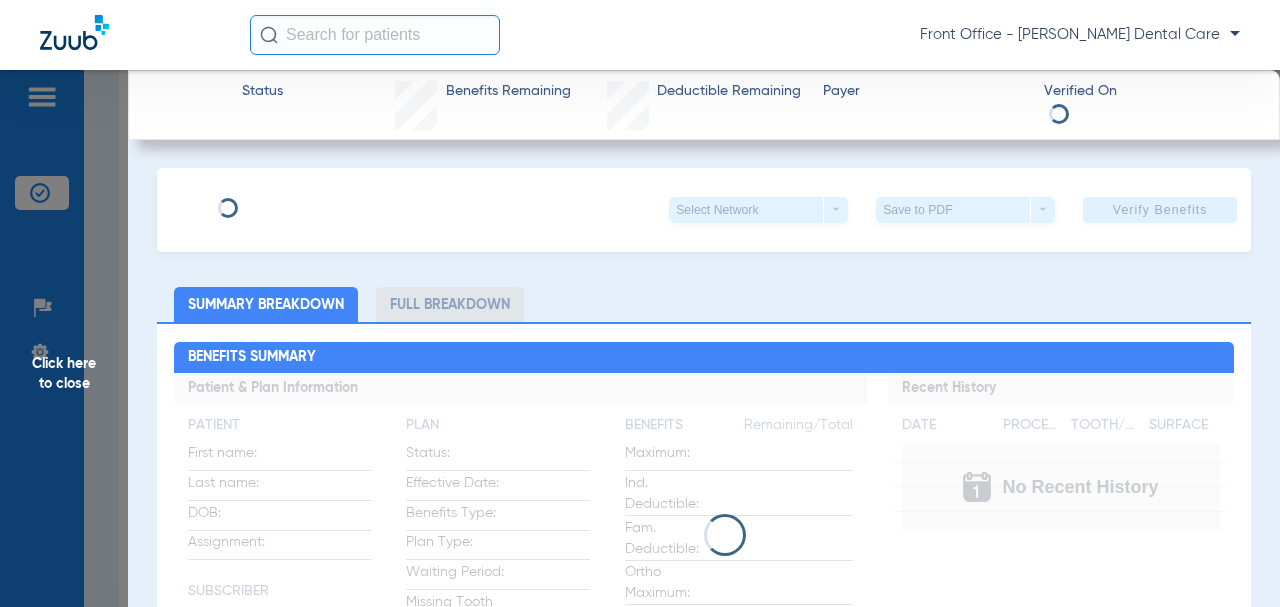 type on "[PERSON_NAME]" 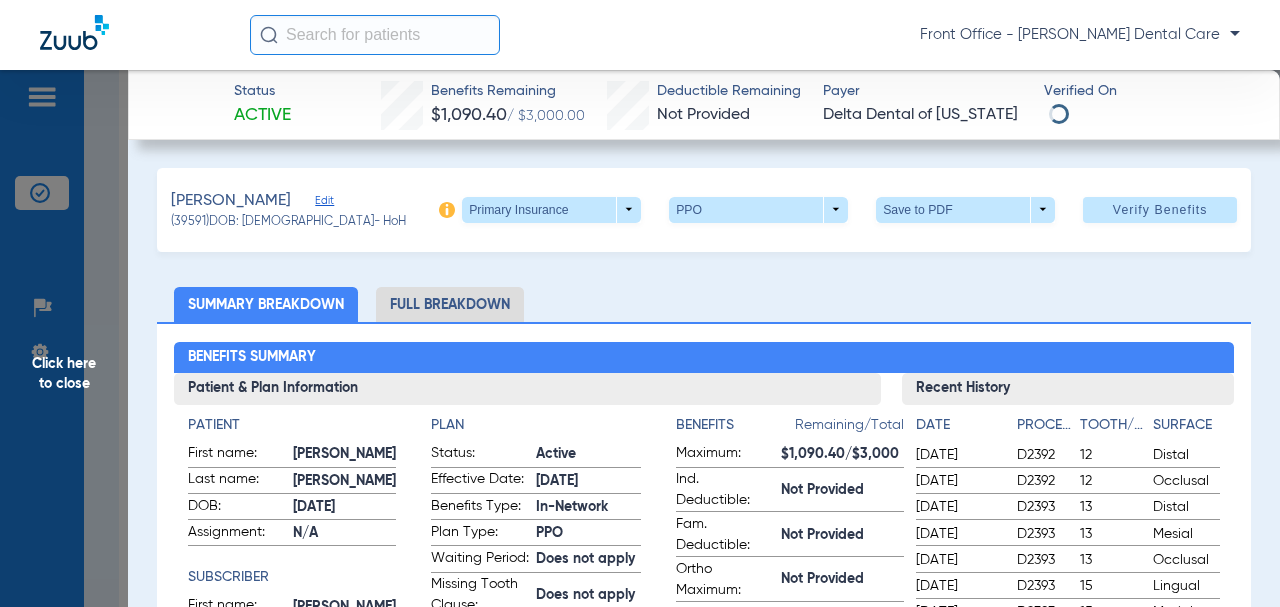 click on "Edit" 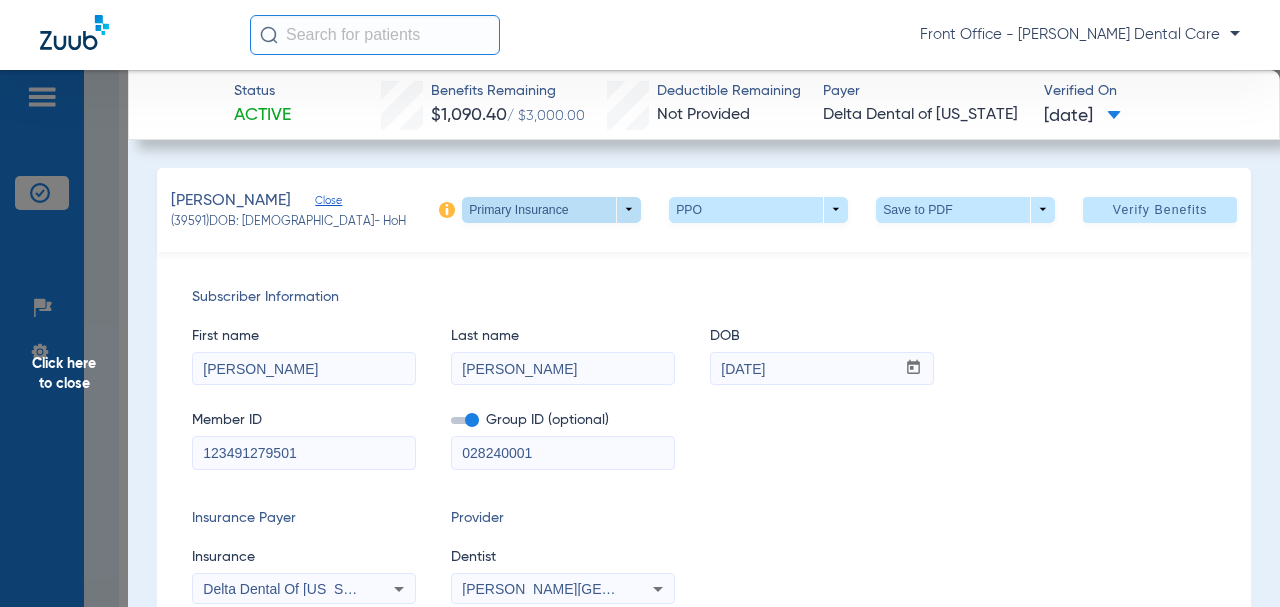 click 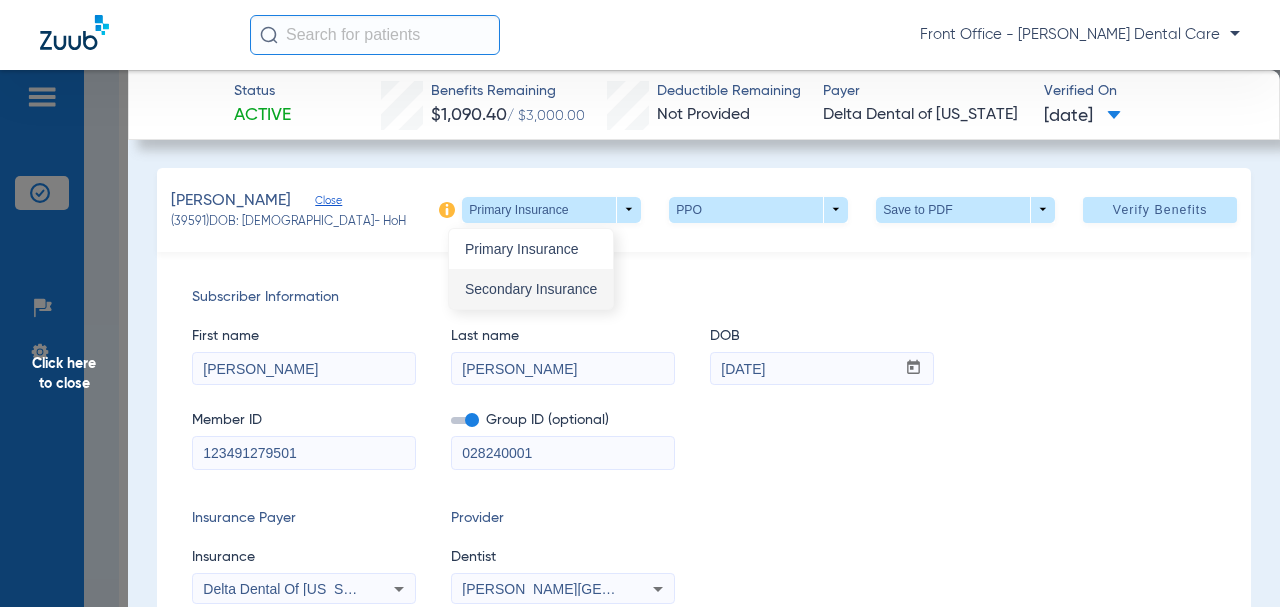 click on "Secondary Insurance" at bounding box center (531, 289) 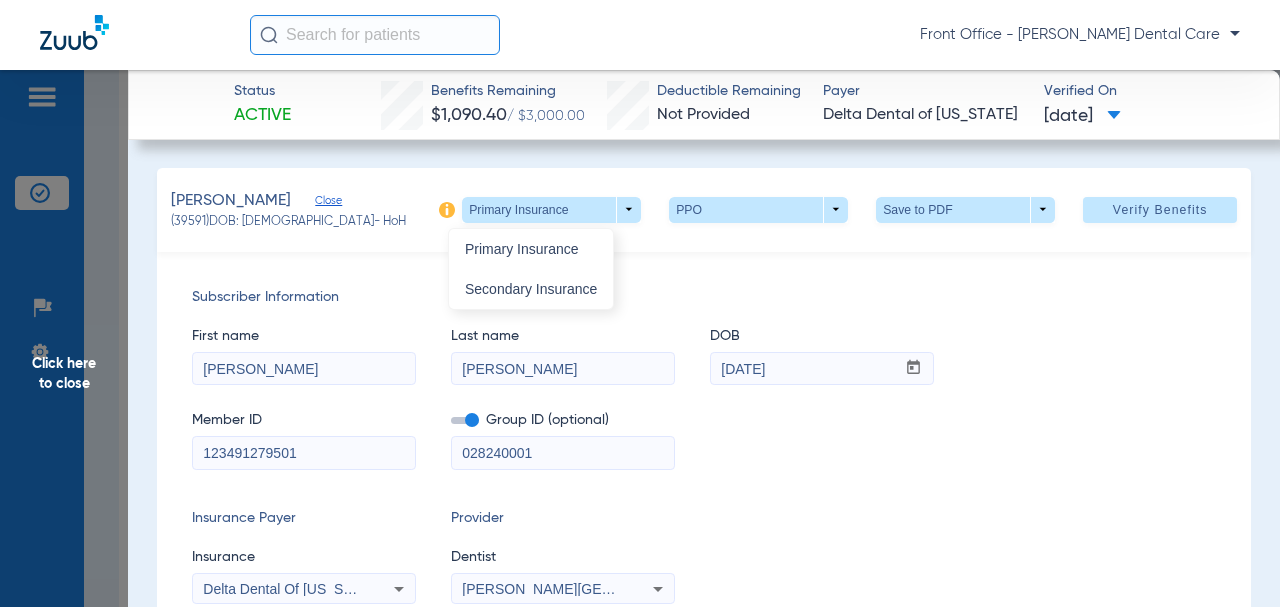 type on "[PERSON_NAME]" 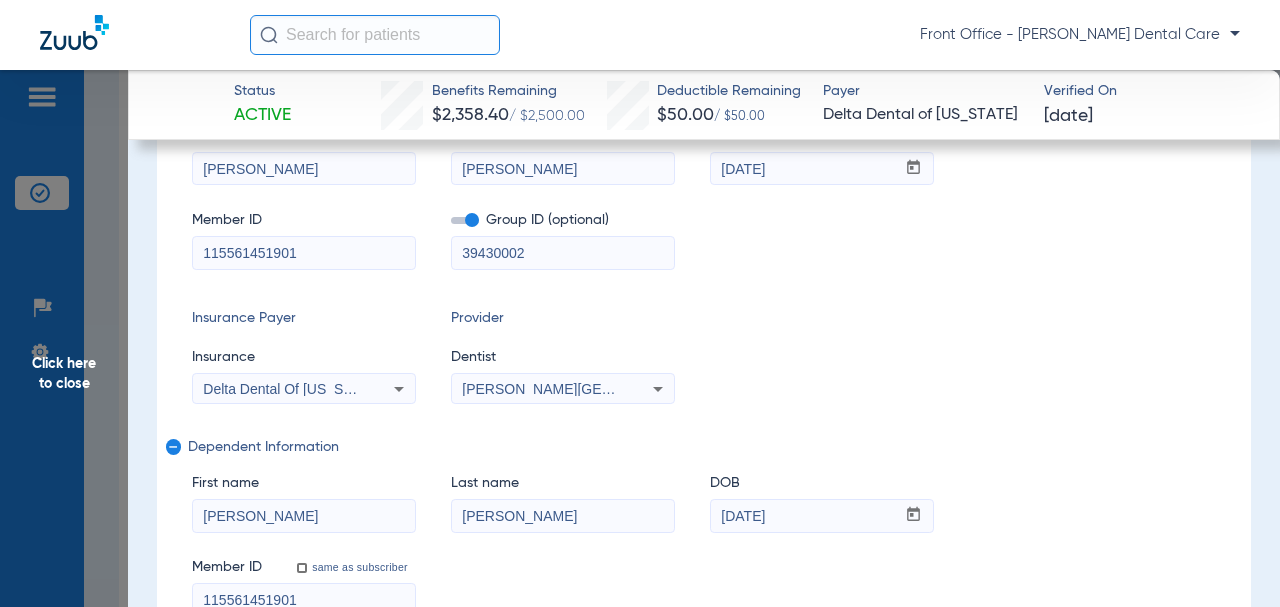 scroll, scrollTop: 448, scrollLeft: 0, axis: vertical 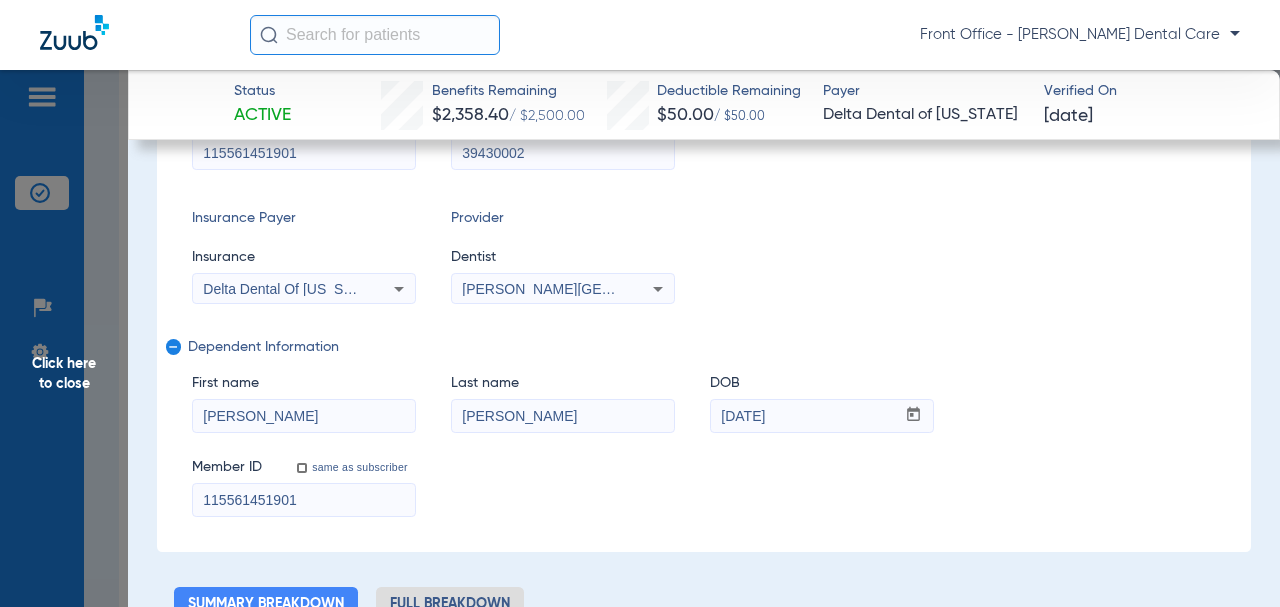 drag, startPoint x: 325, startPoint y: 503, endPoint x: 235, endPoint y: 497, distance: 90.199776 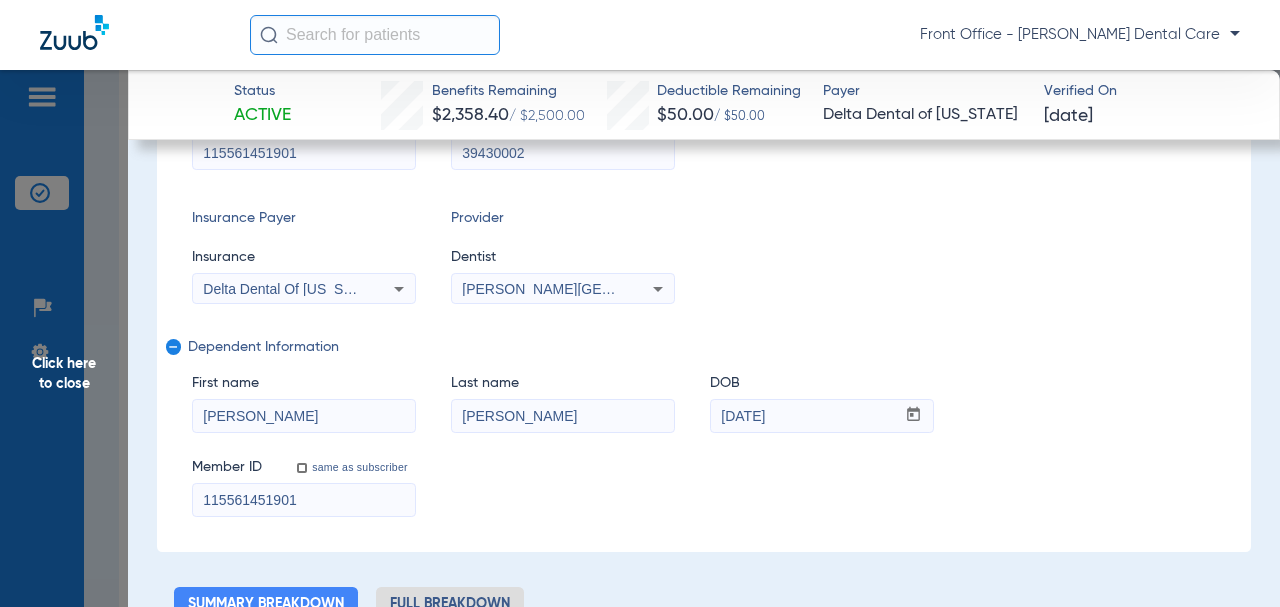 paste on "22461900102" 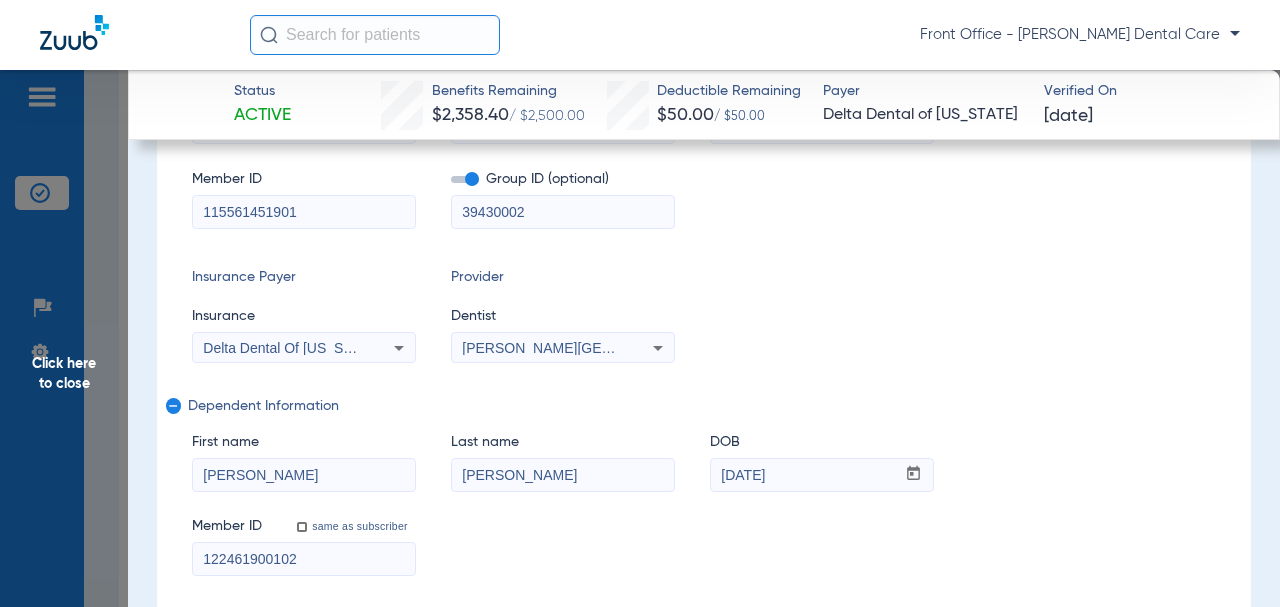 scroll, scrollTop: 348, scrollLeft: 0, axis: vertical 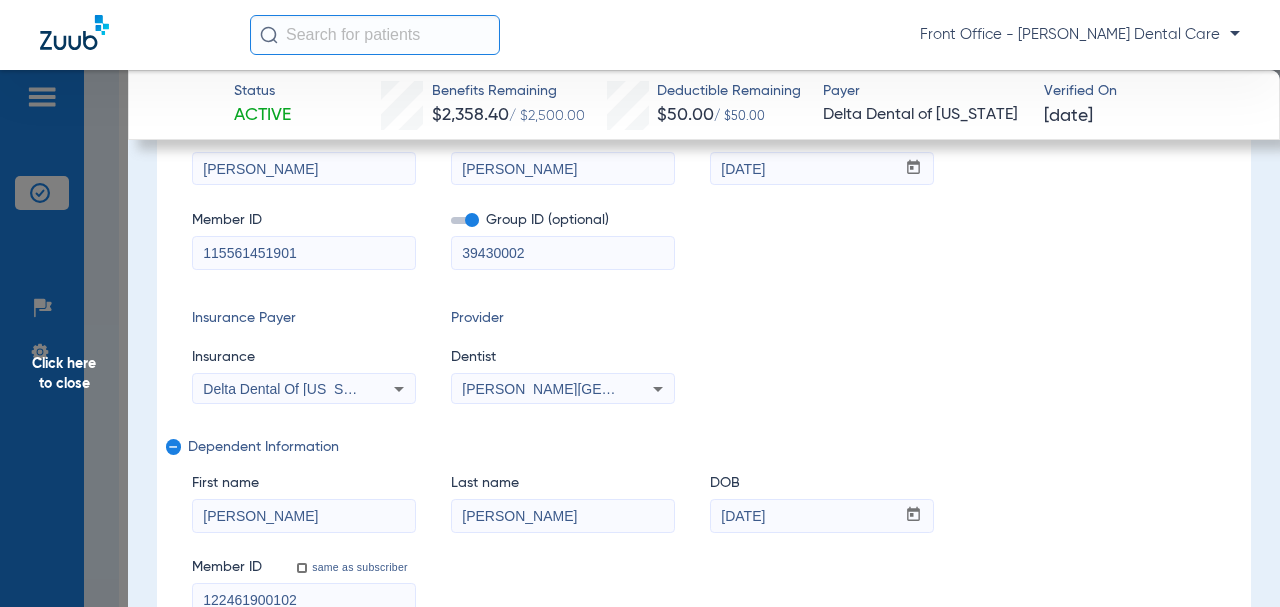type on "122461900102" 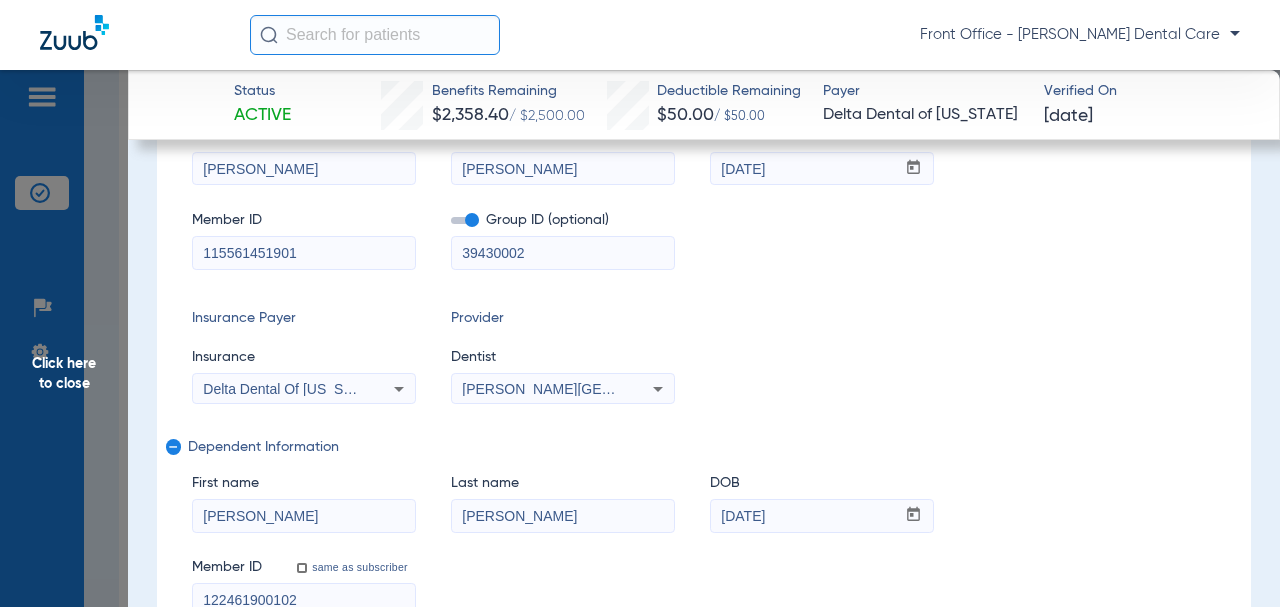 scroll, scrollTop: 248, scrollLeft: 0, axis: vertical 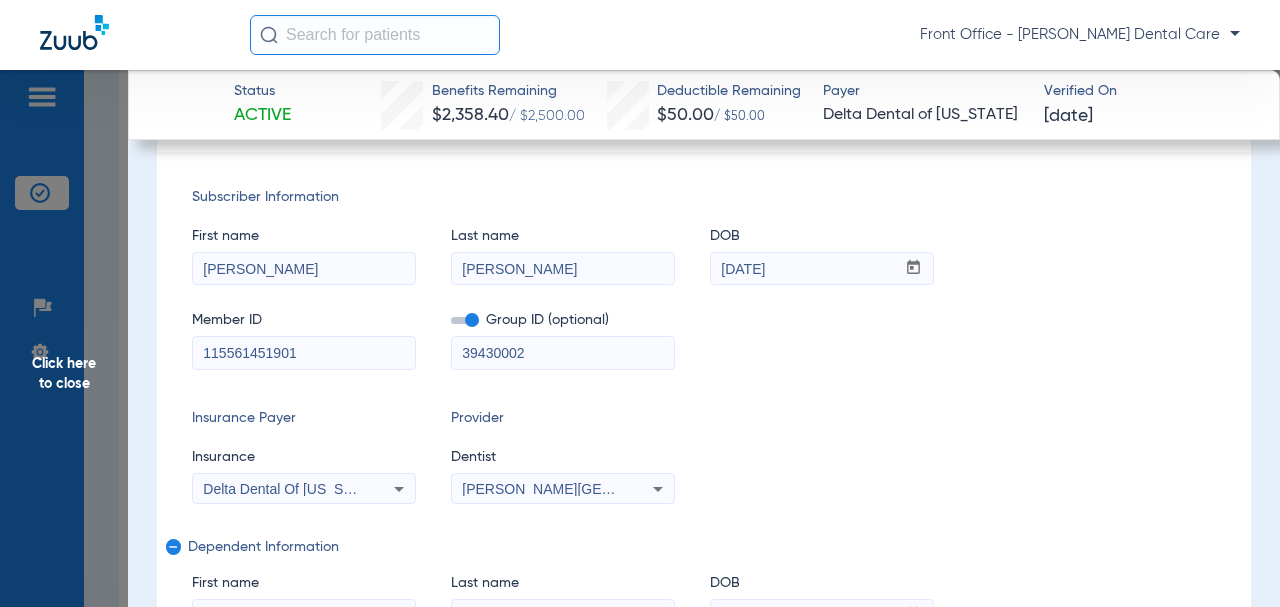 drag, startPoint x: 512, startPoint y: 346, endPoint x: 520, endPoint y: 358, distance: 14.422205 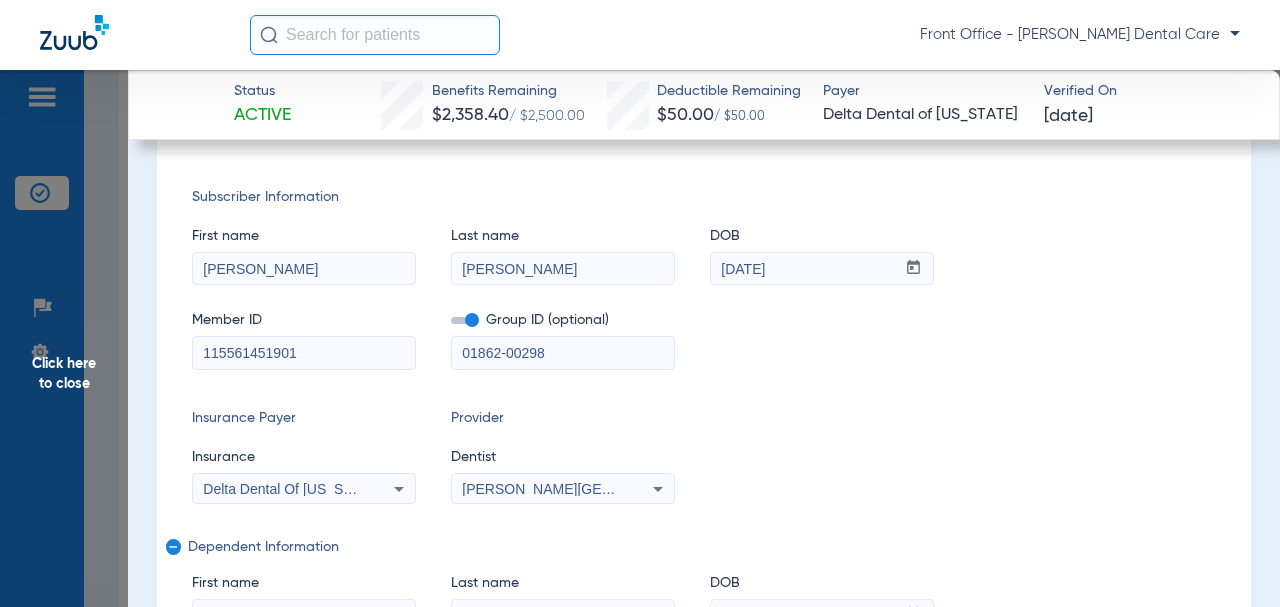 type on "01862-00298" 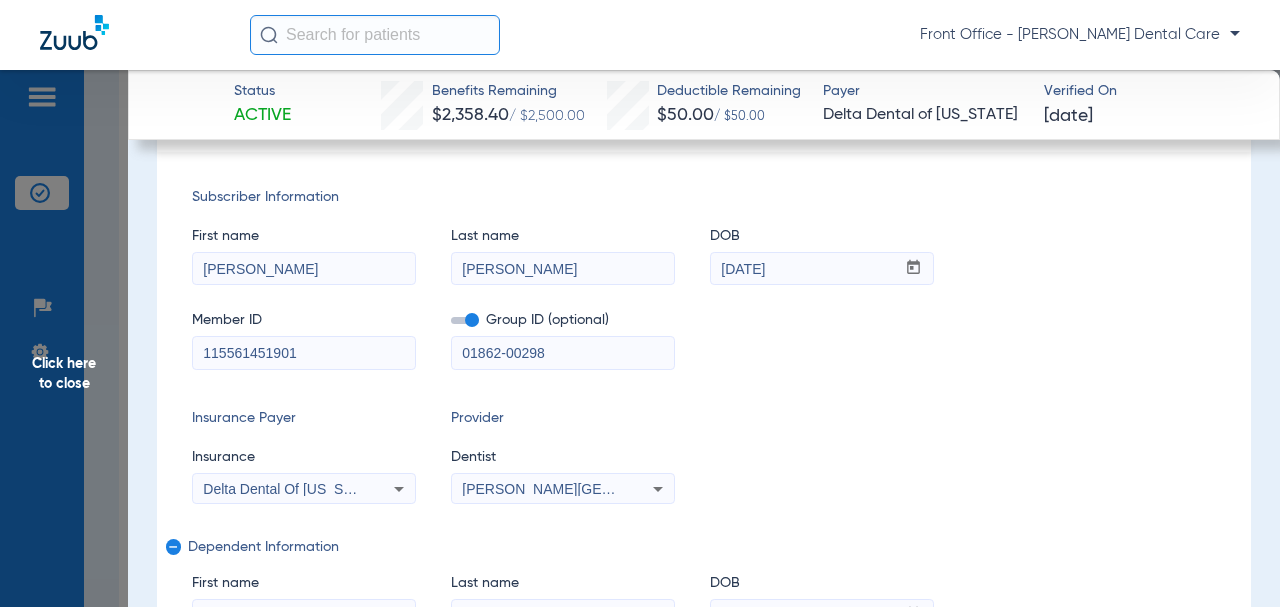 drag, startPoint x: 198, startPoint y: 346, endPoint x: 184, endPoint y: 347, distance: 14.035668 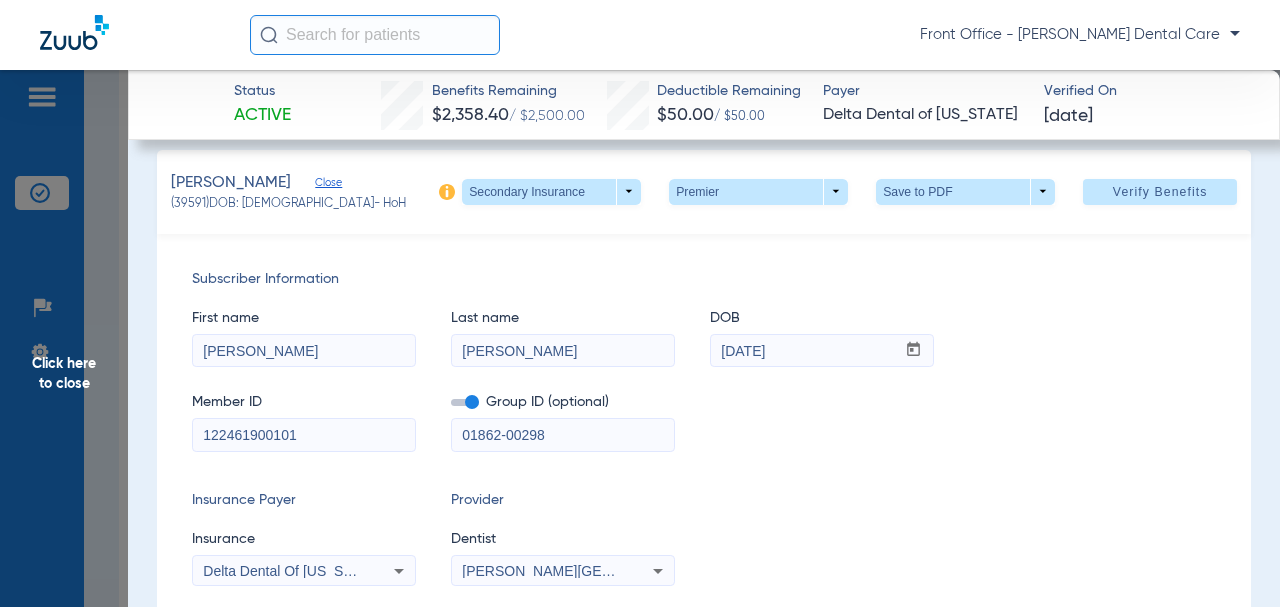 scroll, scrollTop: 148, scrollLeft: 0, axis: vertical 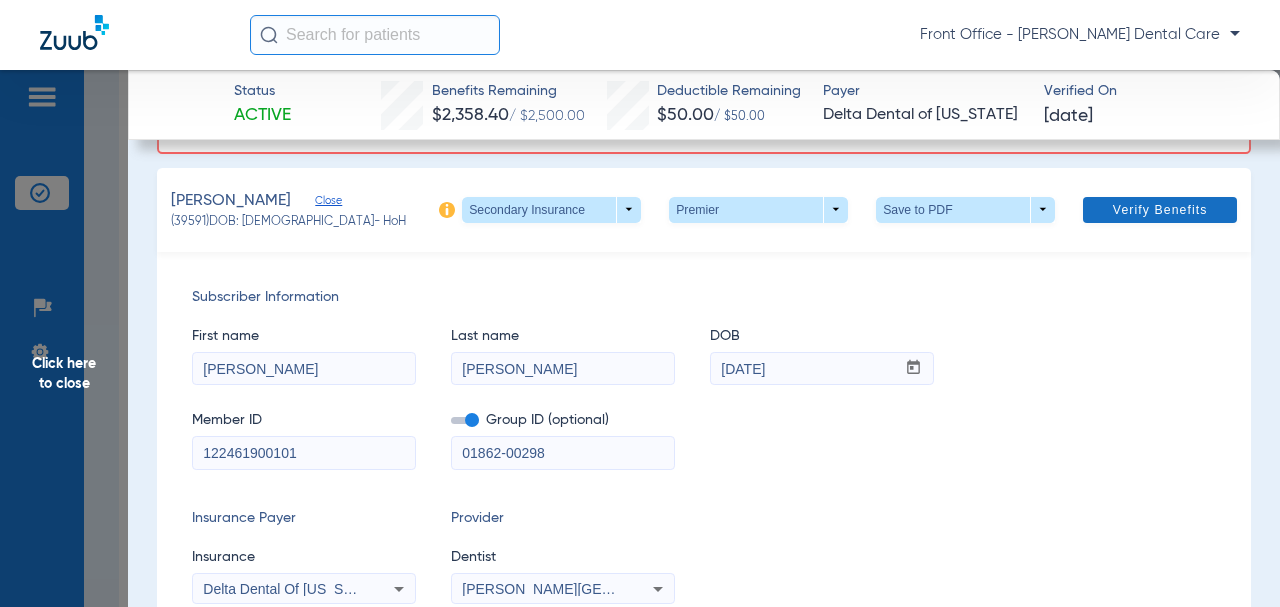 type on "122461900101" 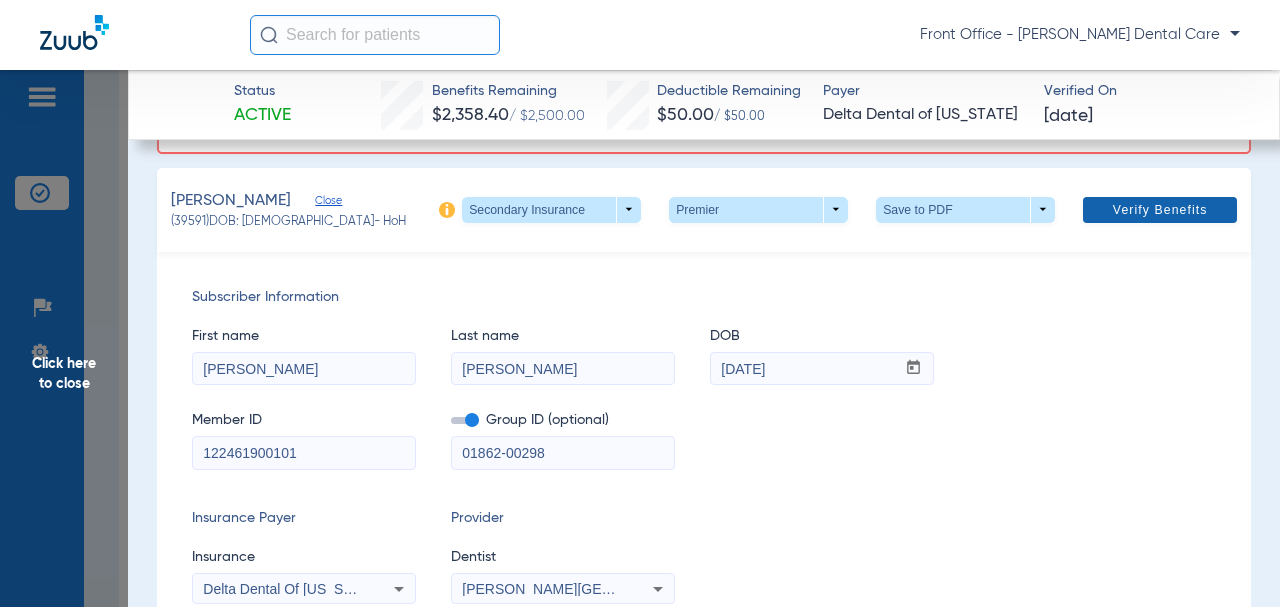 click 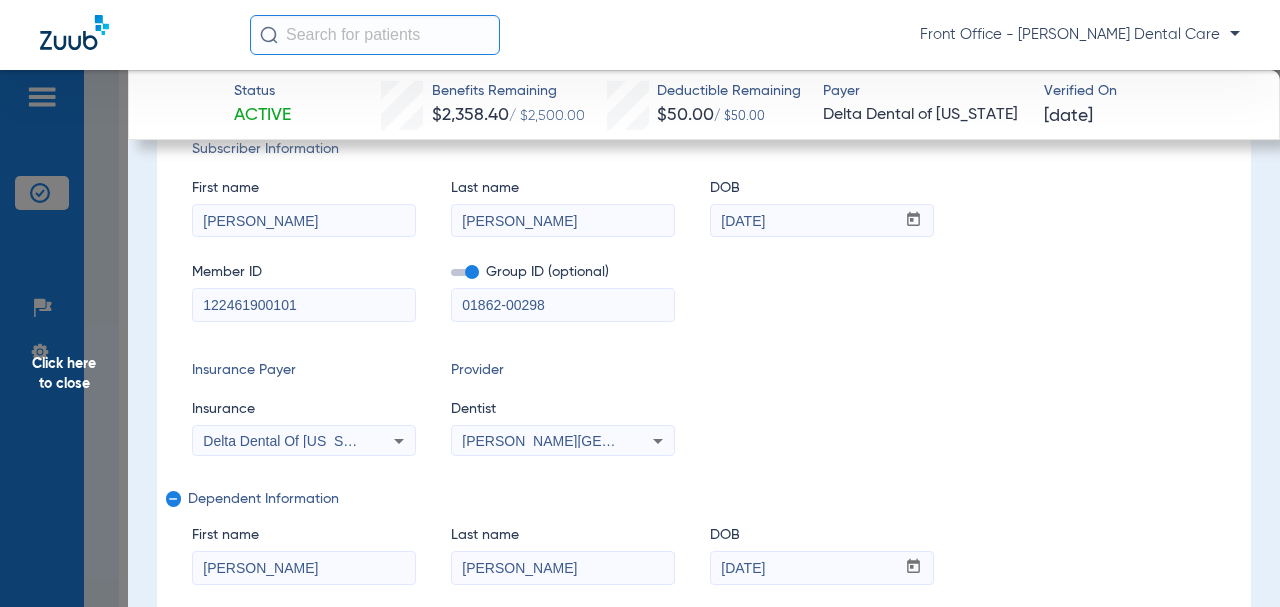 scroll, scrollTop: 0, scrollLeft: 0, axis: both 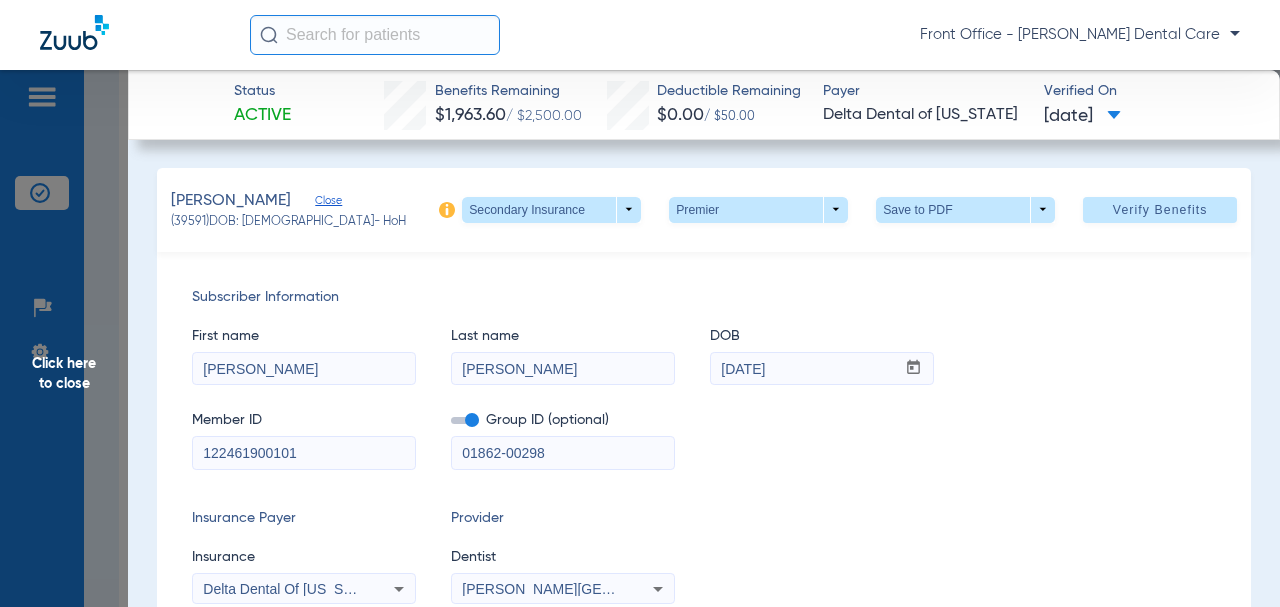 click on "Click here to close" 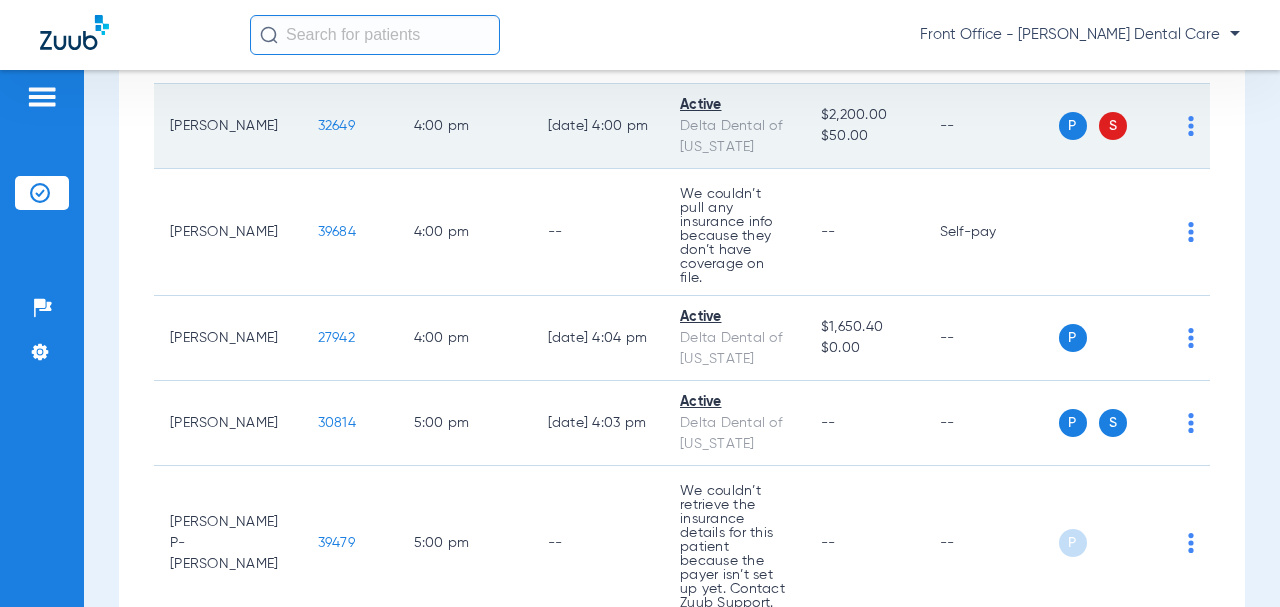 scroll, scrollTop: 7634, scrollLeft: 0, axis: vertical 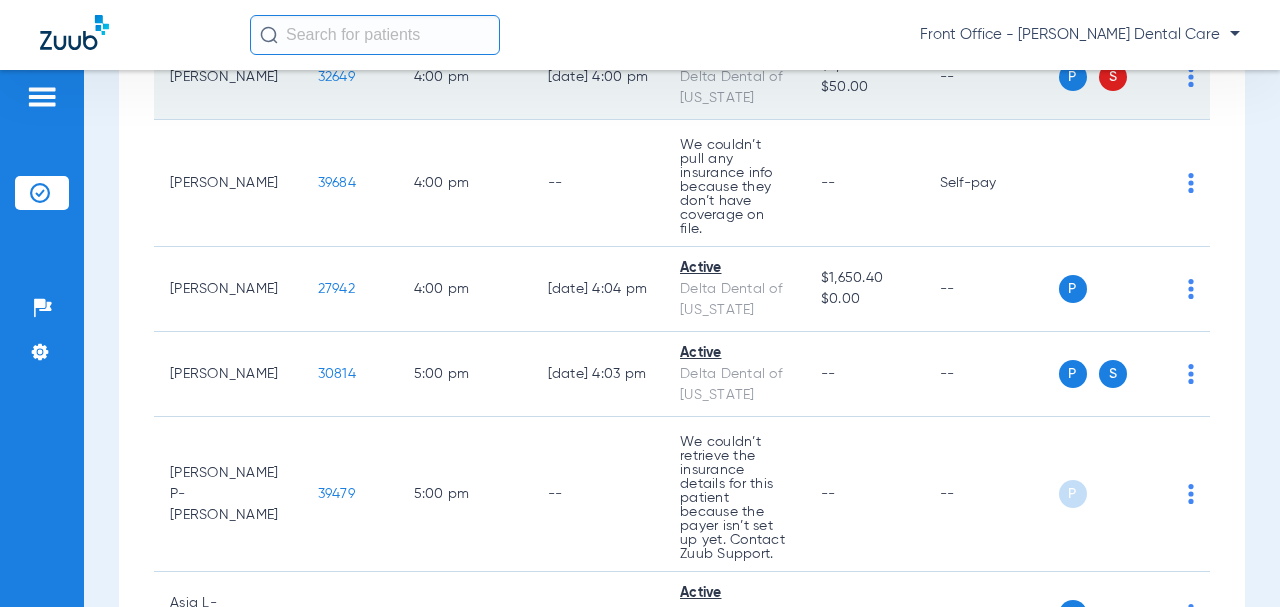 click on "32649" 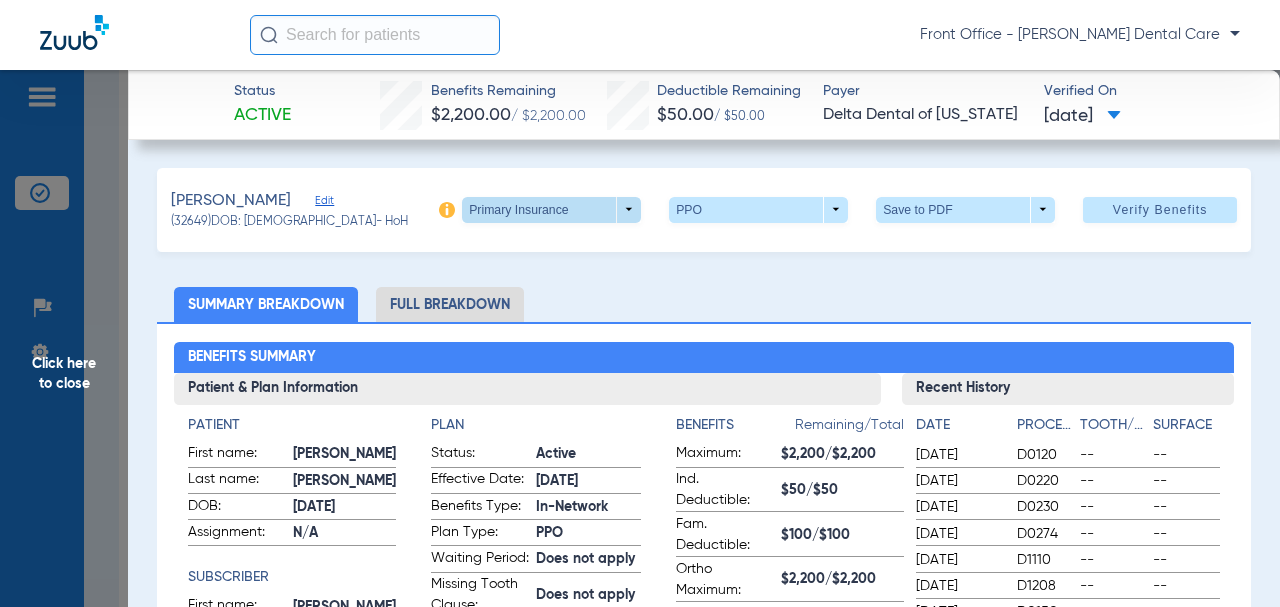 click 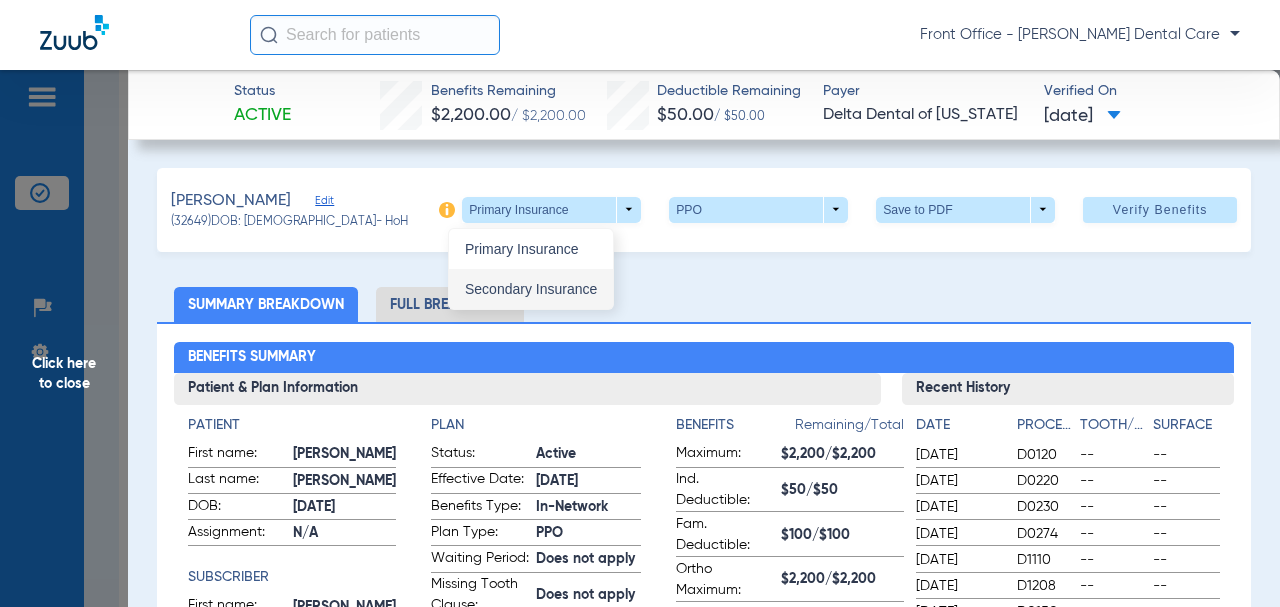 click on "Secondary Insurance" at bounding box center [531, 289] 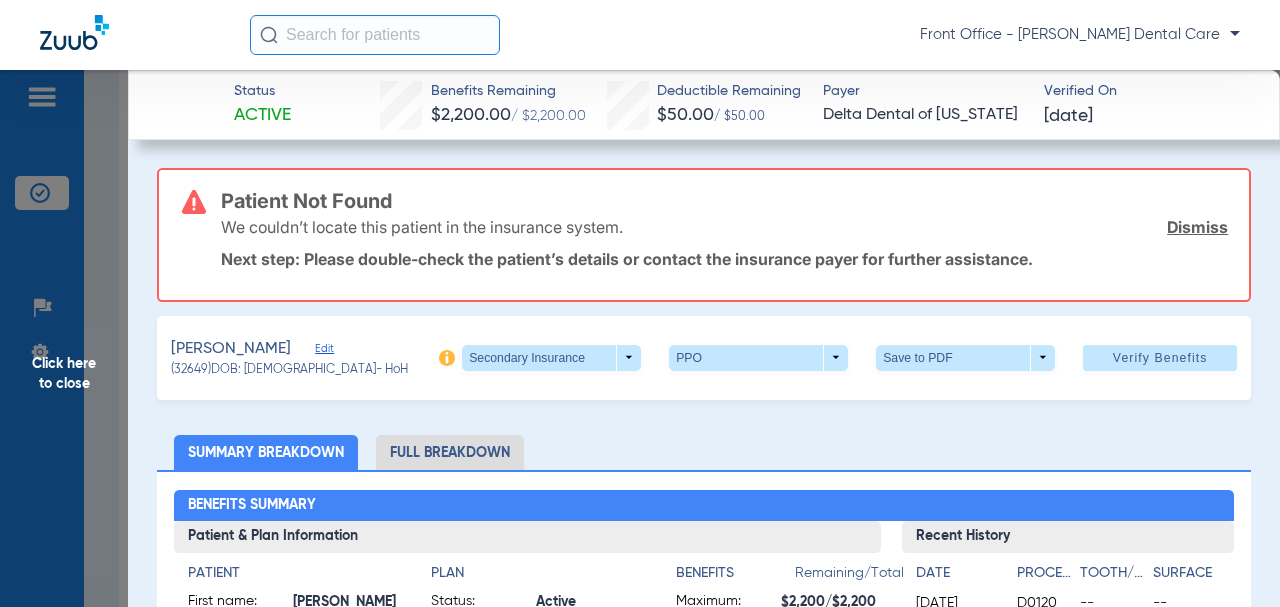click on "Edit" 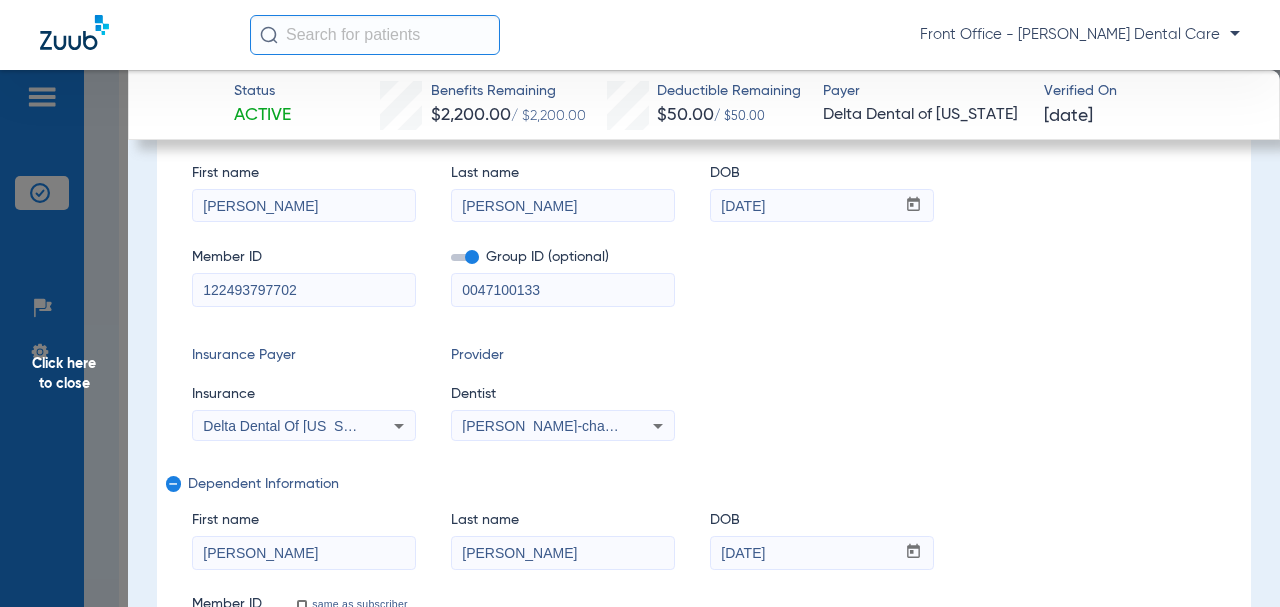 scroll, scrollTop: 400, scrollLeft: 0, axis: vertical 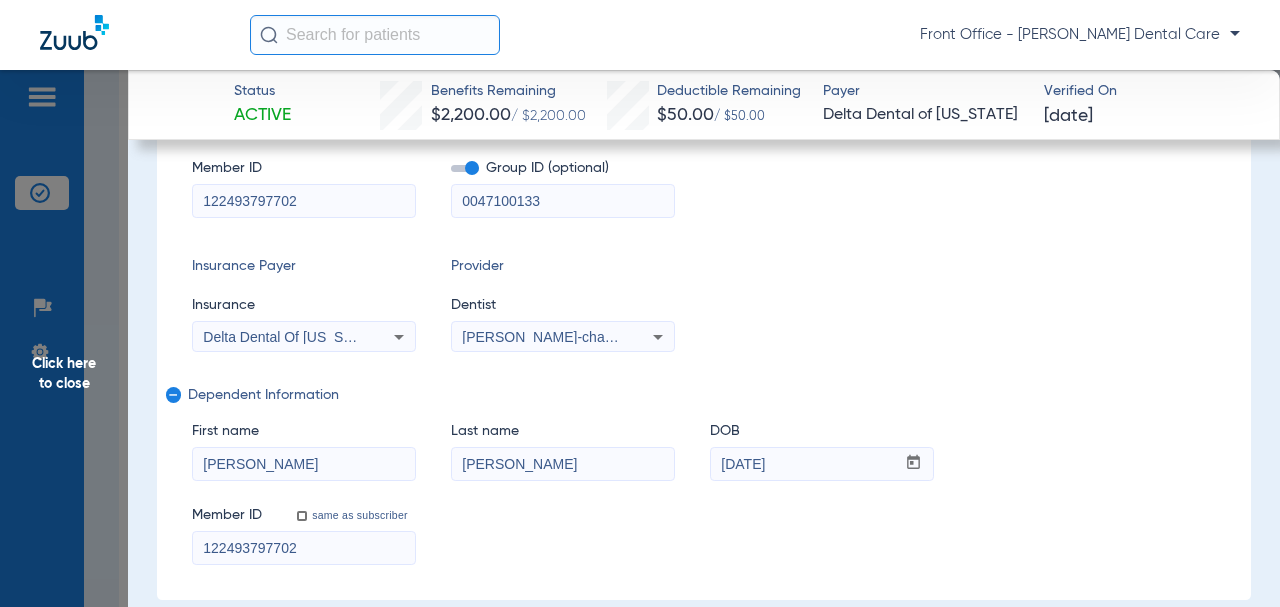 drag, startPoint x: 539, startPoint y: 202, endPoint x: 432, endPoint y: 194, distance: 107.298645 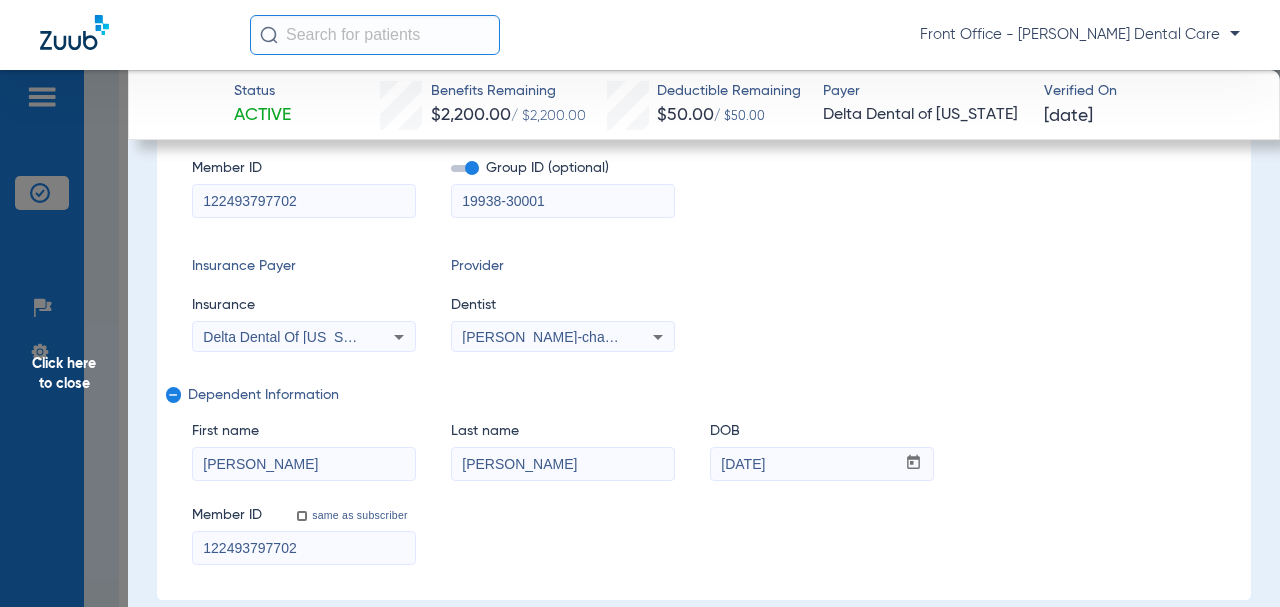 type on "19938-30001" 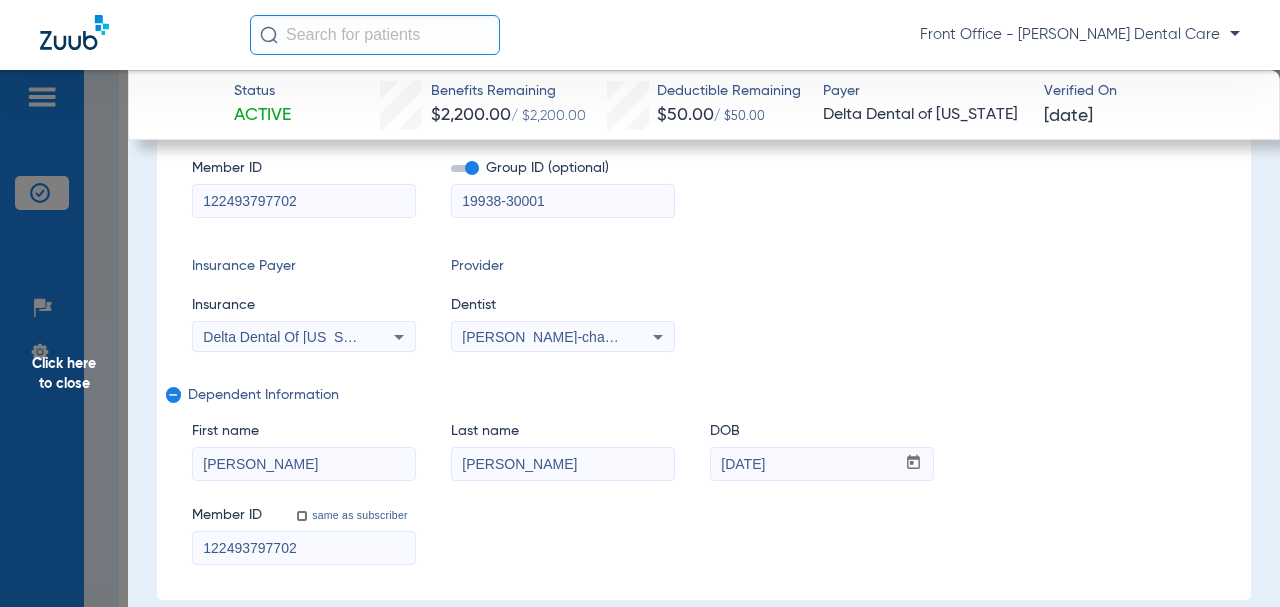 paste on "18669853001" 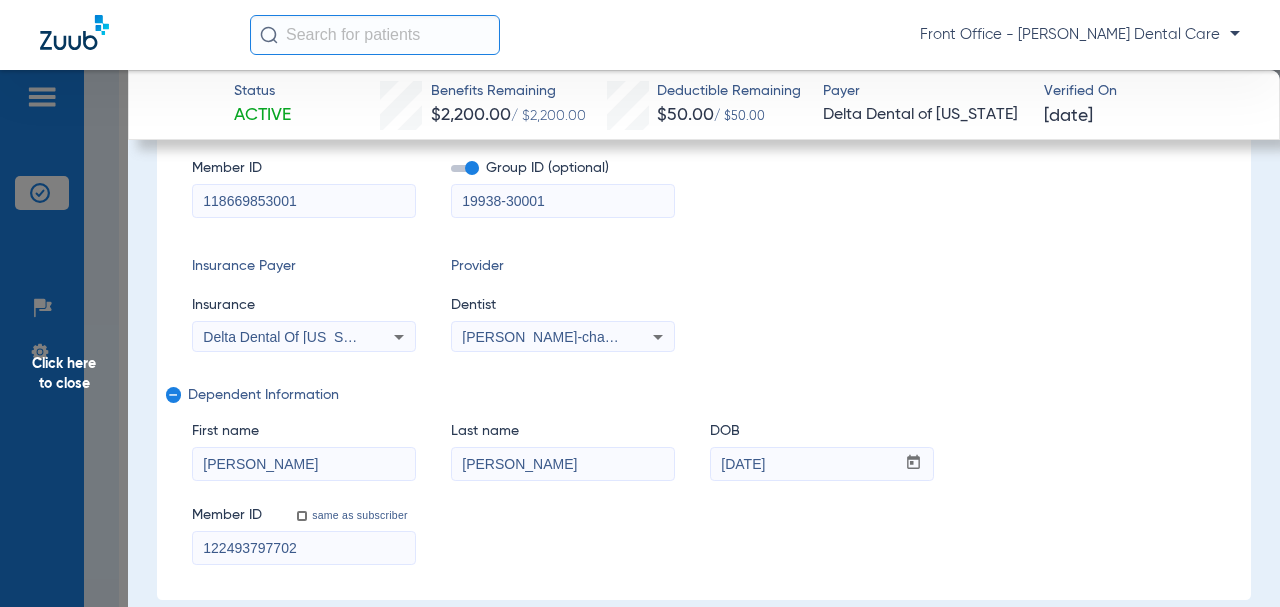 type on "118669853001" 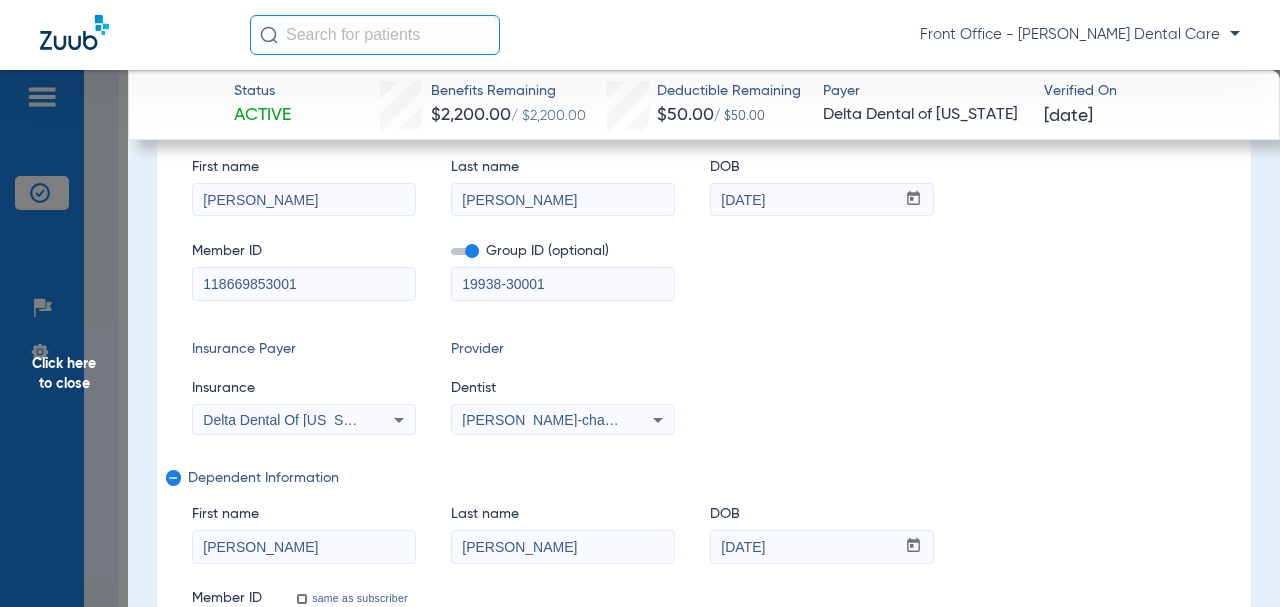 scroll, scrollTop: 200, scrollLeft: 0, axis: vertical 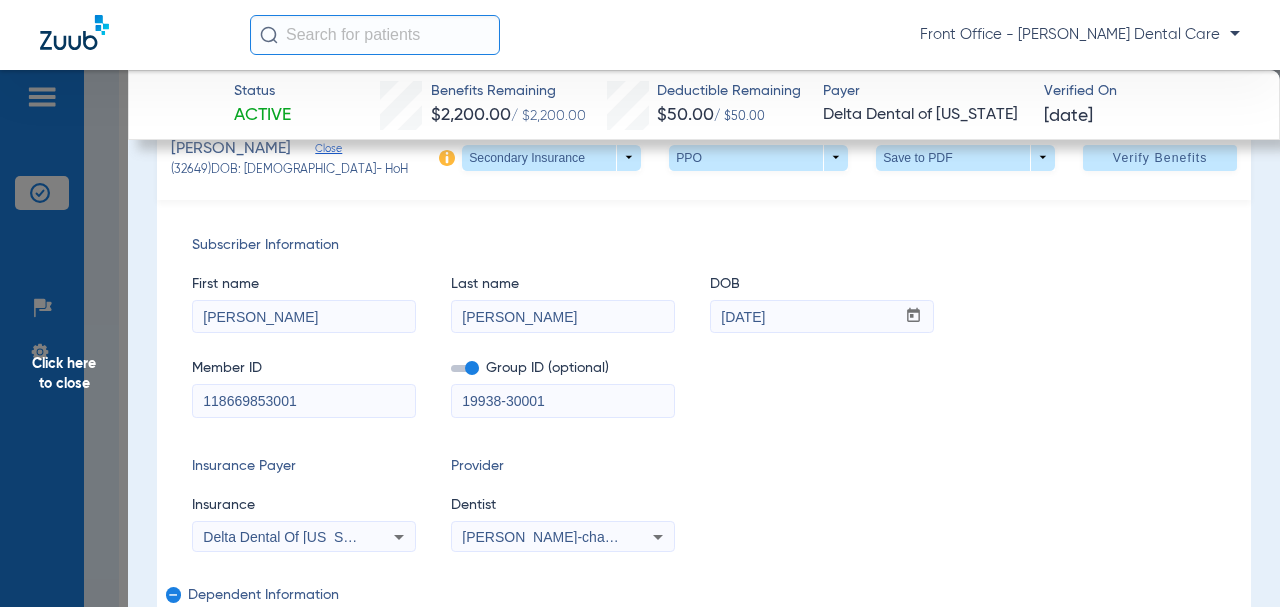 drag, startPoint x: 286, startPoint y: 316, endPoint x: 218, endPoint y: 319, distance: 68.06615 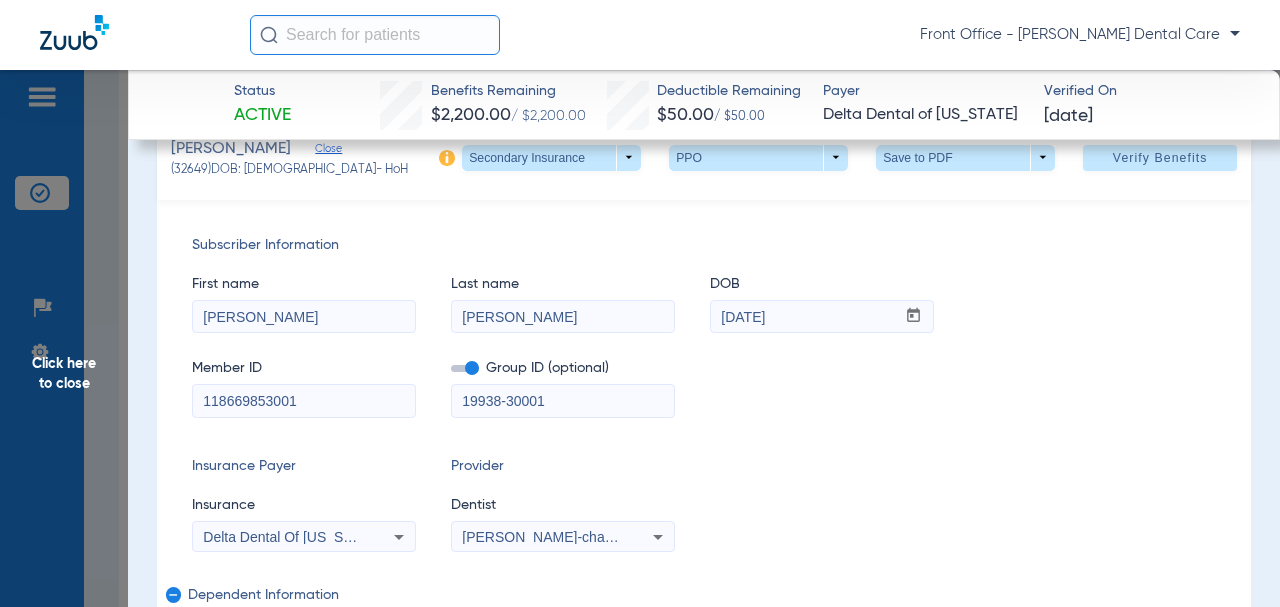 paste on "[PERSON_NAME]" 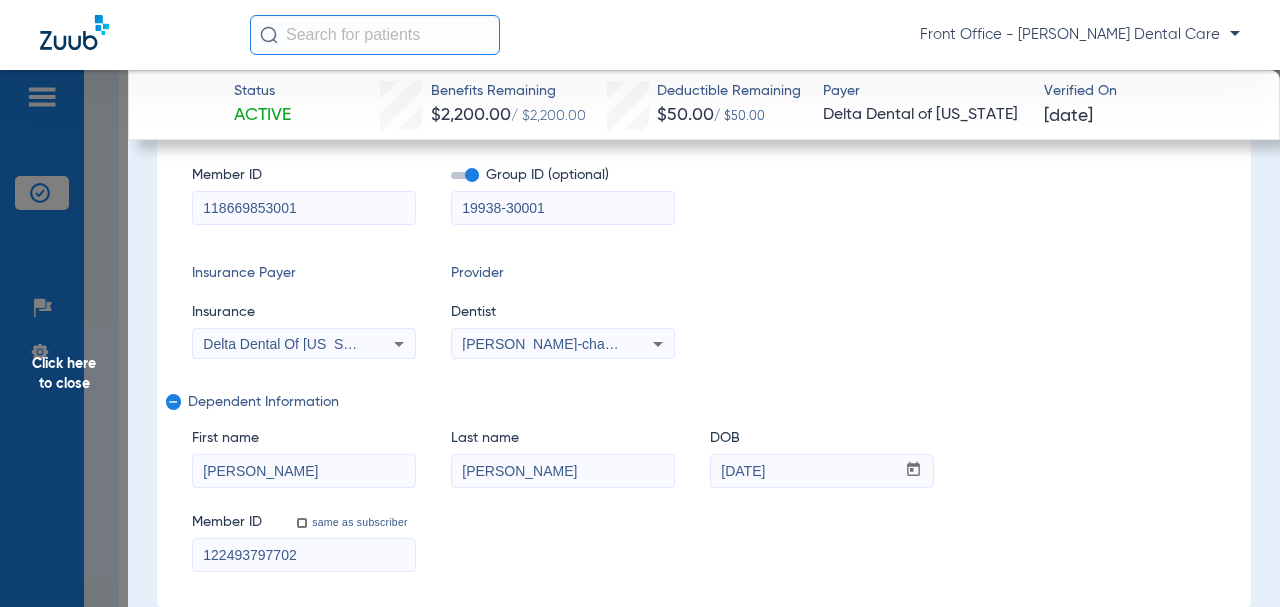 scroll, scrollTop: 400, scrollLeft: 0, axis: vertical 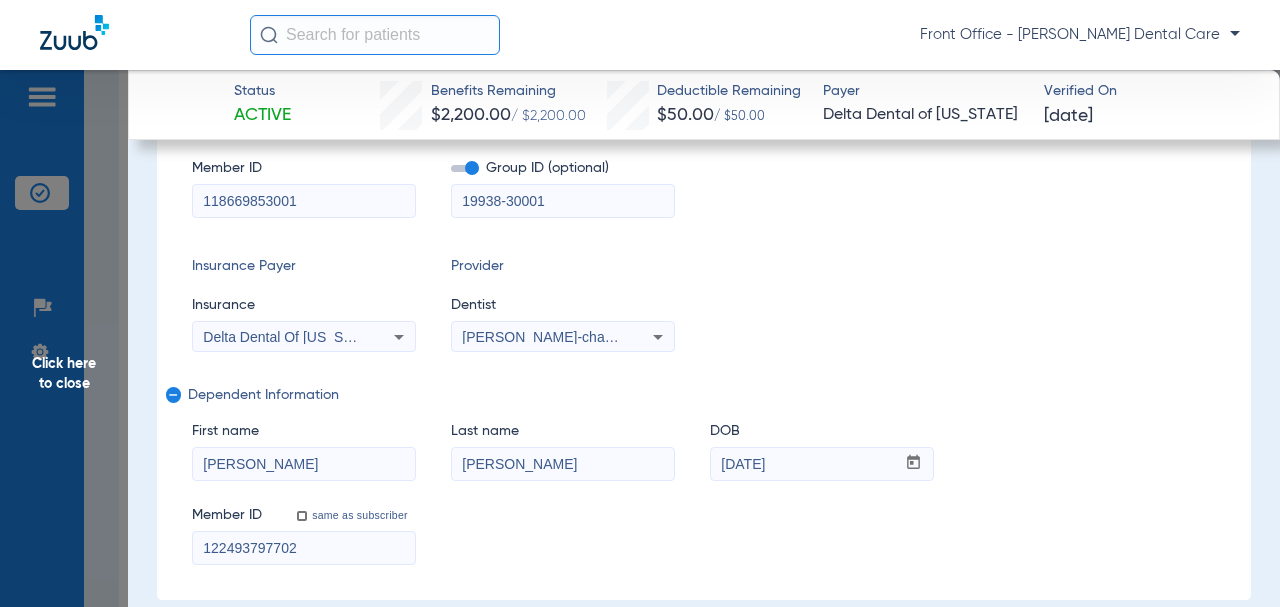 type on "[PERSON_NAME]" 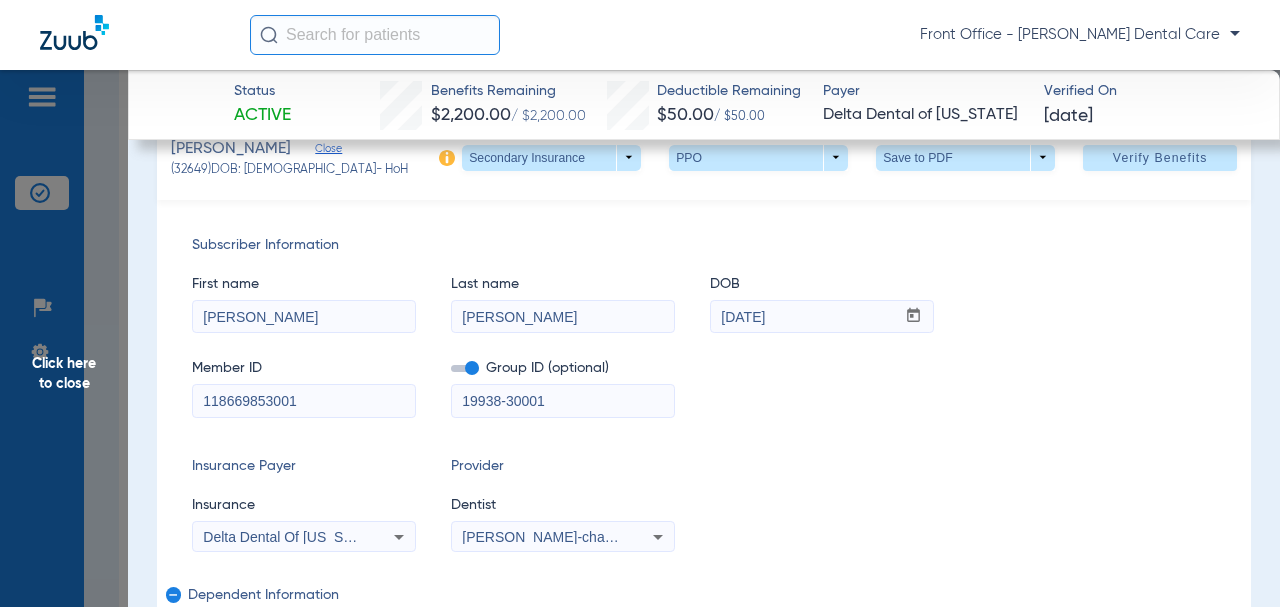 scroll, scrollTop: 100, scrollLeft: 0, axis: vertical 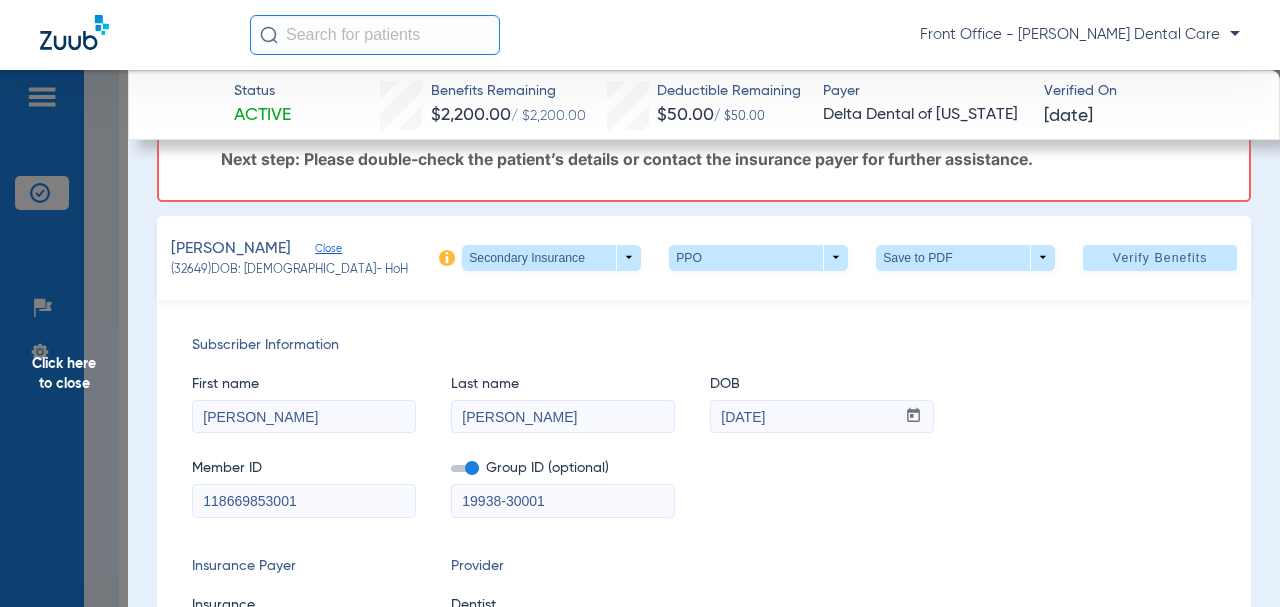 drag, startPoint x: 486, startPoint y: 406, endPoint x: 501, endPoint y: 414, distance: 17 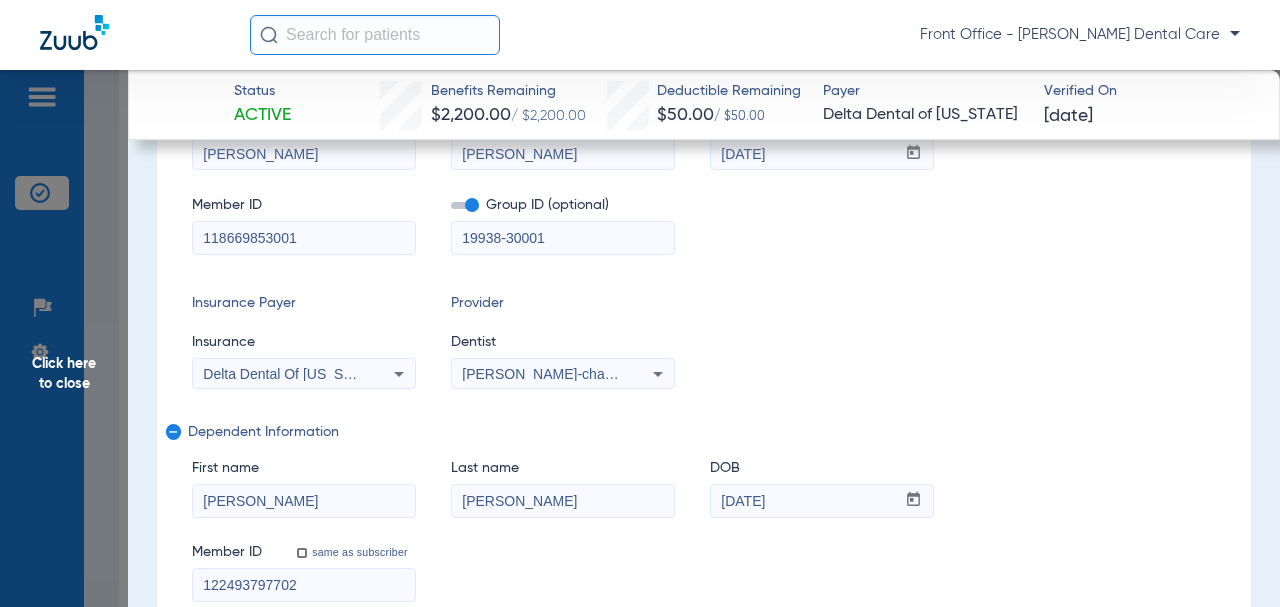 scroll, scrollTop: 500, scrollLeft: 0, axis: vertical 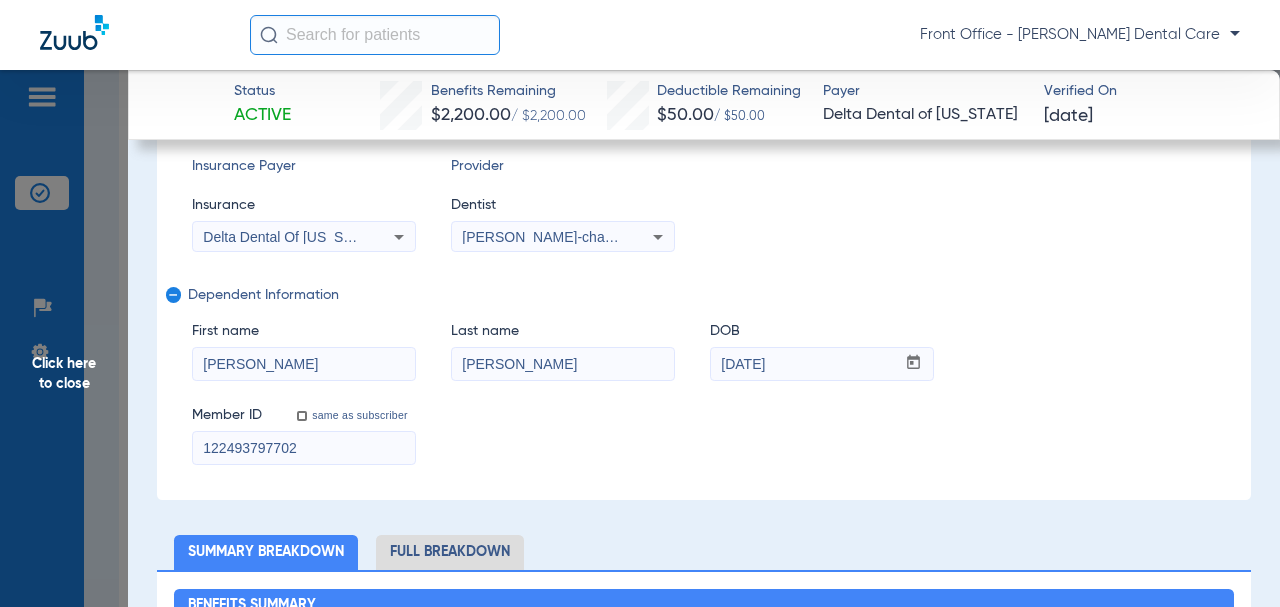 type on "[DATE]" 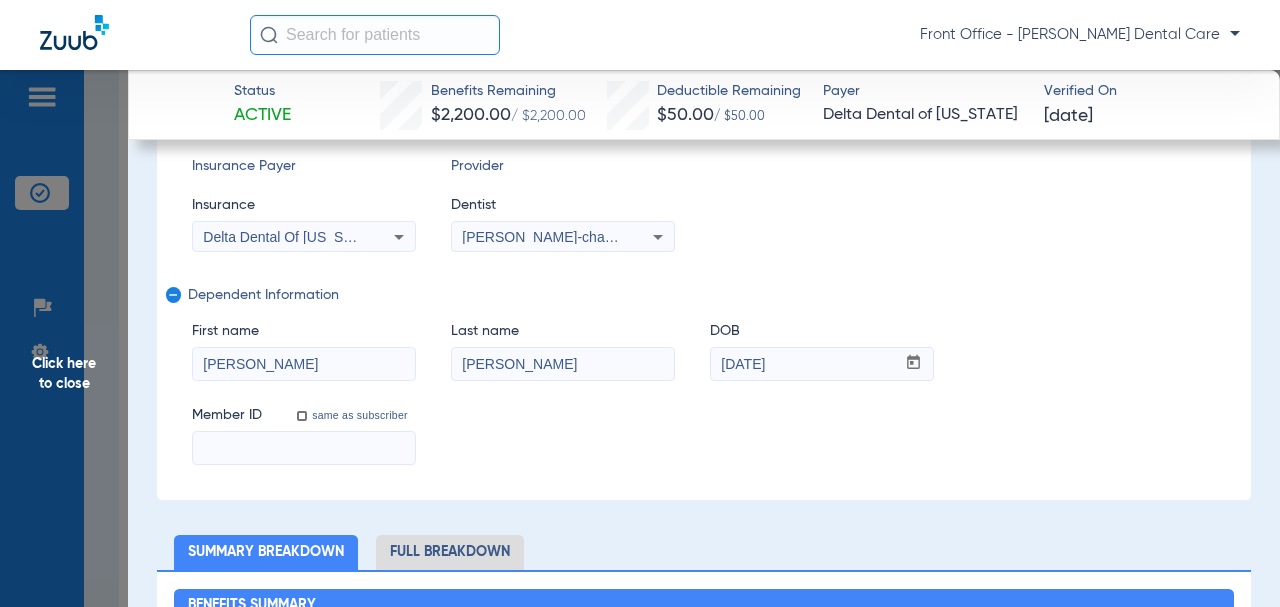 type 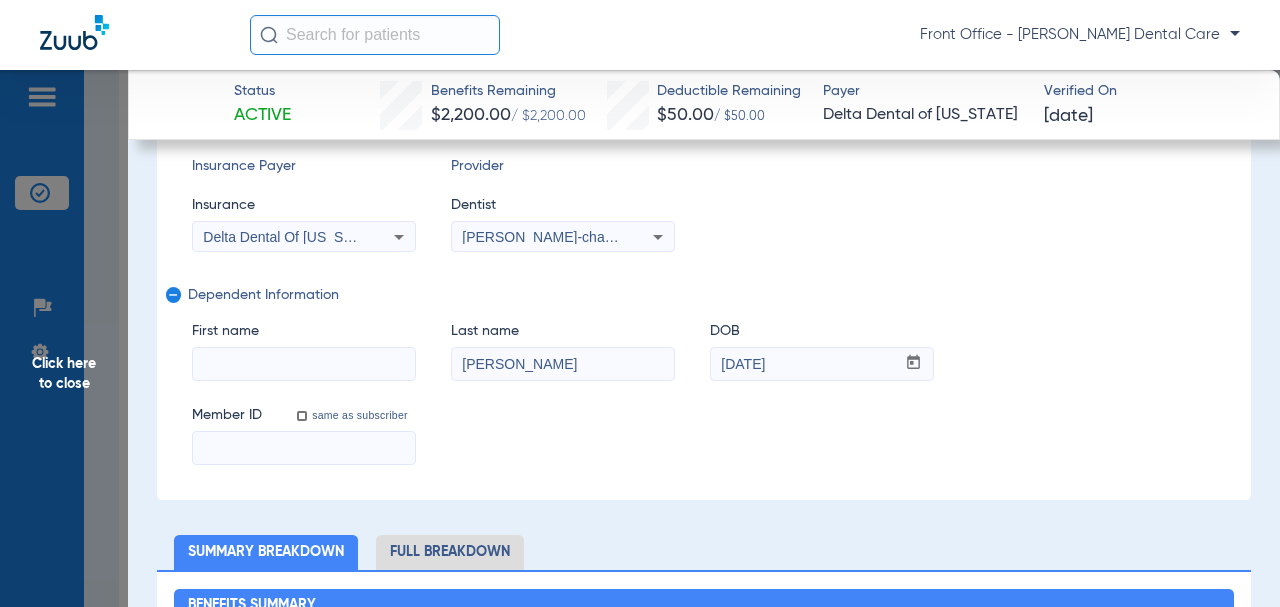 type 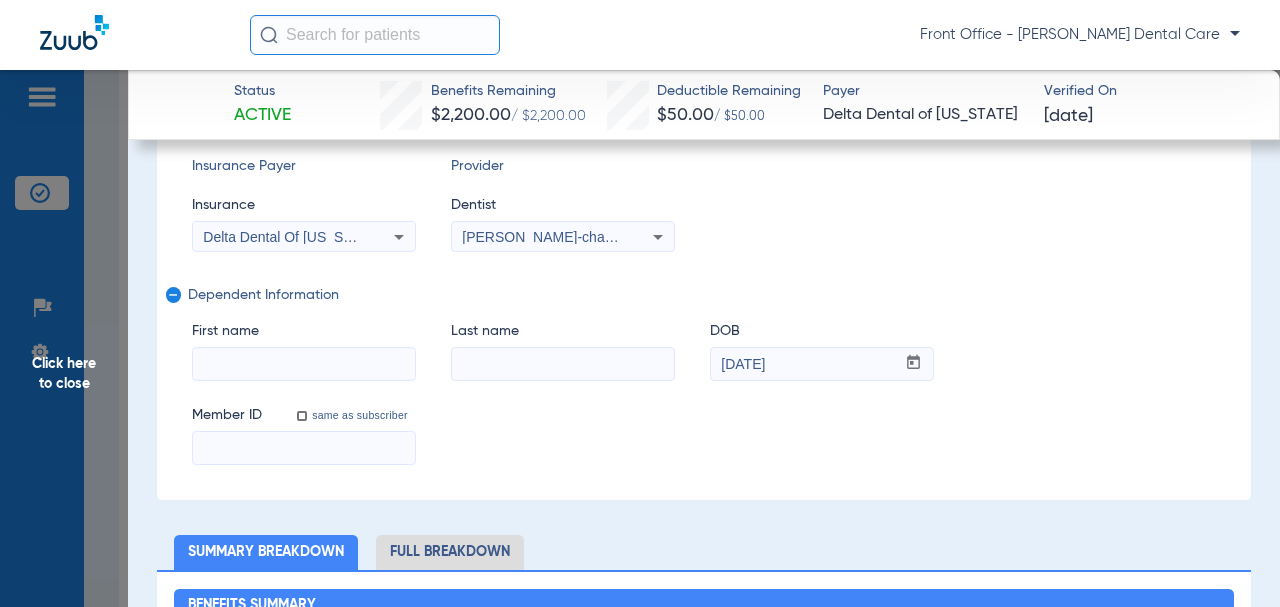 type 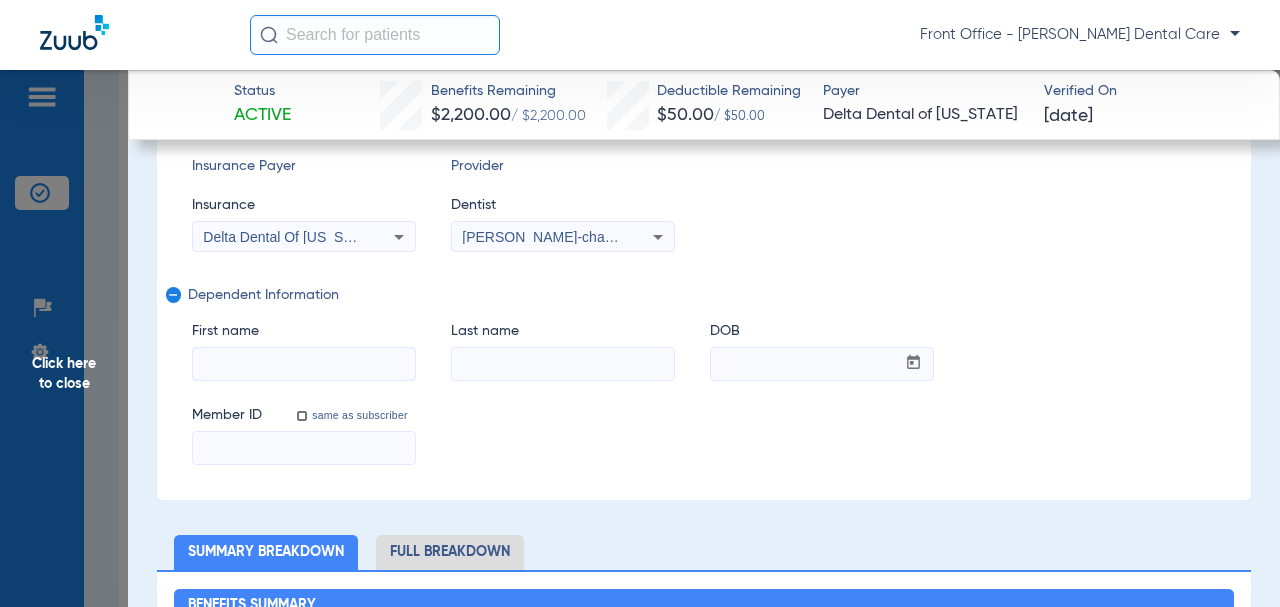 drag, startPoint x: 178, startPoint y: 289, endPoint x: 211, endPoint y: 289, distance: 33 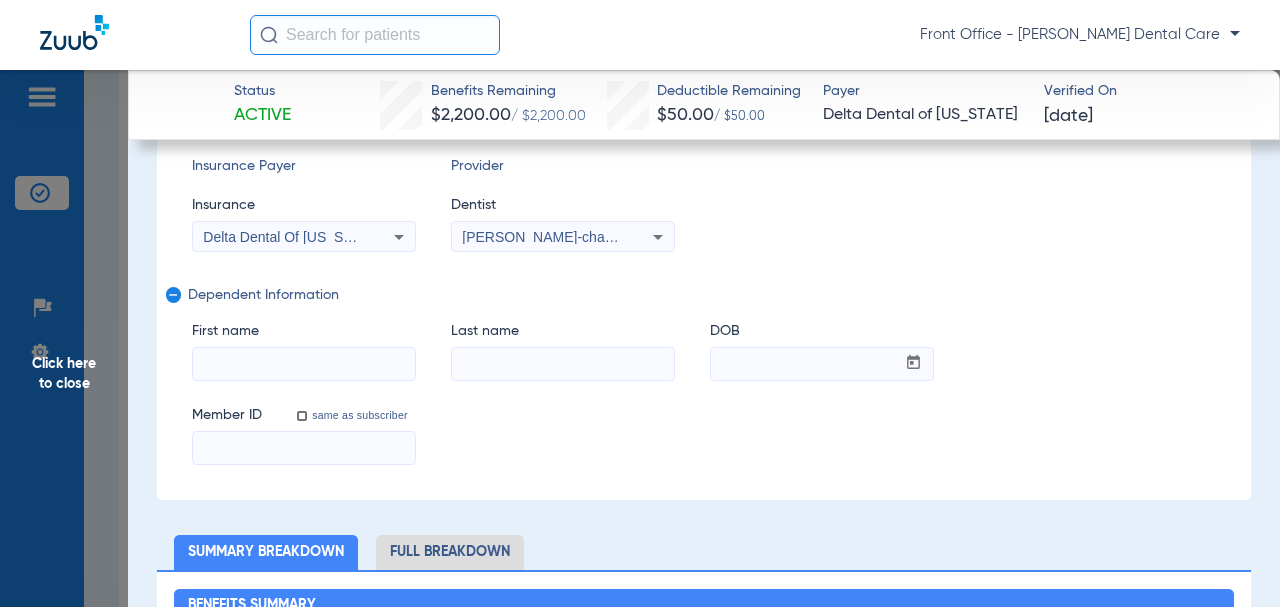 click on "remove" 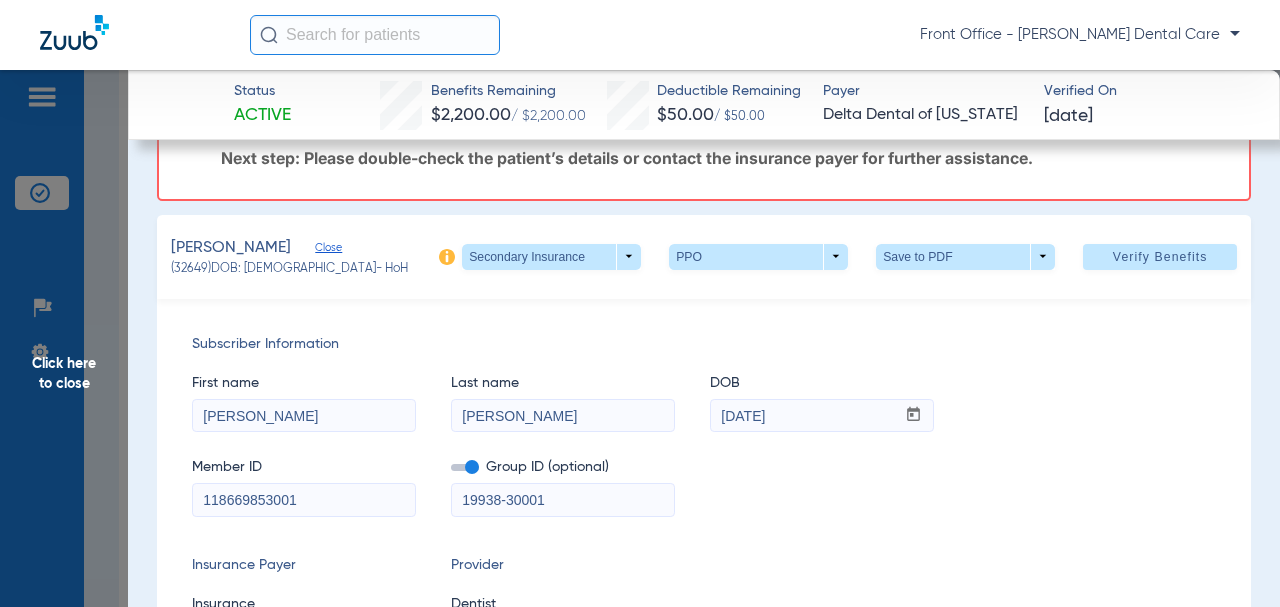 scroll, scrollTop: 100, scrollLeft: 0, axis: vertical 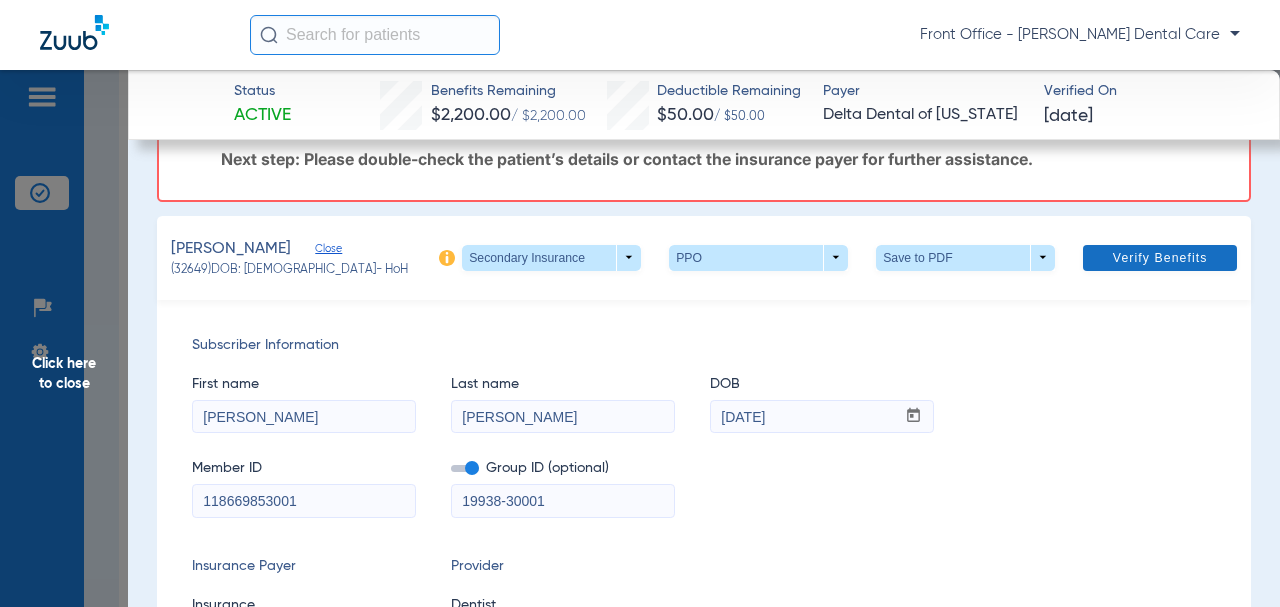 click 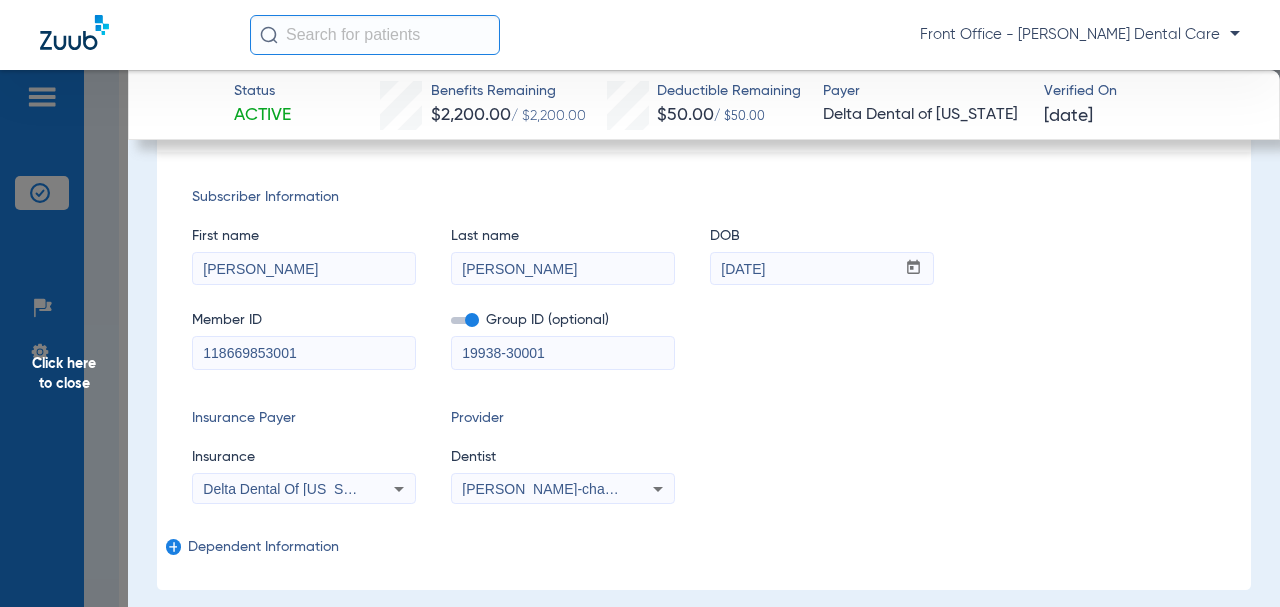 scroll, scrollTop: 0, scrollLeft: 0, axis: both 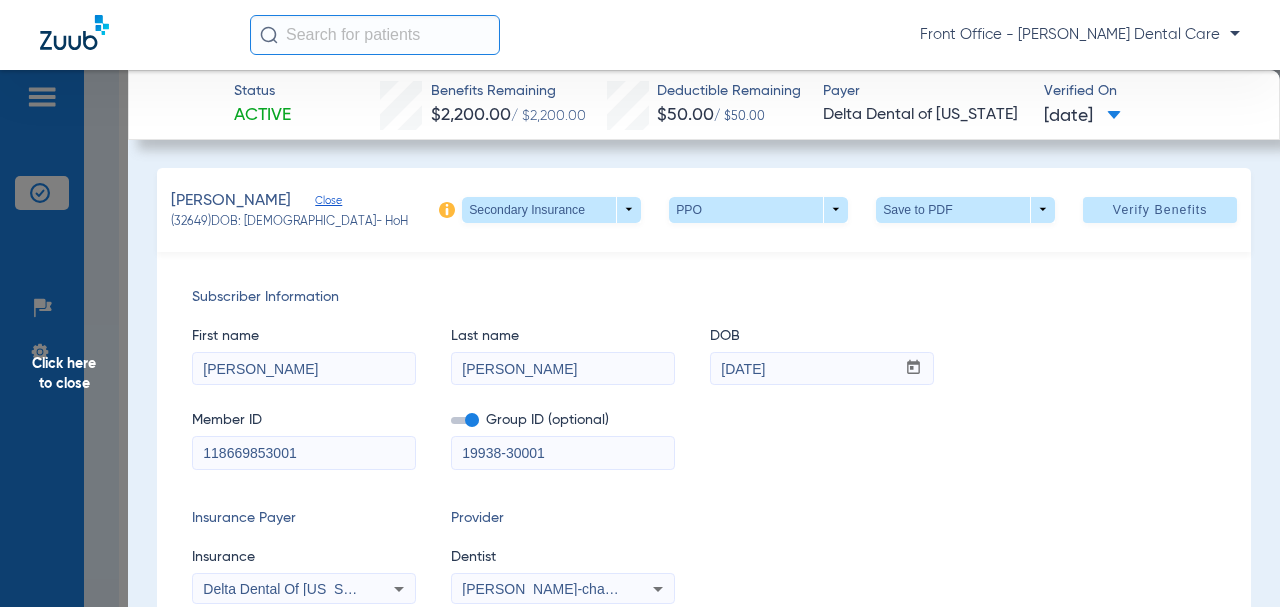click on "Click here to close" 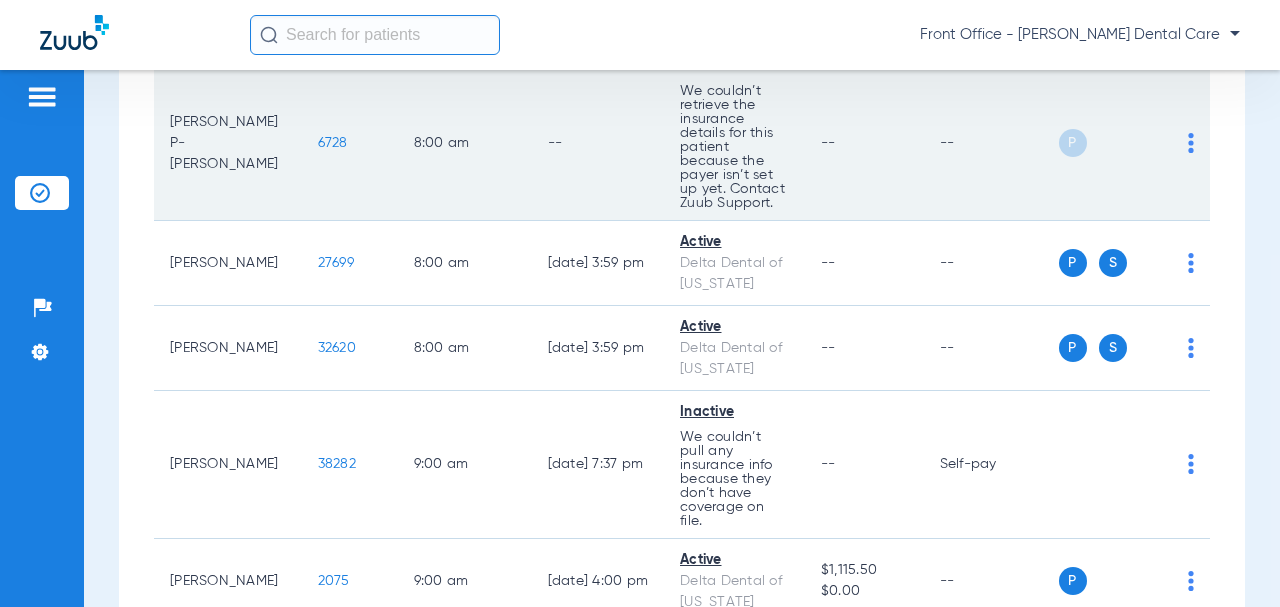 scroll, scrollTop: 1200, scrollLeft: 0, axis: vertical 